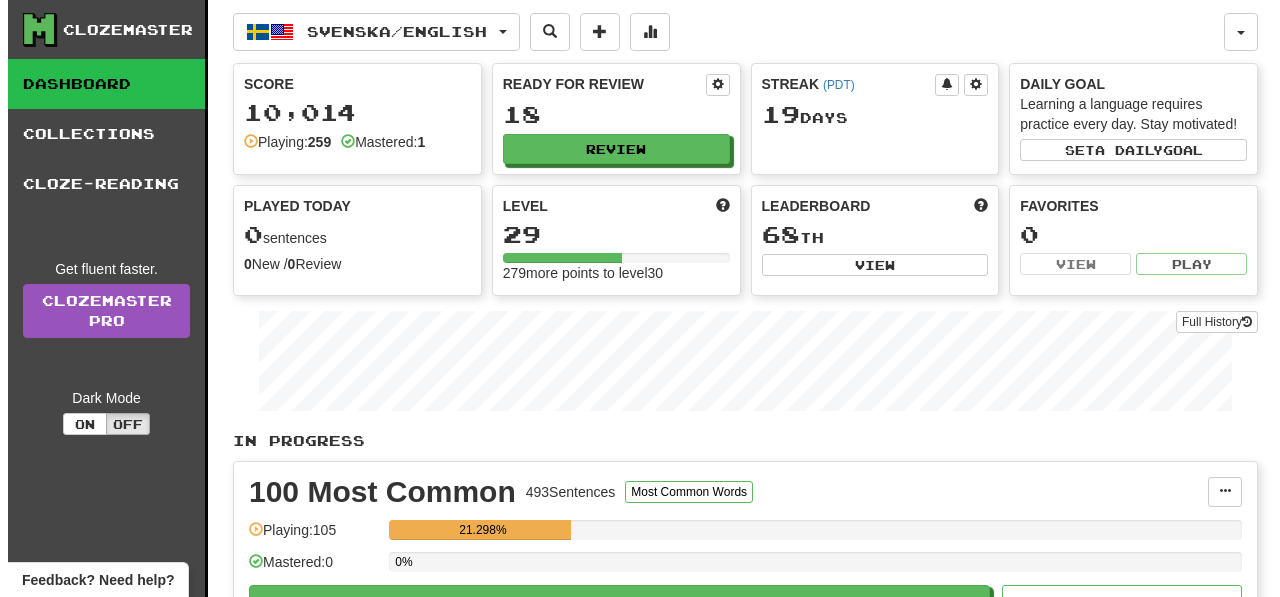 scroll, scrollTop: 0, scrollLeft: 0, axis: both 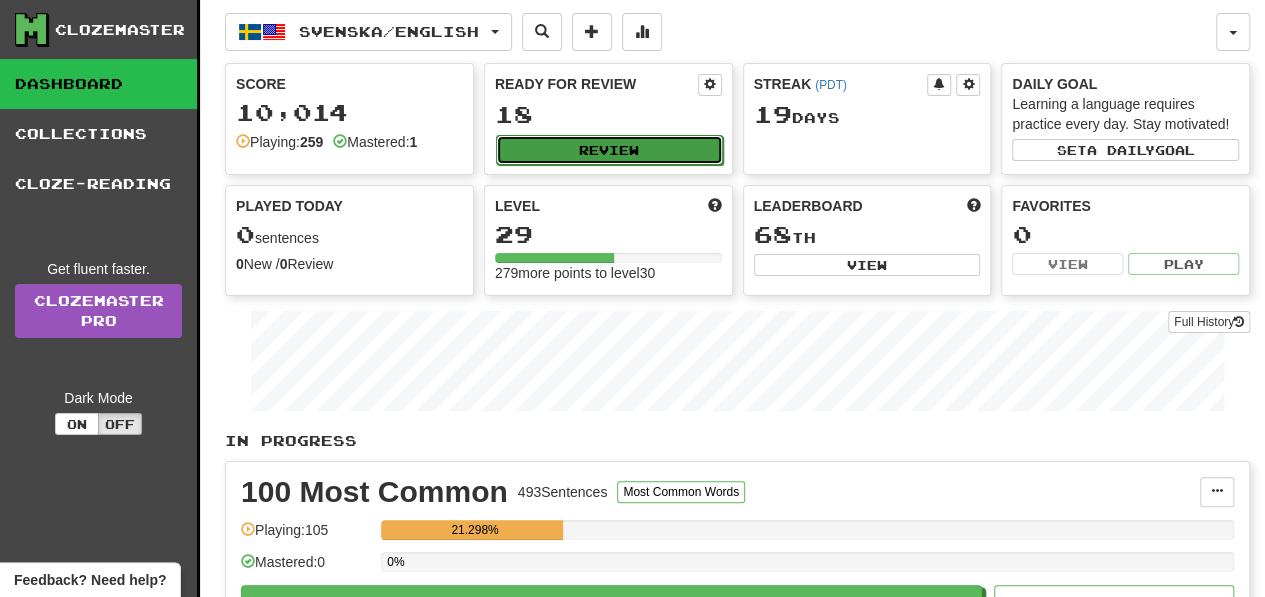 click on "Review" at bounding box center (609, 150) 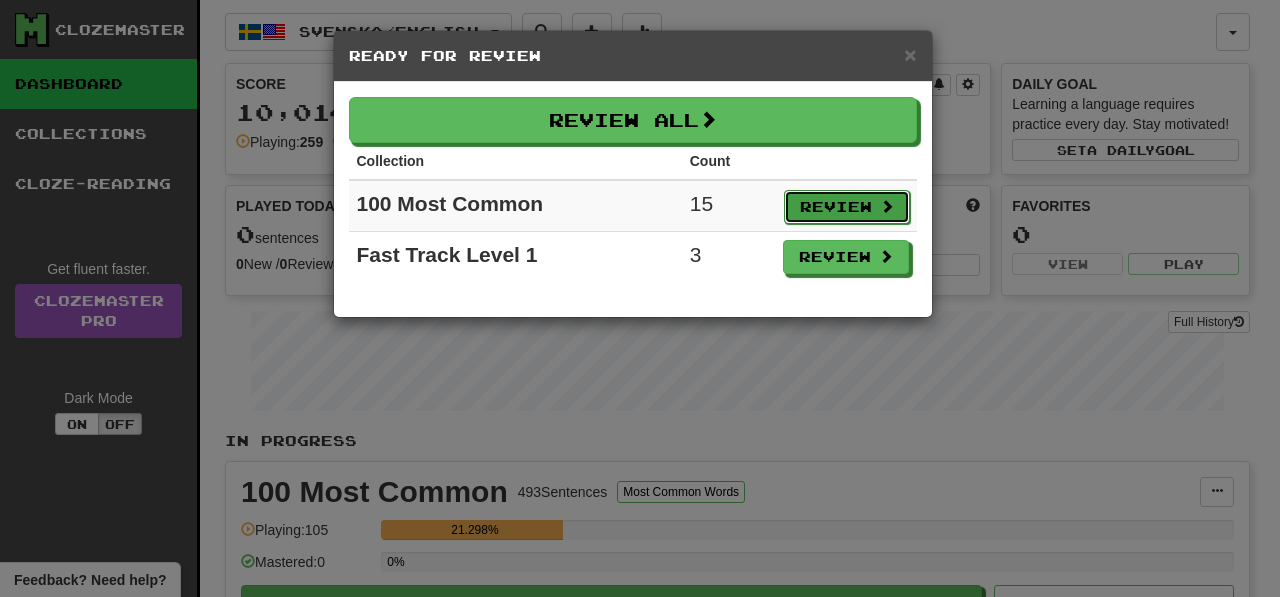 click on "Review" at bounding box center (847, 207) 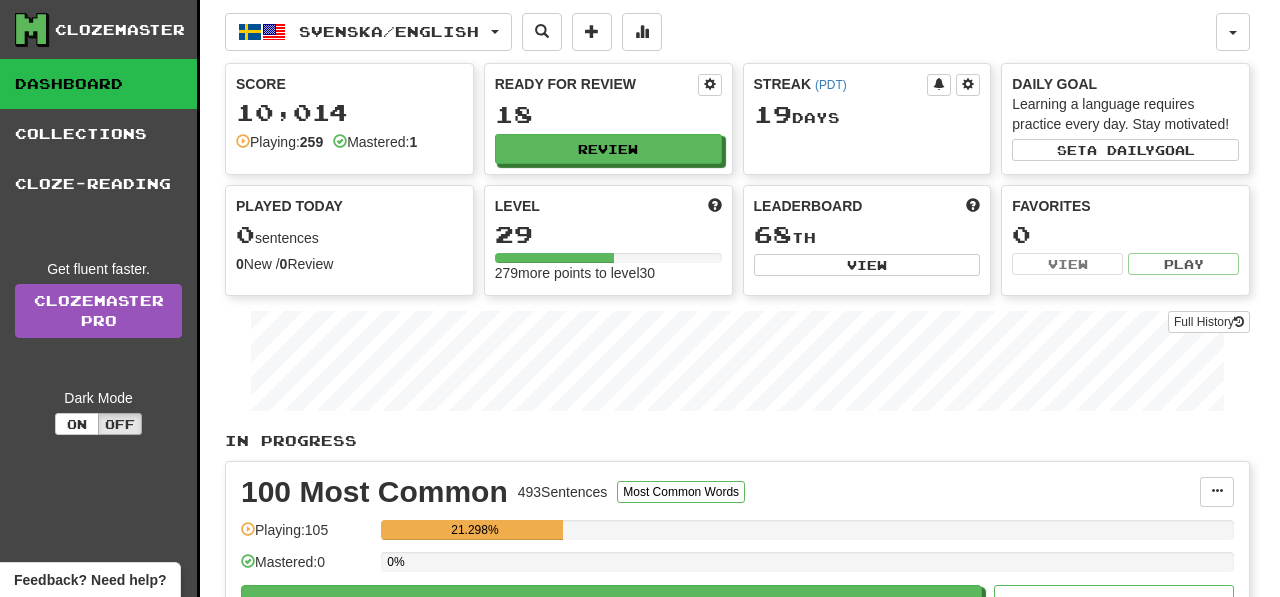 select on "**" 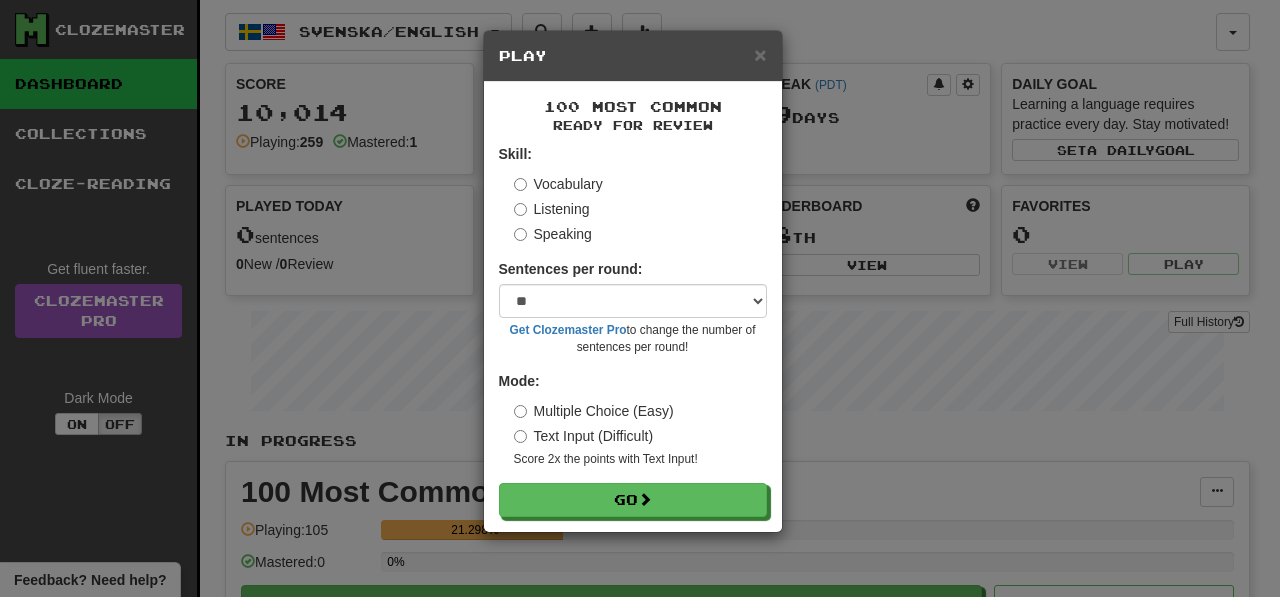 click on "Listening" at bounding box center (552, 209) 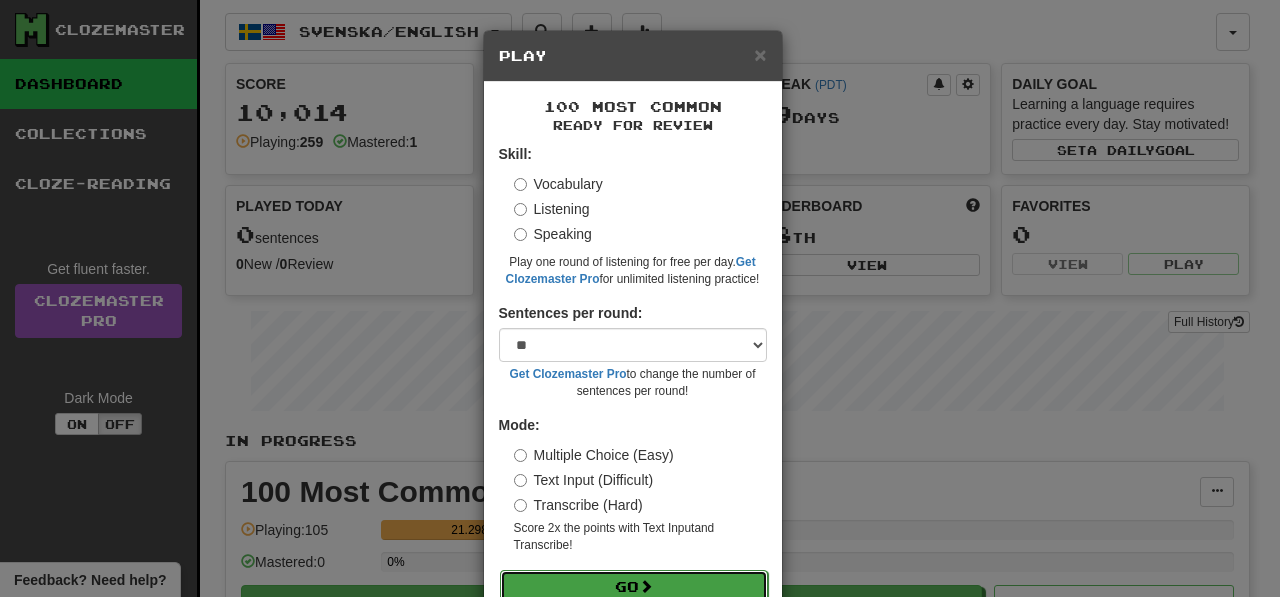 click on "Go" at bounding box center [634, 587] 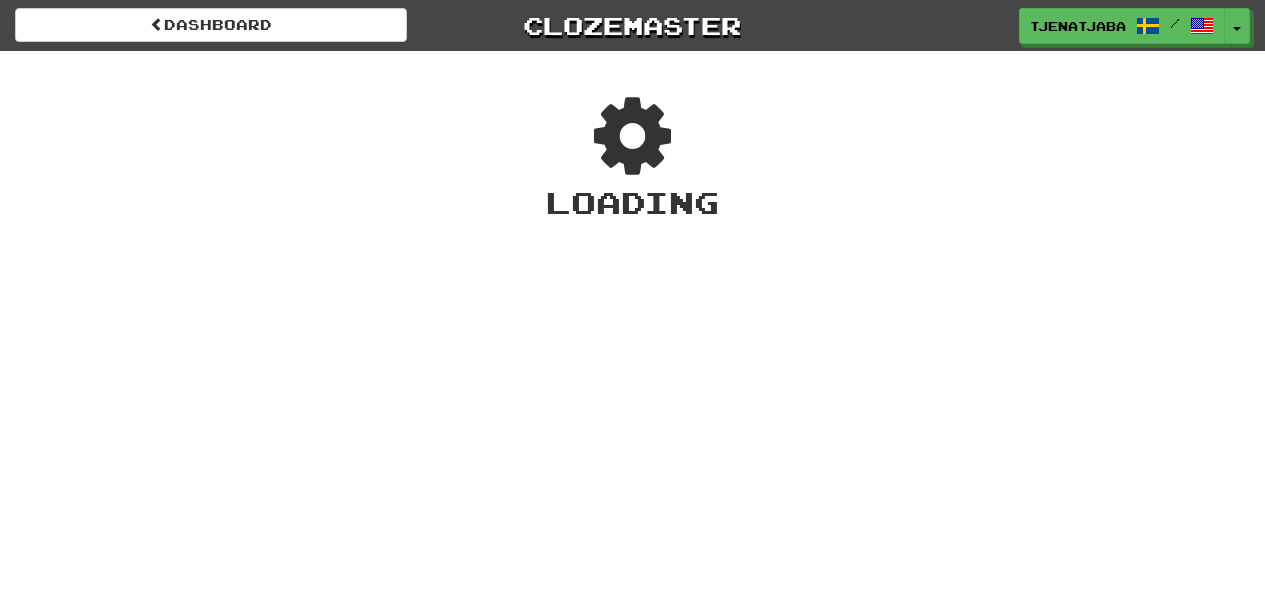 scroll, scrollTop: 0, scrollLeft: 0, axis: both 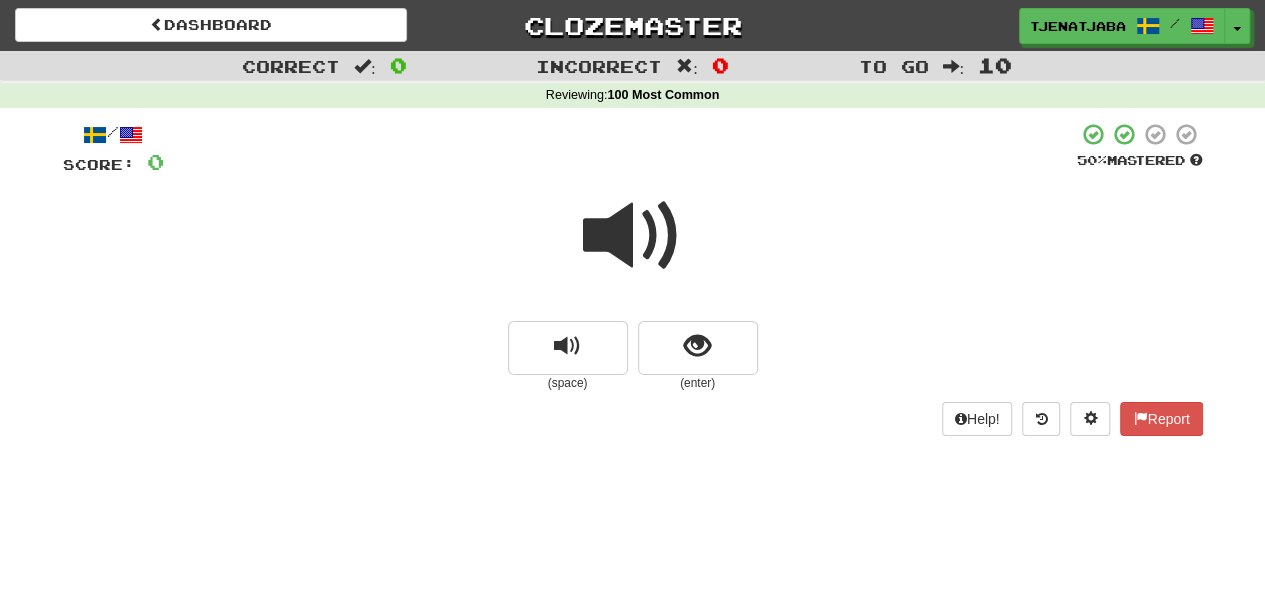 click at bounding box center (633, 236) 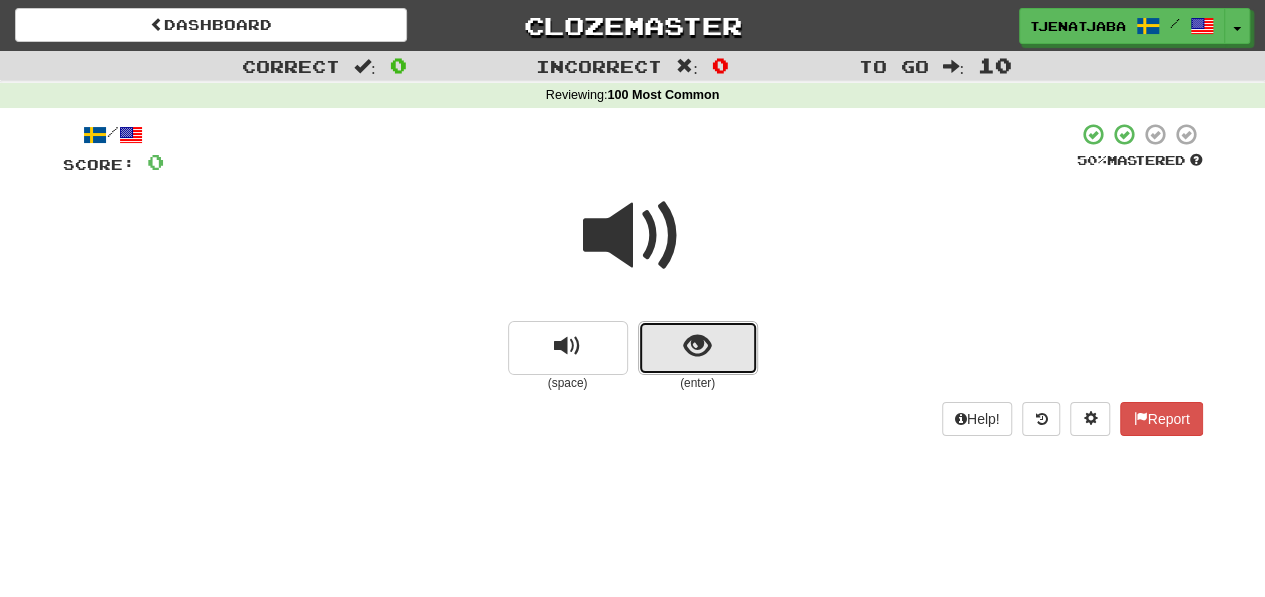 click at bounding box center (697, 346) 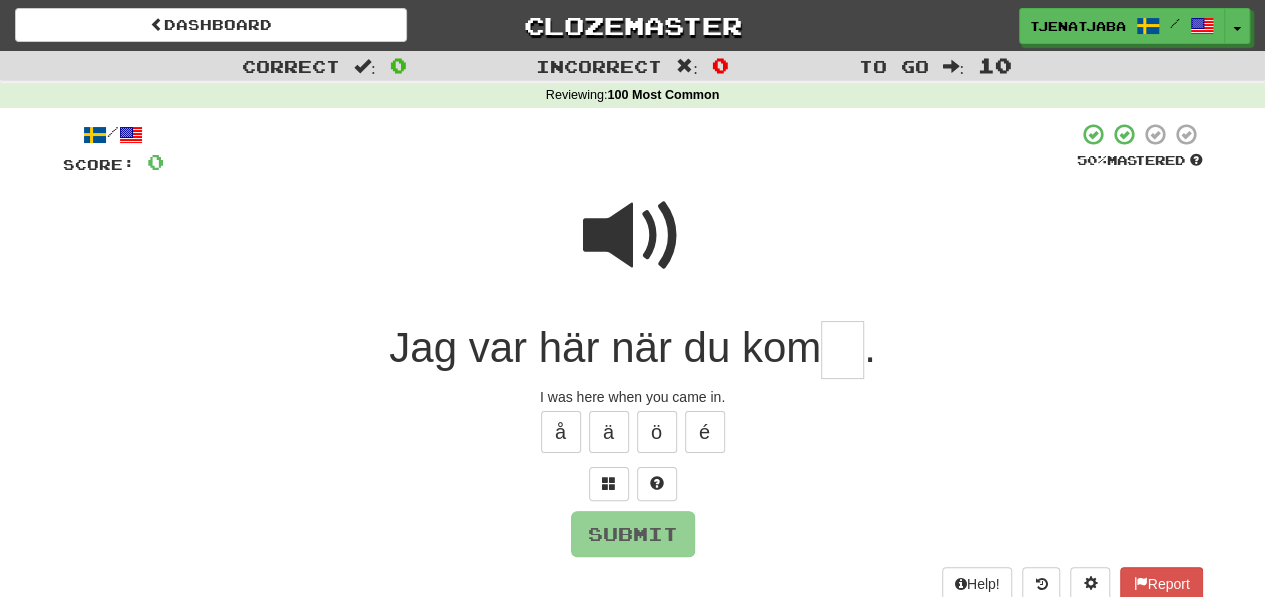 click at bounding box center [633, 236] 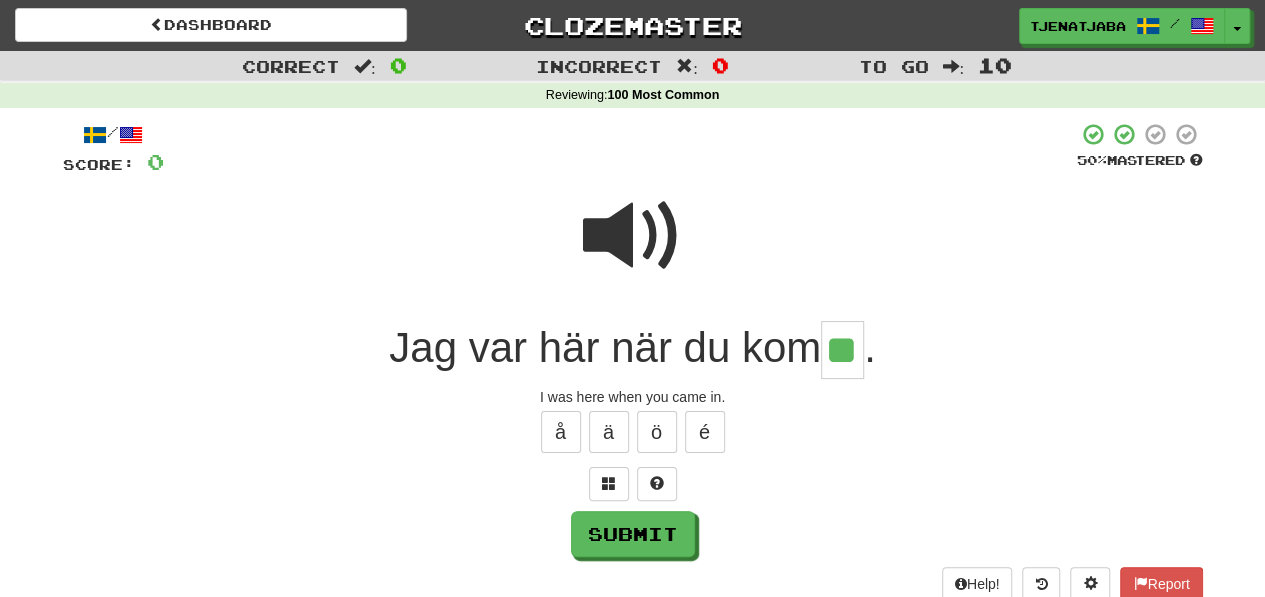 type on "**" 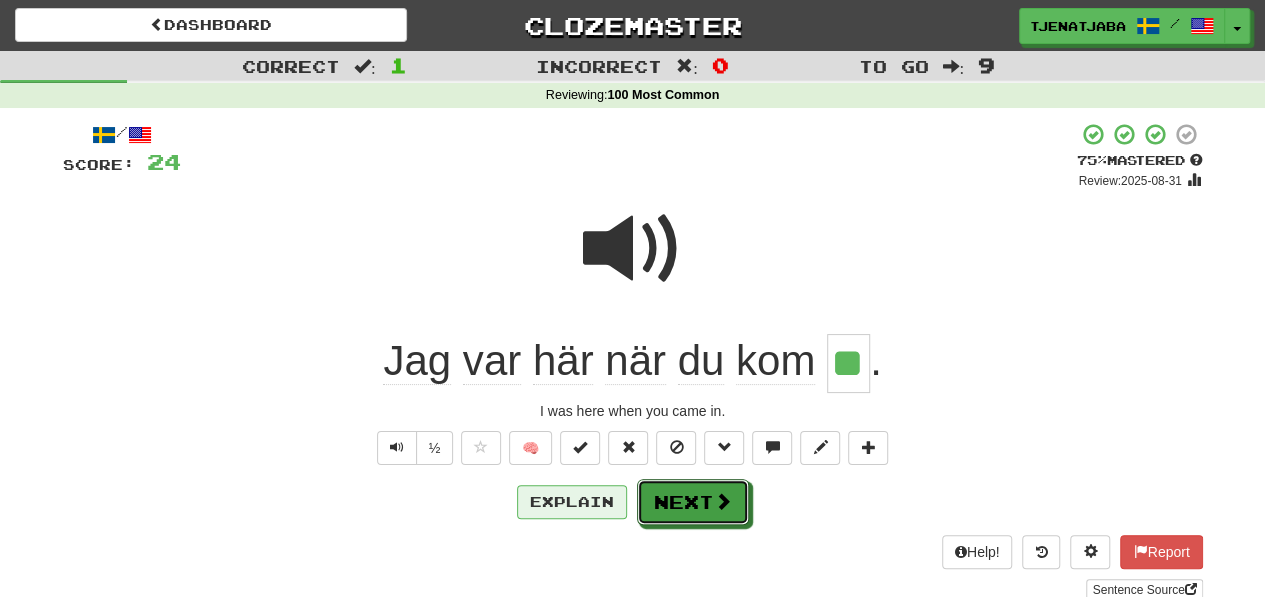 drag, startPoint x: 683, startPoint y: 506, endPoint x: 571, endPoint y: 493, distance: 112.75194 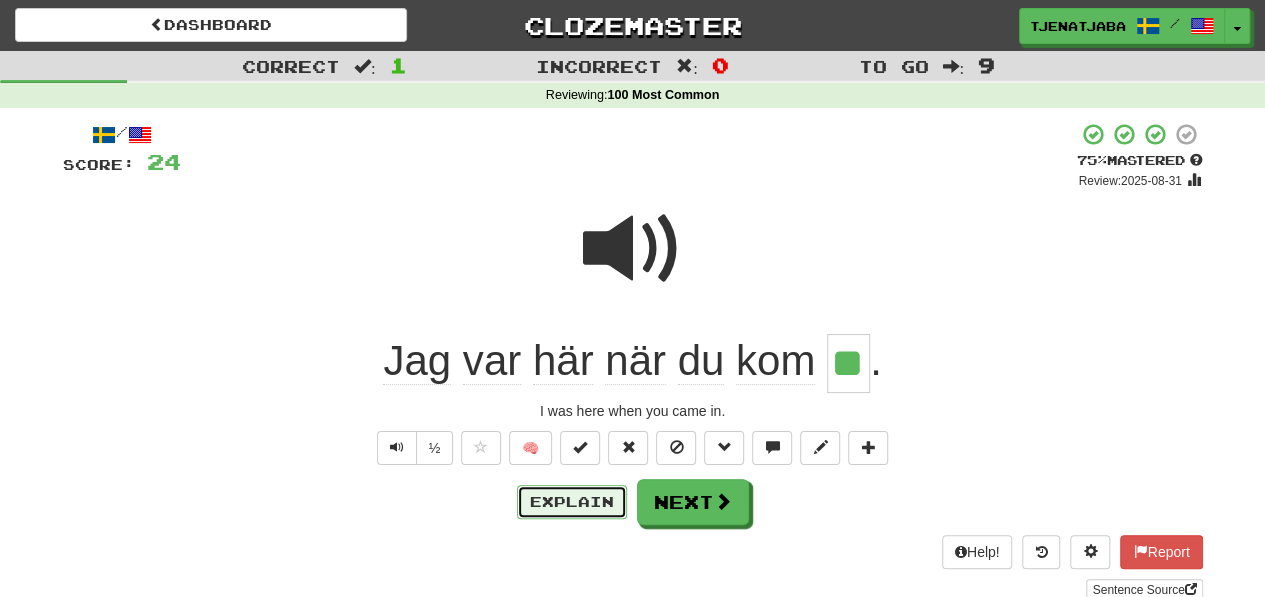 click on "Explain" at bounding box center (572, 502) 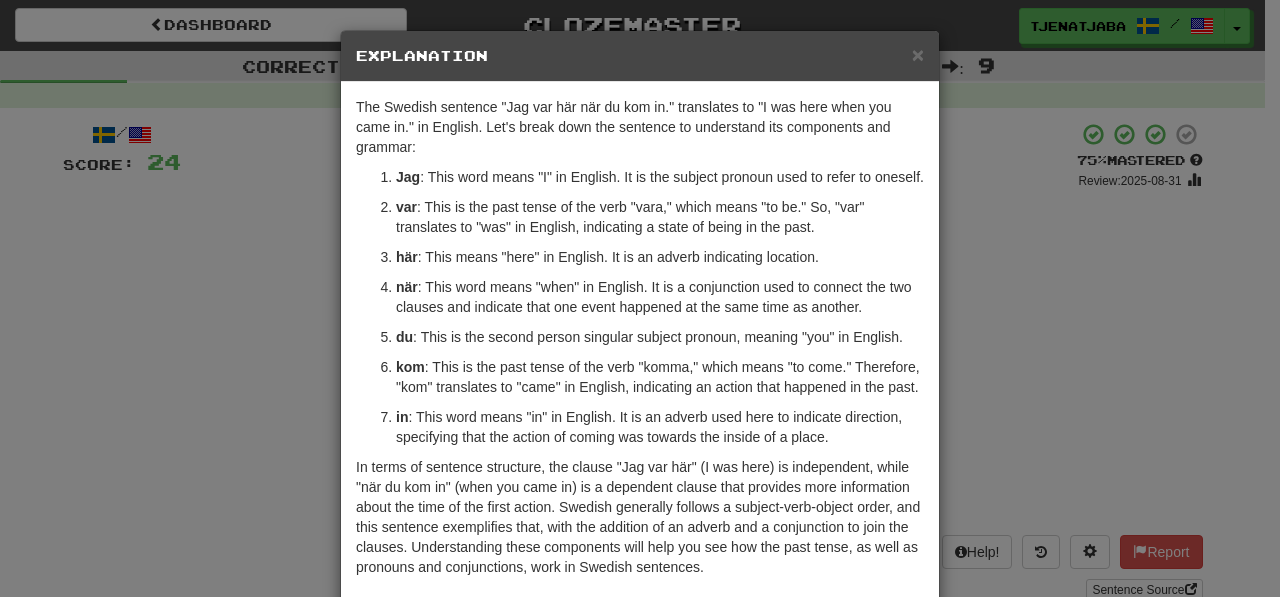click on "Explanation" at bounding box center (640, 56) 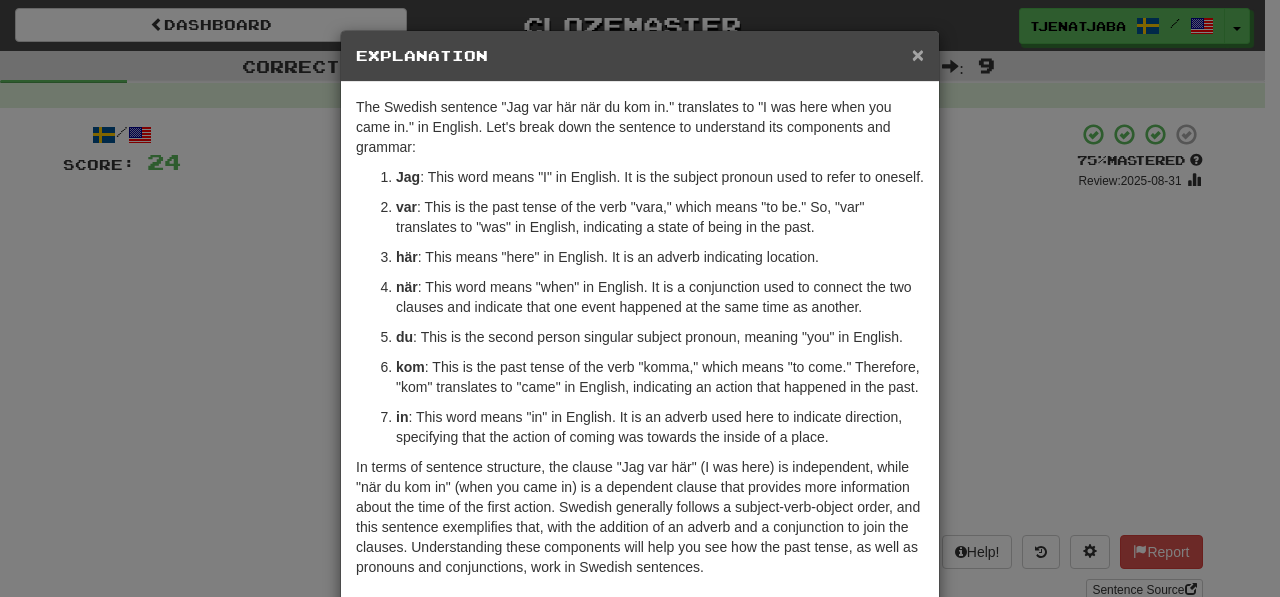 click on "×" at bounding box center [918, 54] 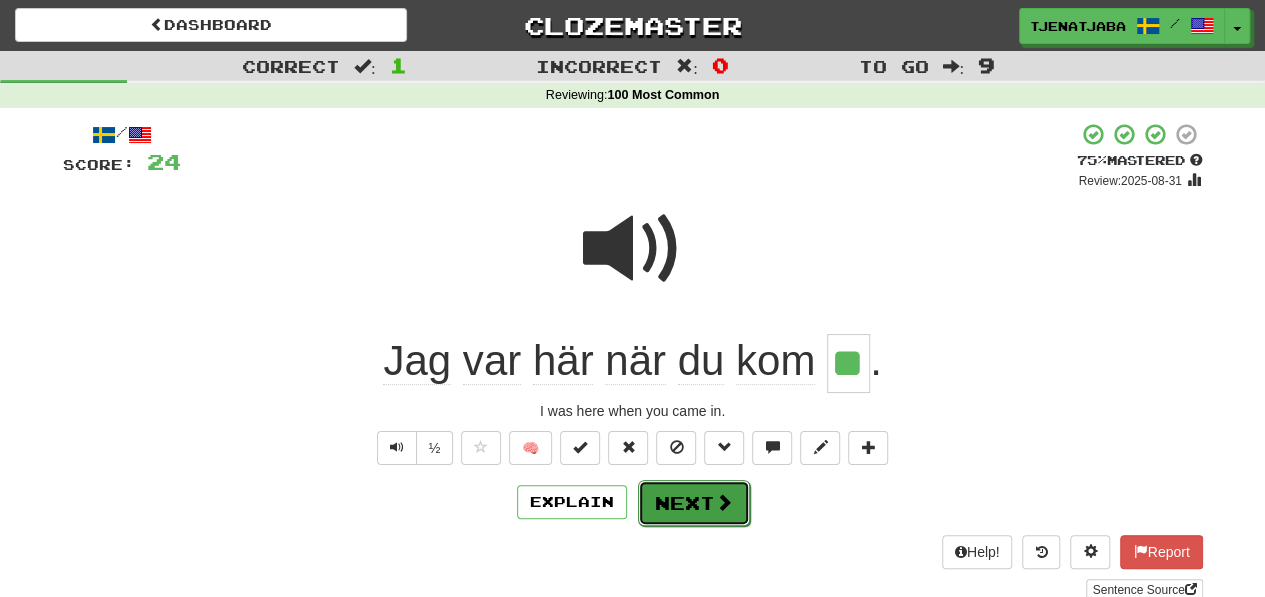 click on "Next" at bounding box center [694, 503] 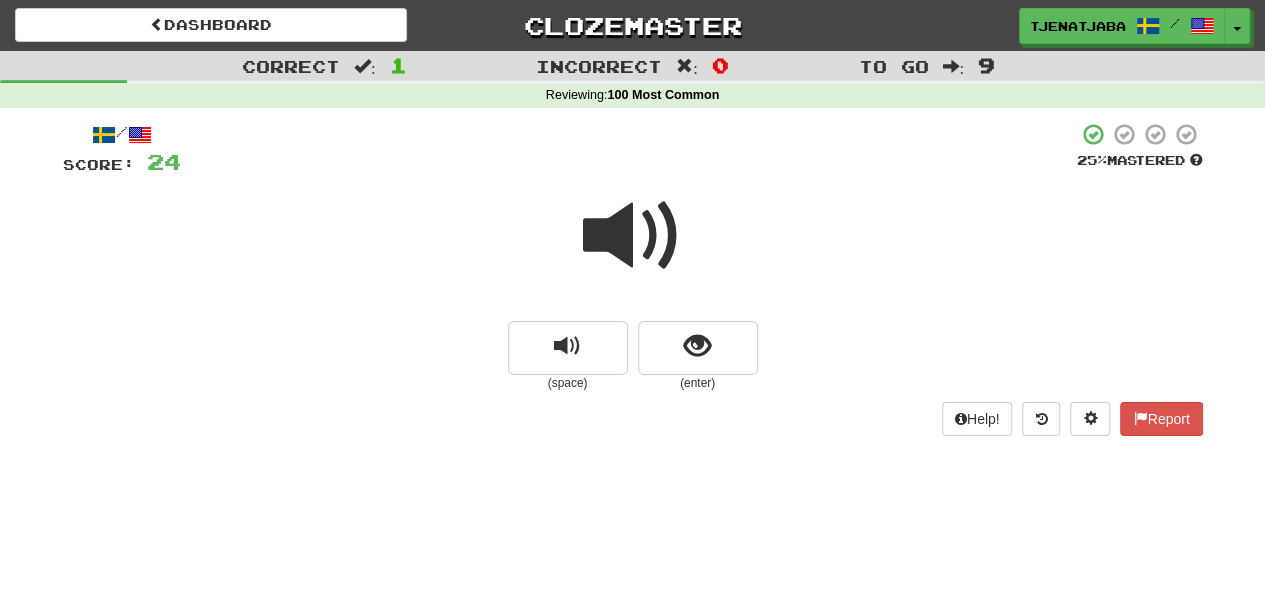 click at bounding box center (633, 236) 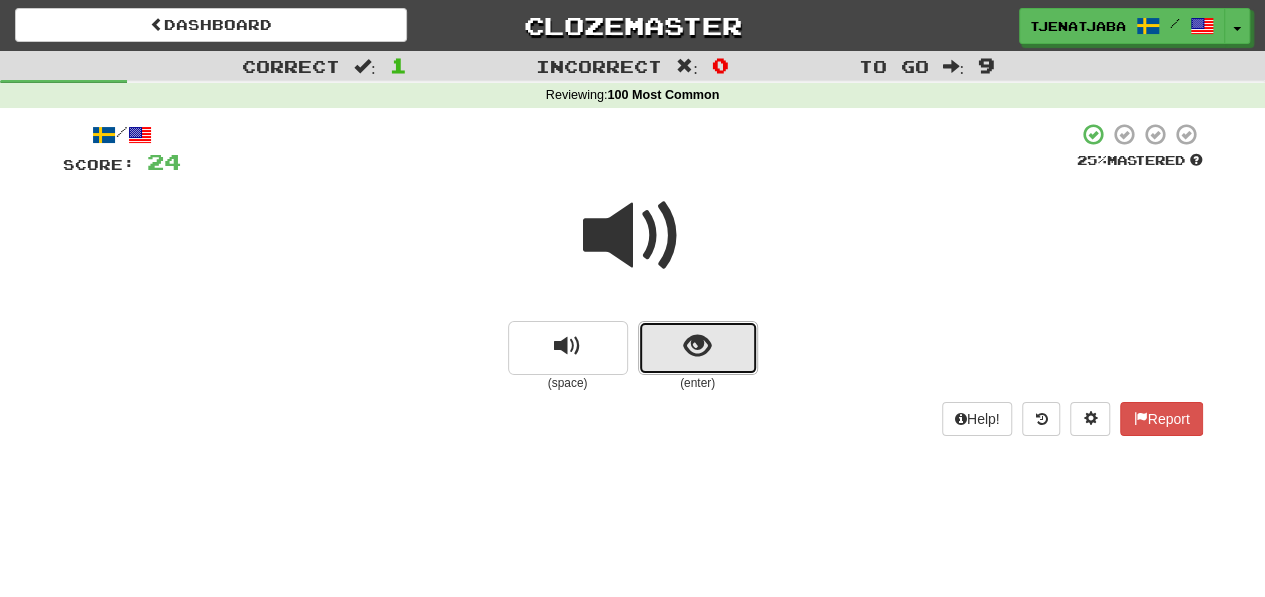 click at bounding box center (698, 348) 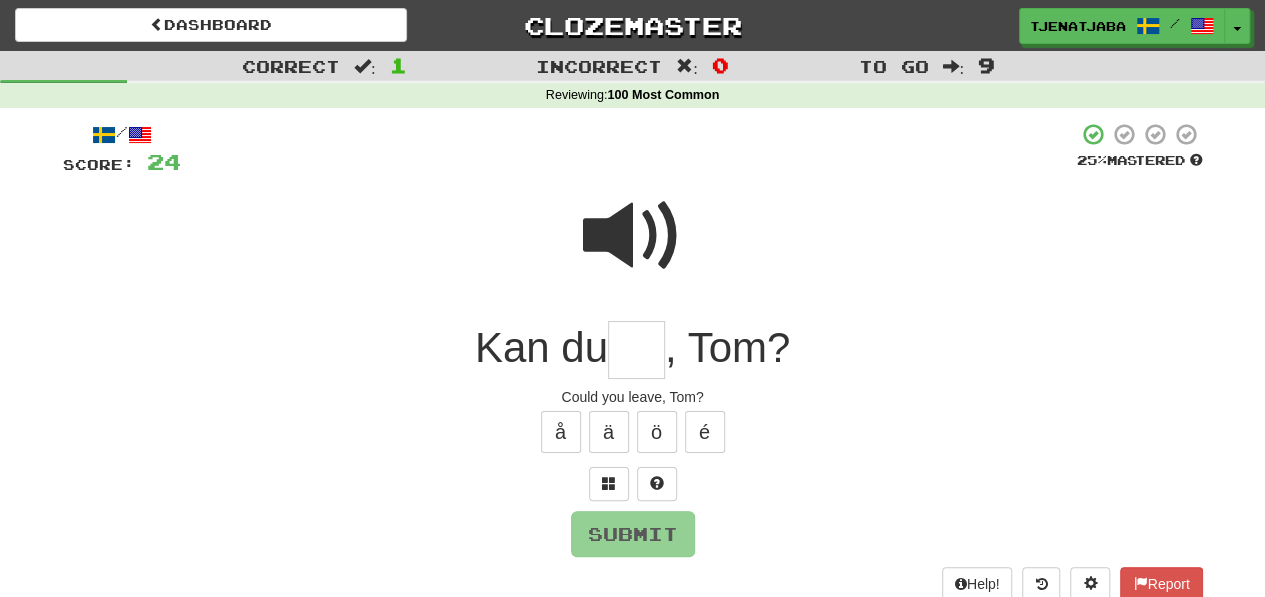 click at bounding box center [636, 350] 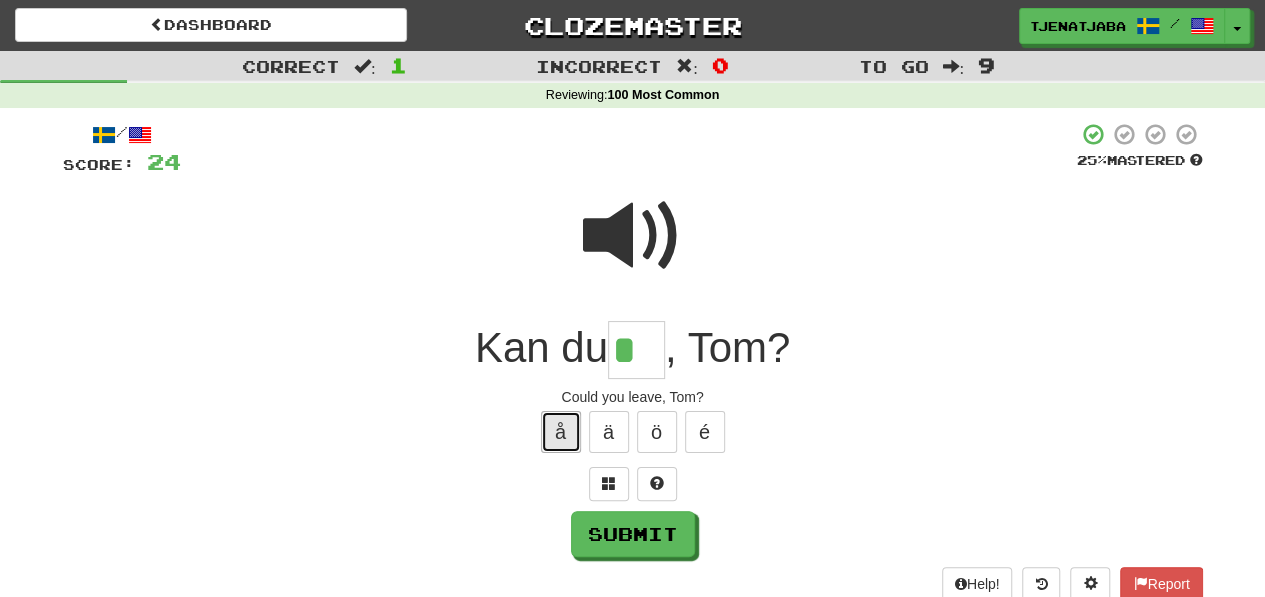 click on "å" at bounding box center [561, 432] 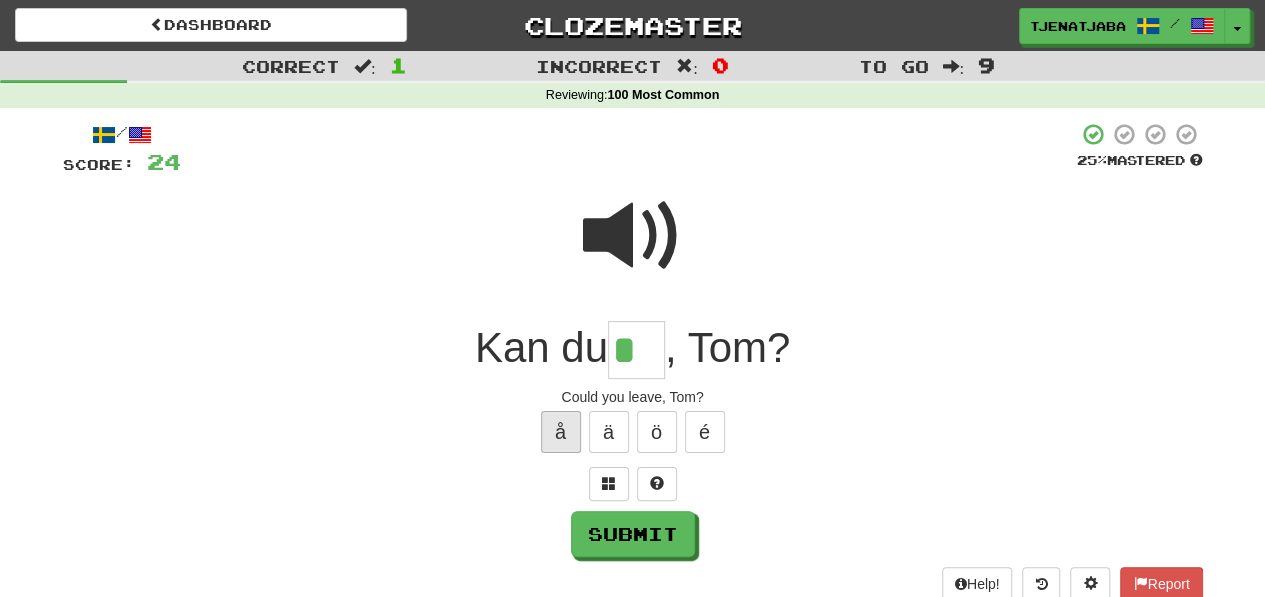 type on "**" 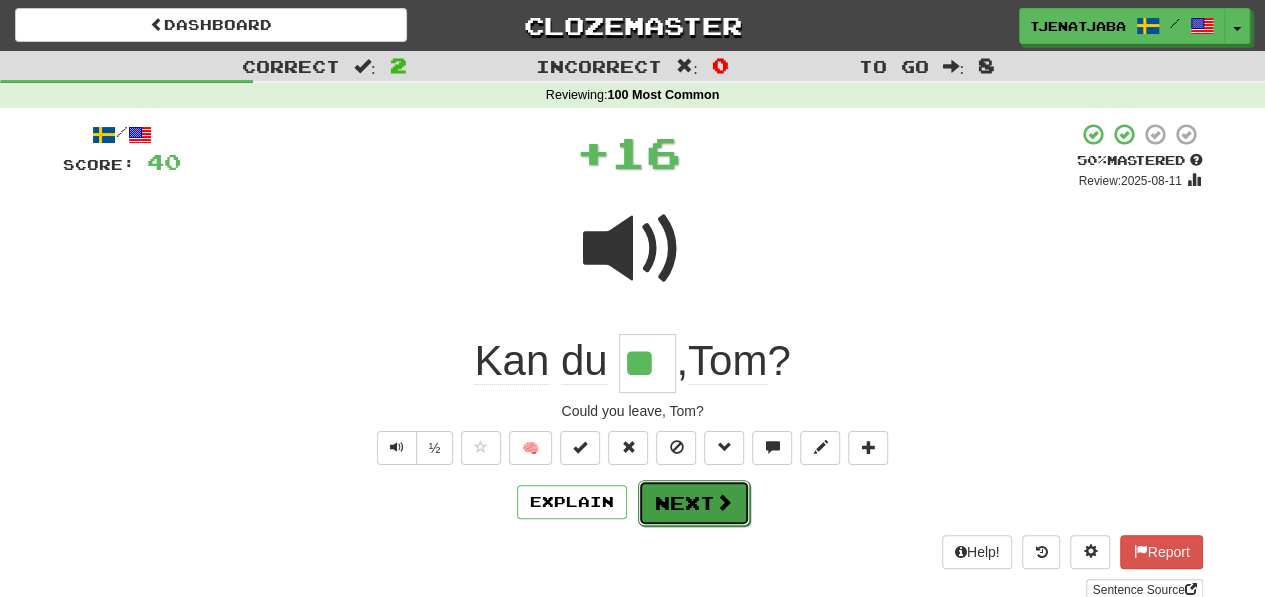 click on "Next" at bounding box center [694, 503] 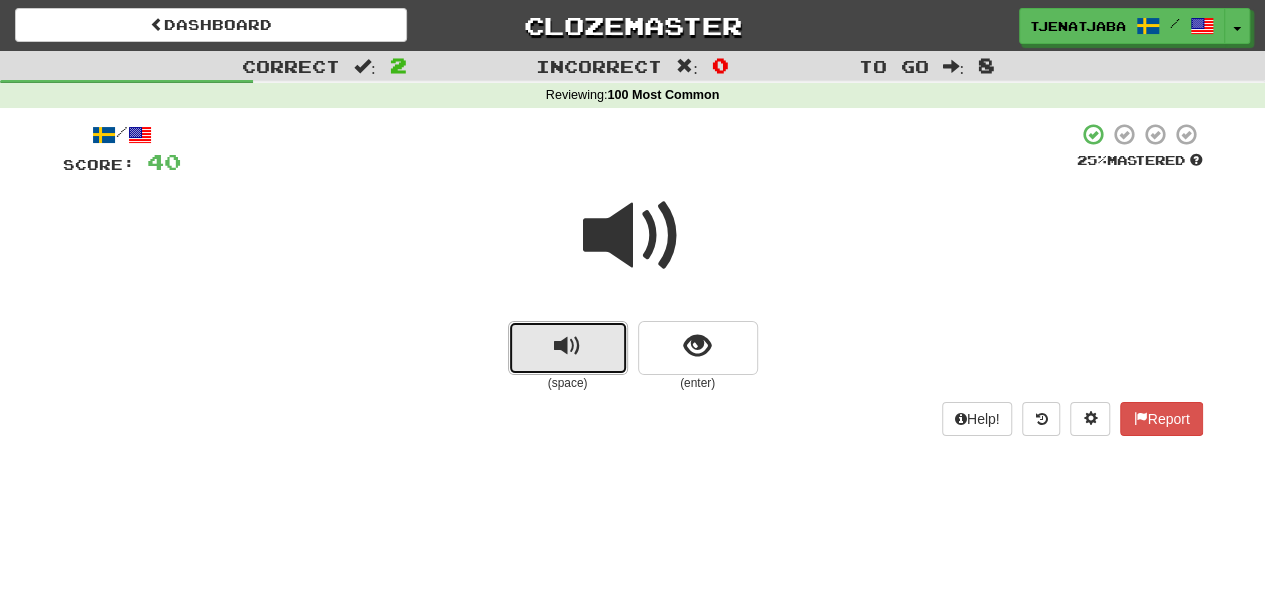 click at bounding box center (568, 348) 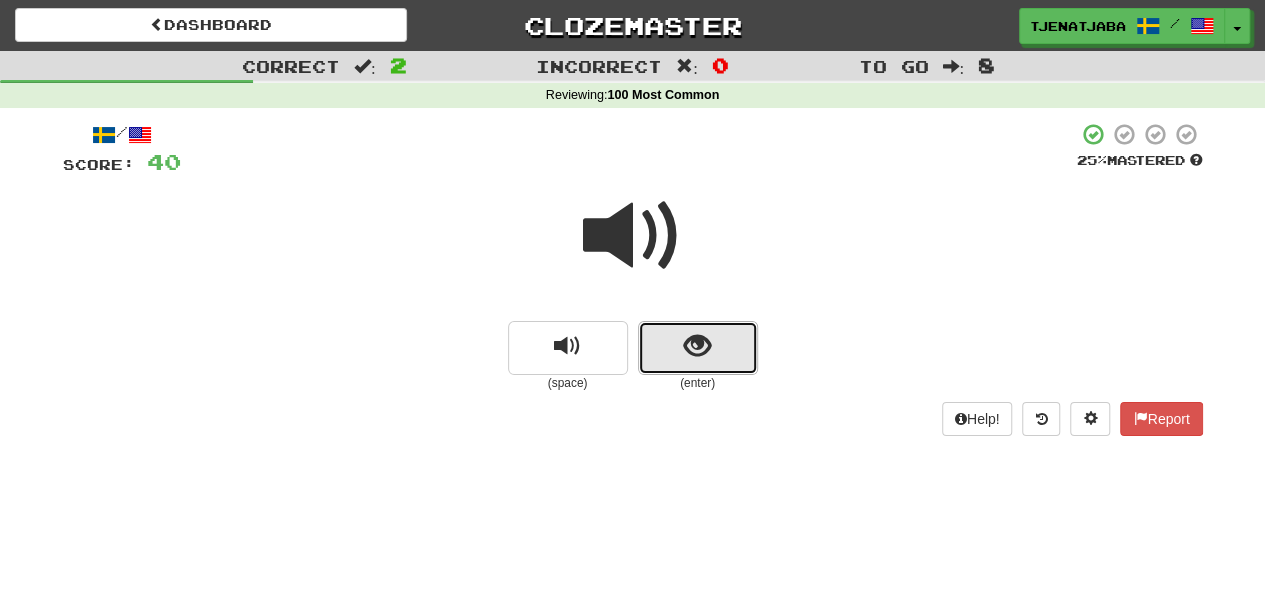 click at bounding box center (698, 348) 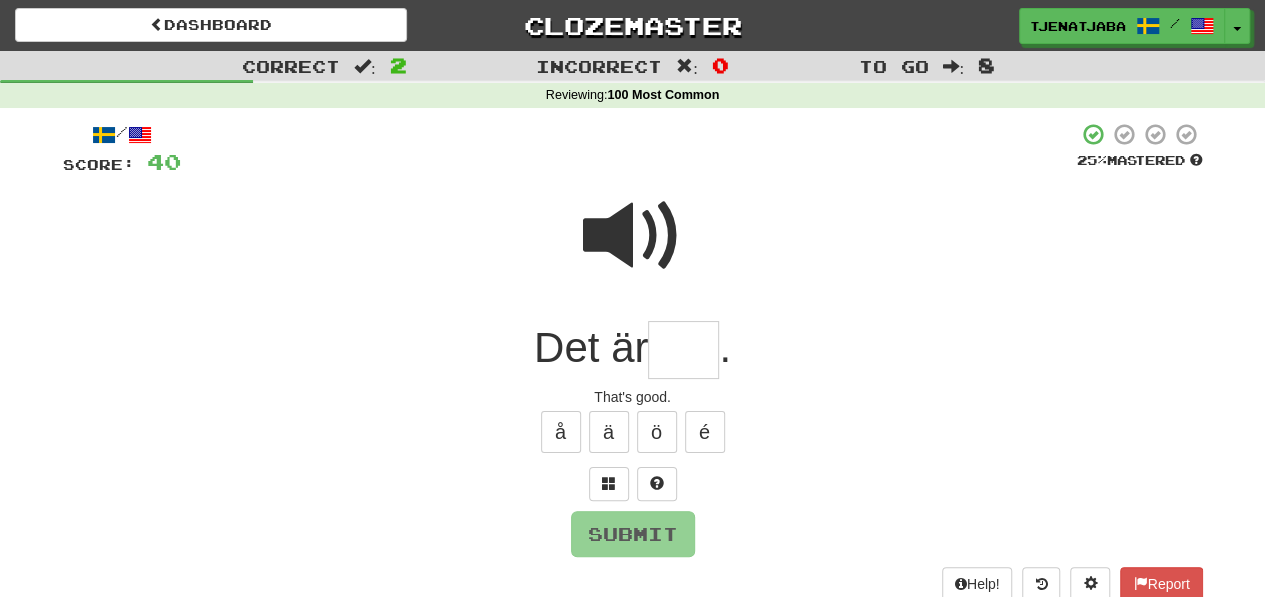click at bounding box center [683, 350] 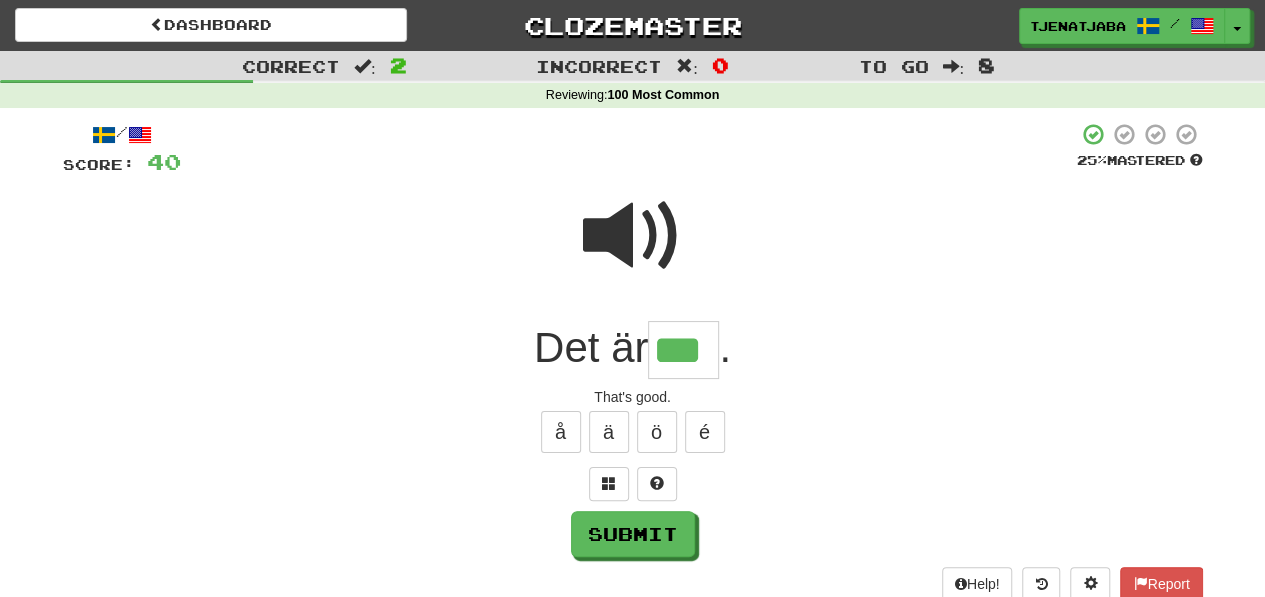 type on "***" 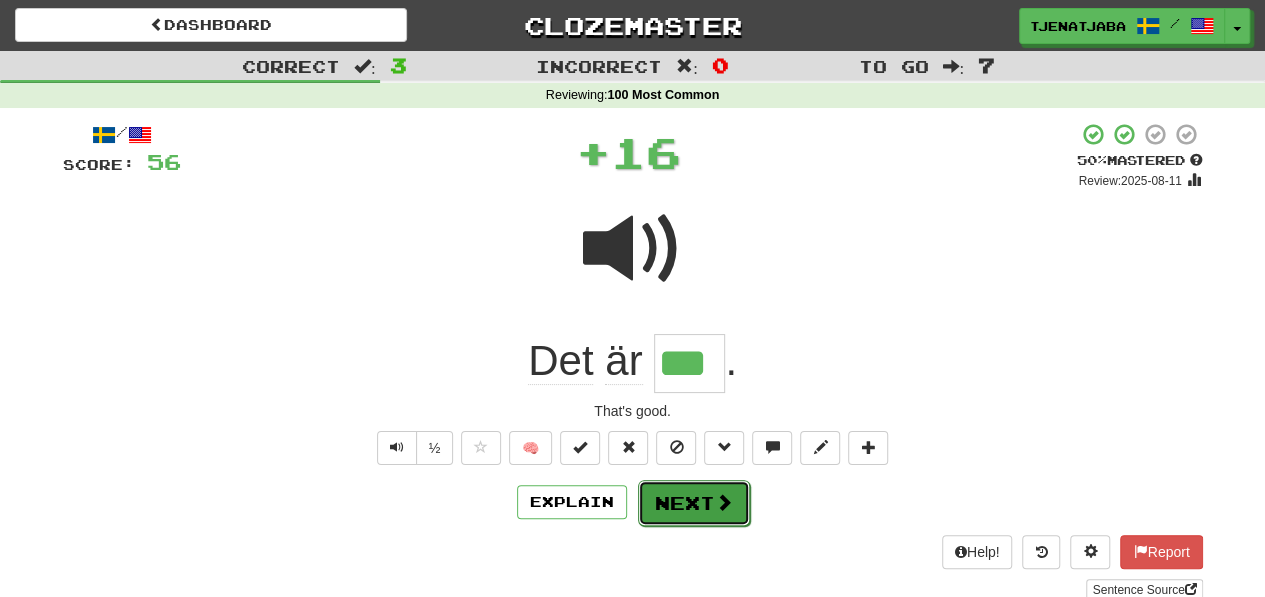 click on "Next" at bounding box center (694, 503) 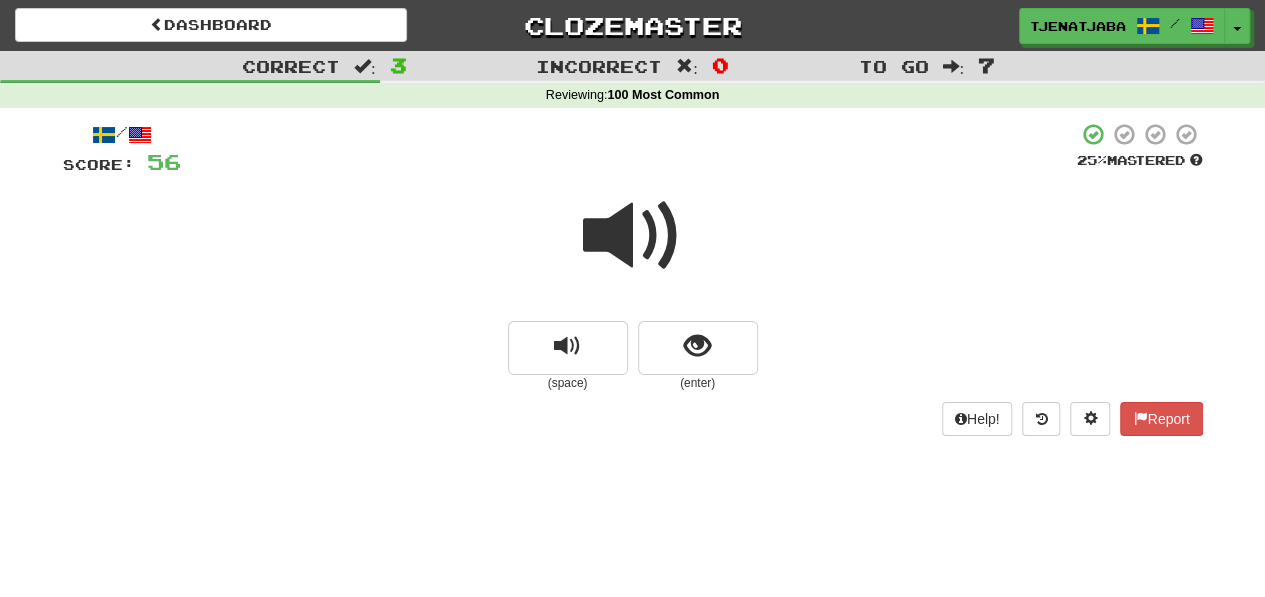 click at bounding box center (633, 236) 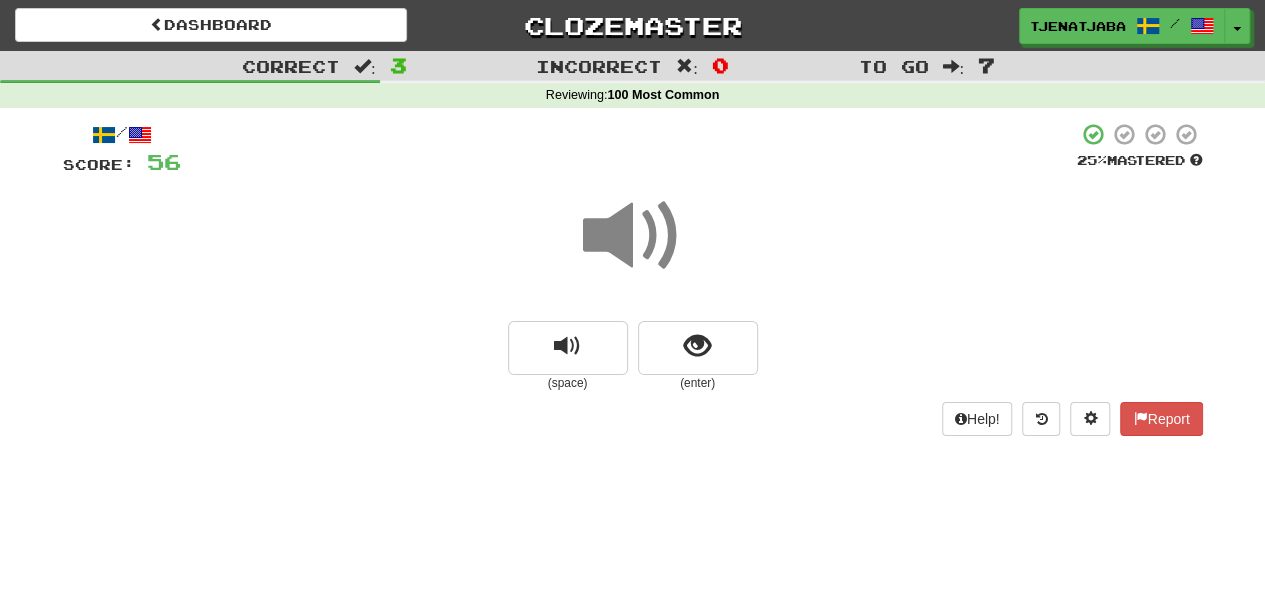 click at bounding box center (633, 236) 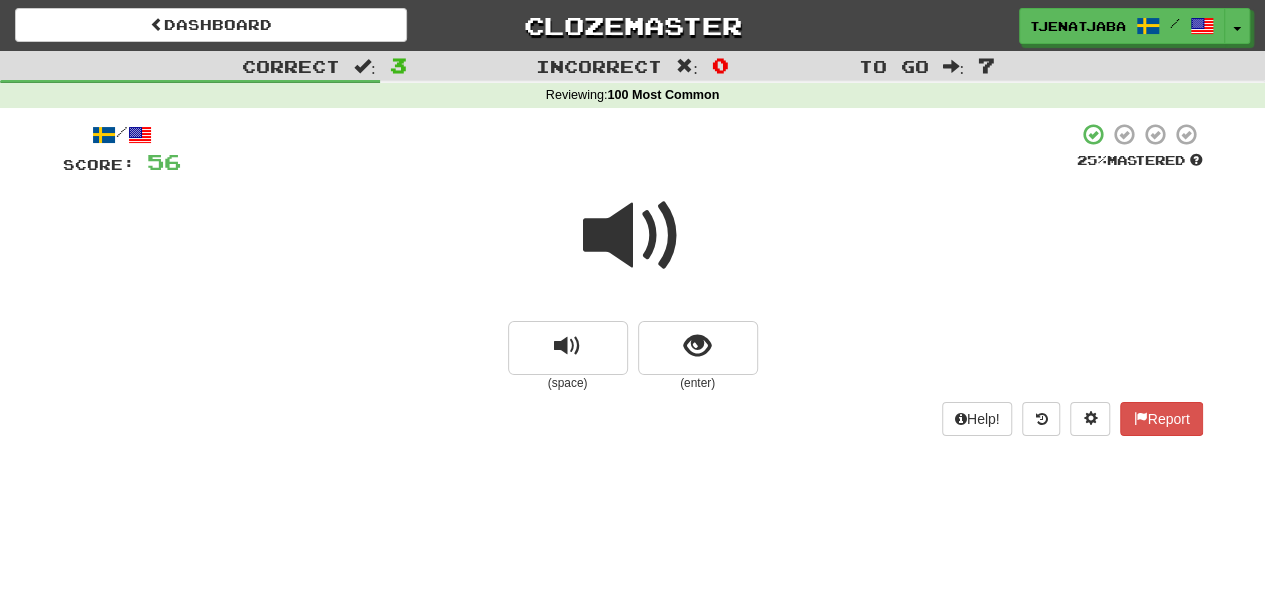 click at bounding box center (633, 236) 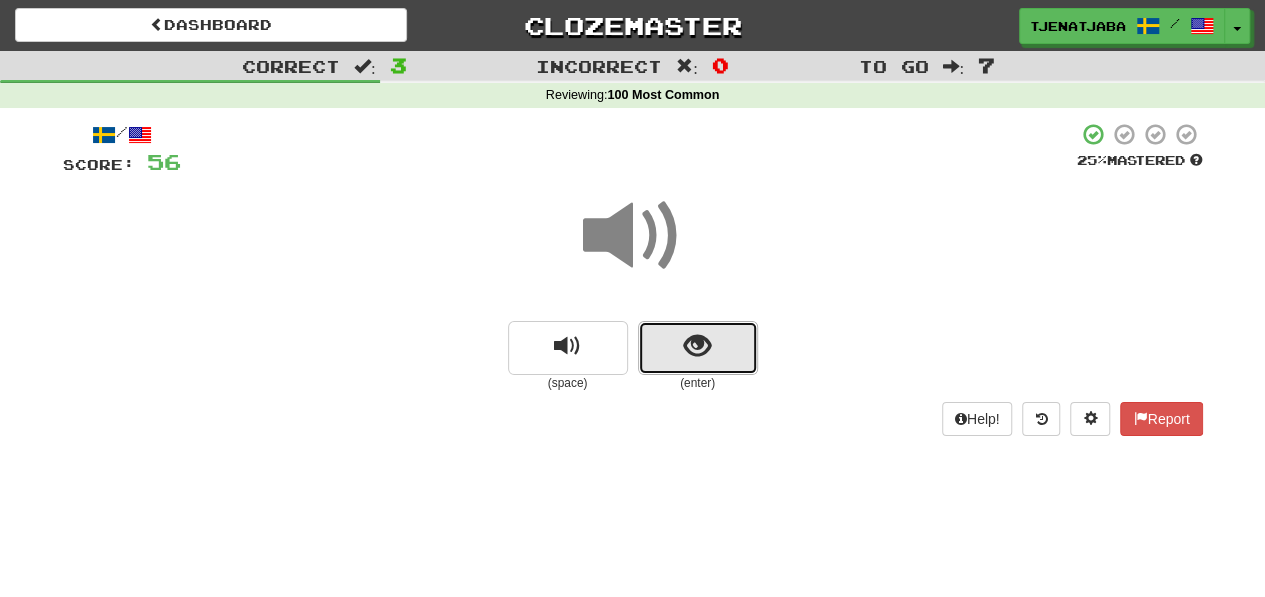 click at bounding box center (697, 346) 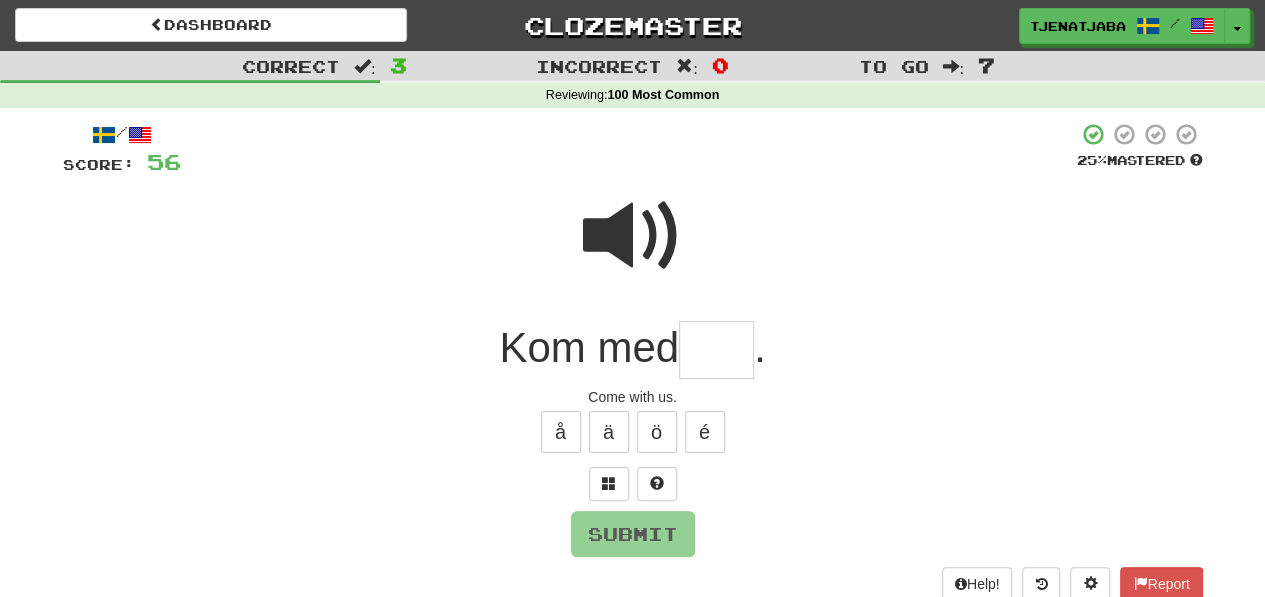 click at bounding box center (633, 236) 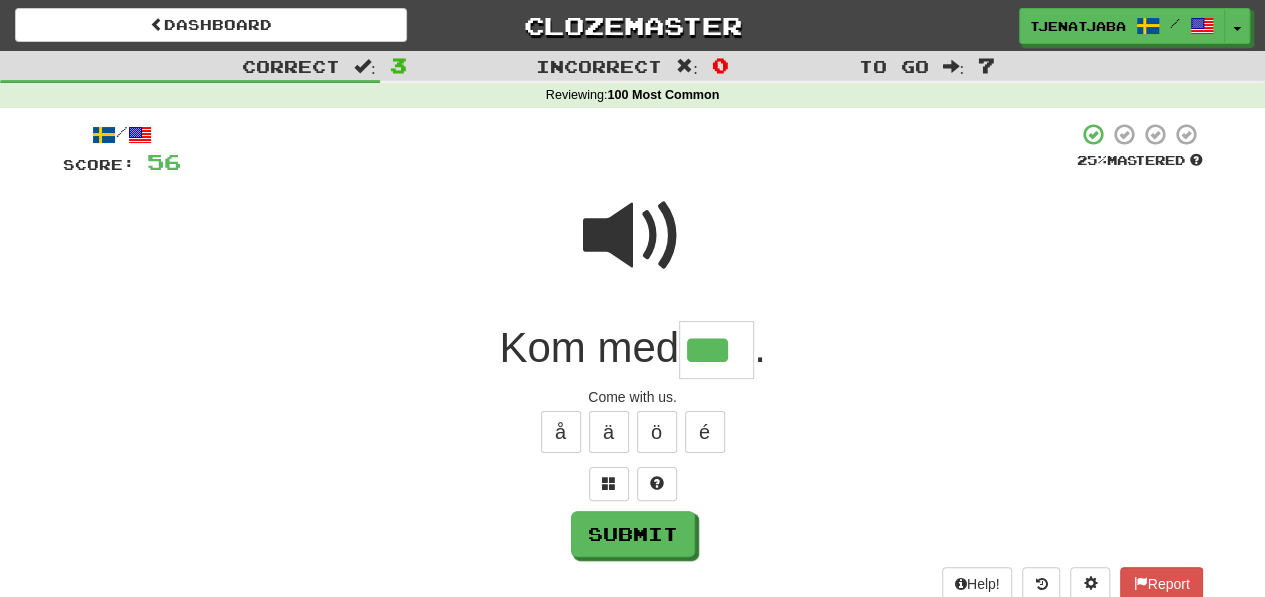 type on "***" 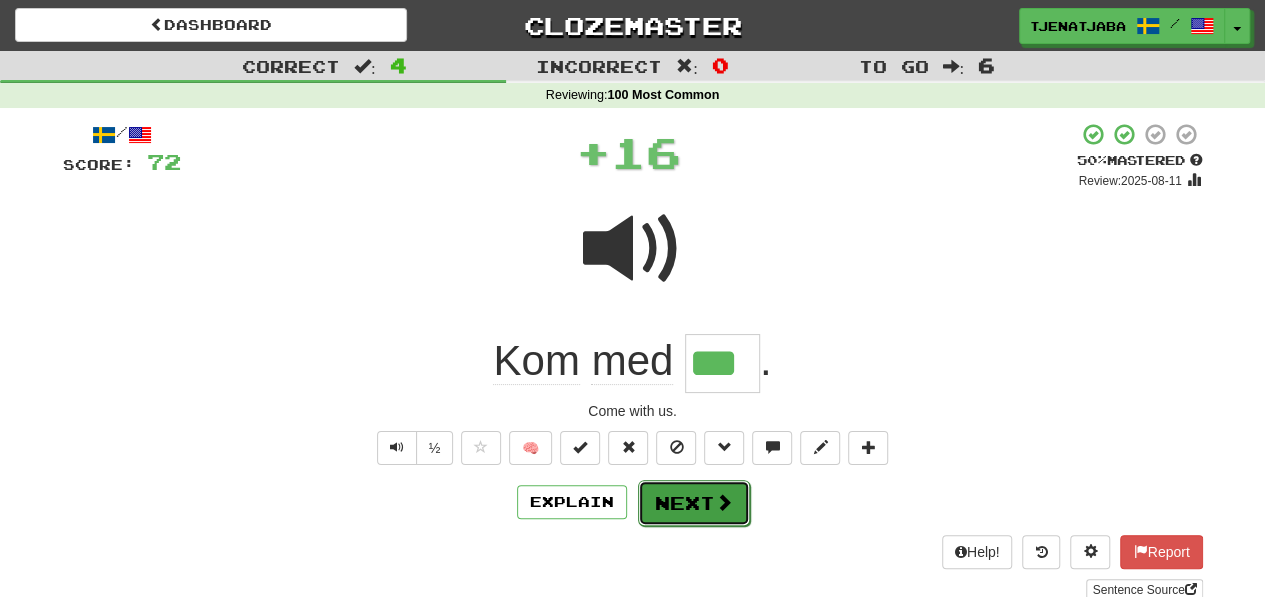 click at bounding box center (724, 502) 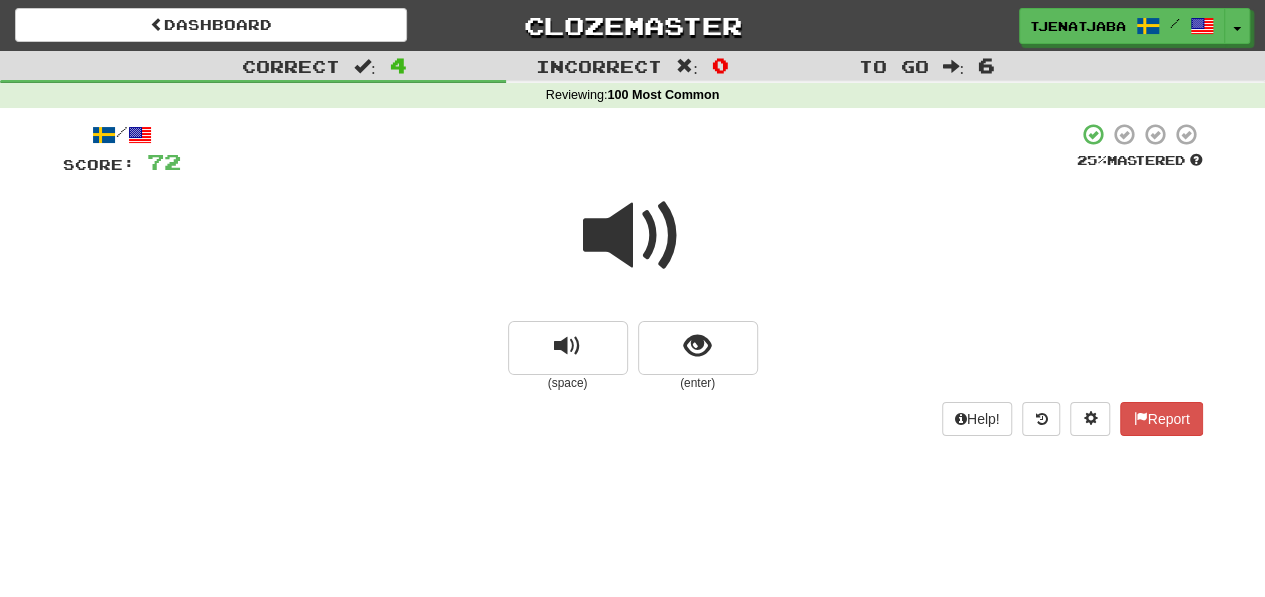 click at bounding box center [633, 236] 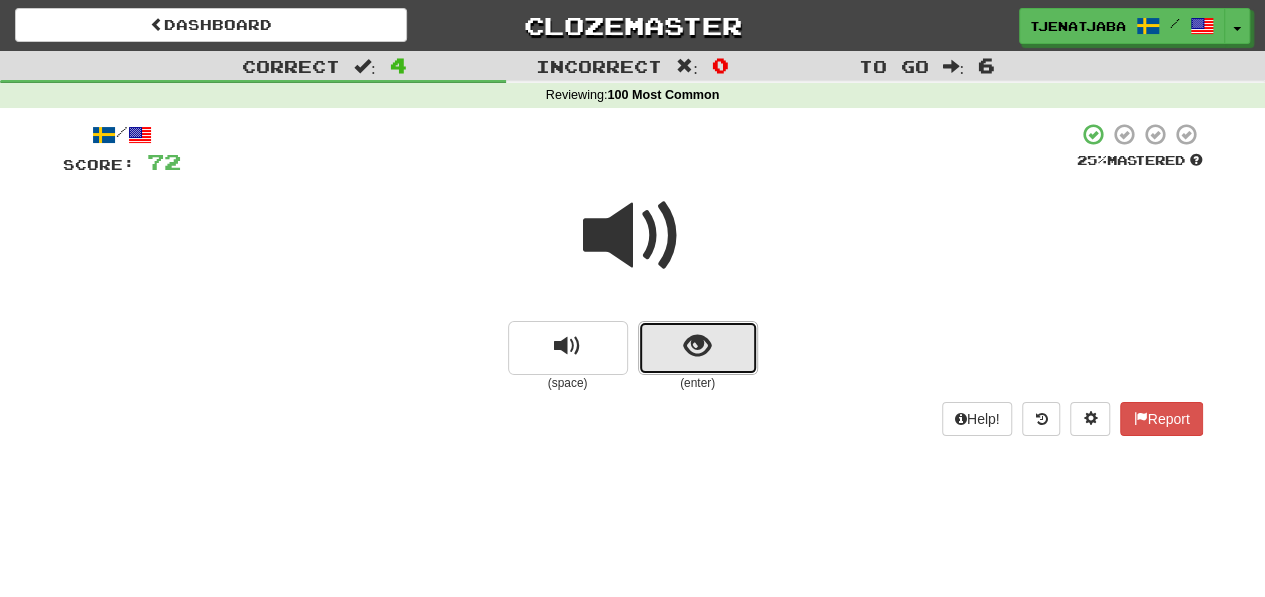 click at bounding box center [697, 346] 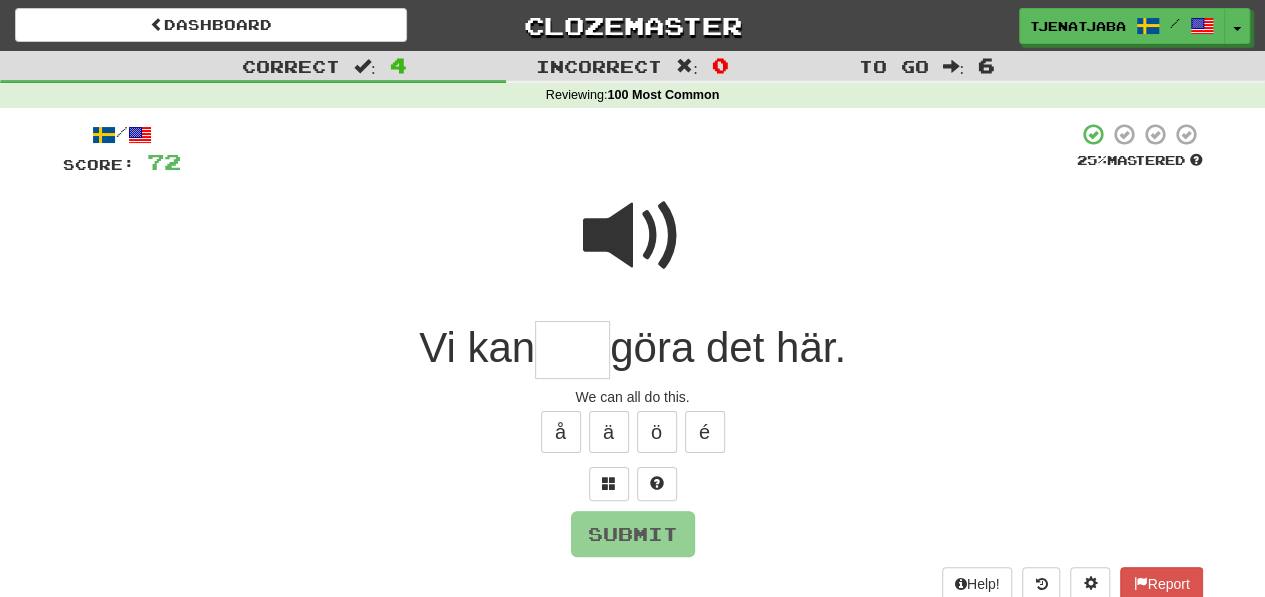 click at bounding box center (572, 350) 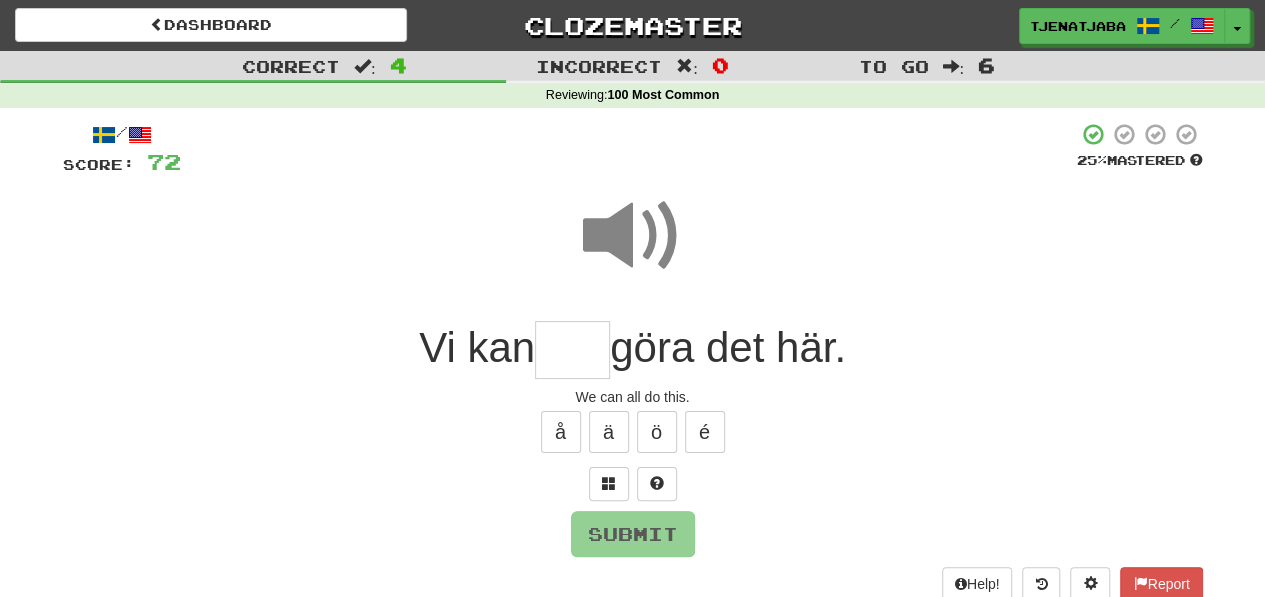 click at bounding box center (572, 350) 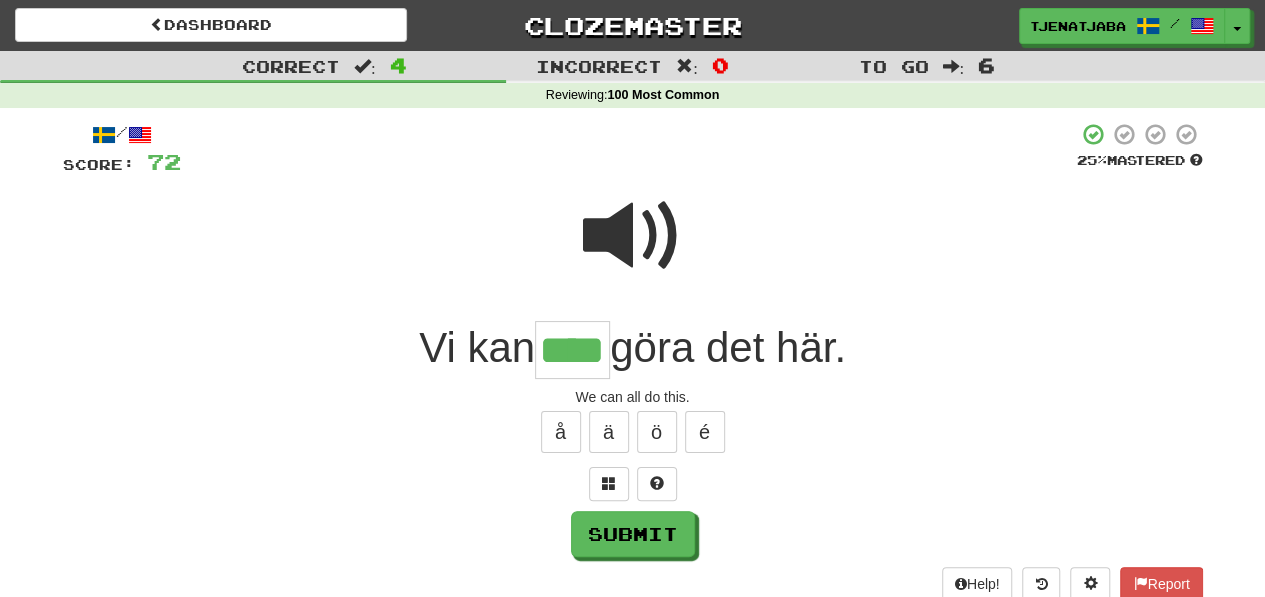 type on "****" 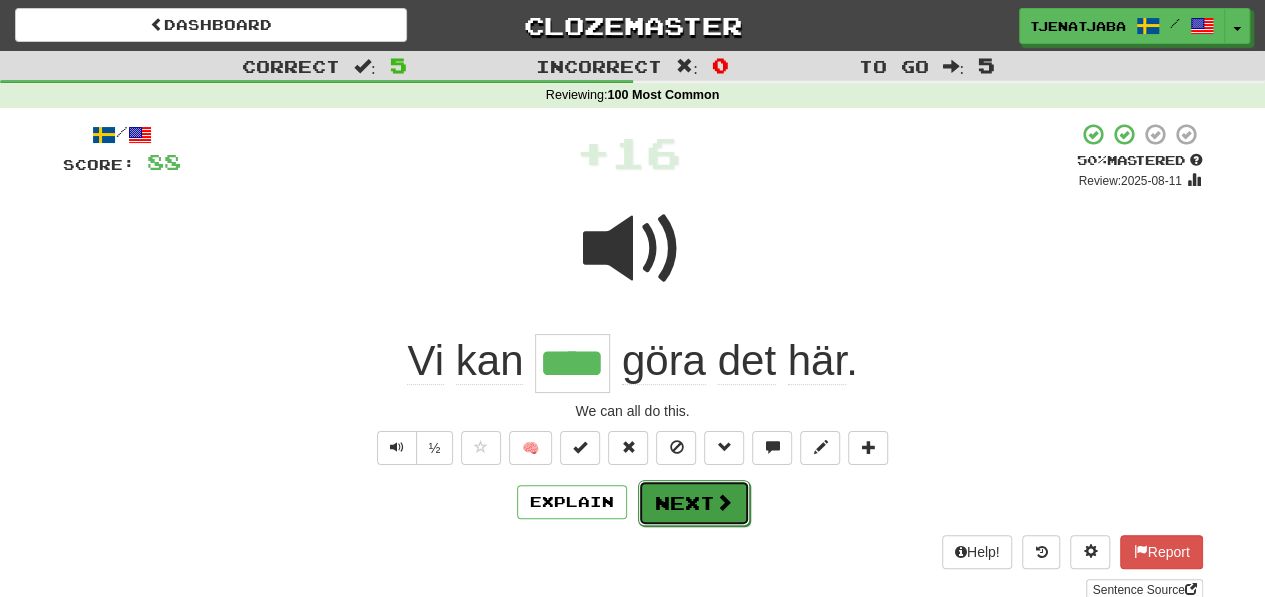 click on "Next" at bounding box center (694, 503) 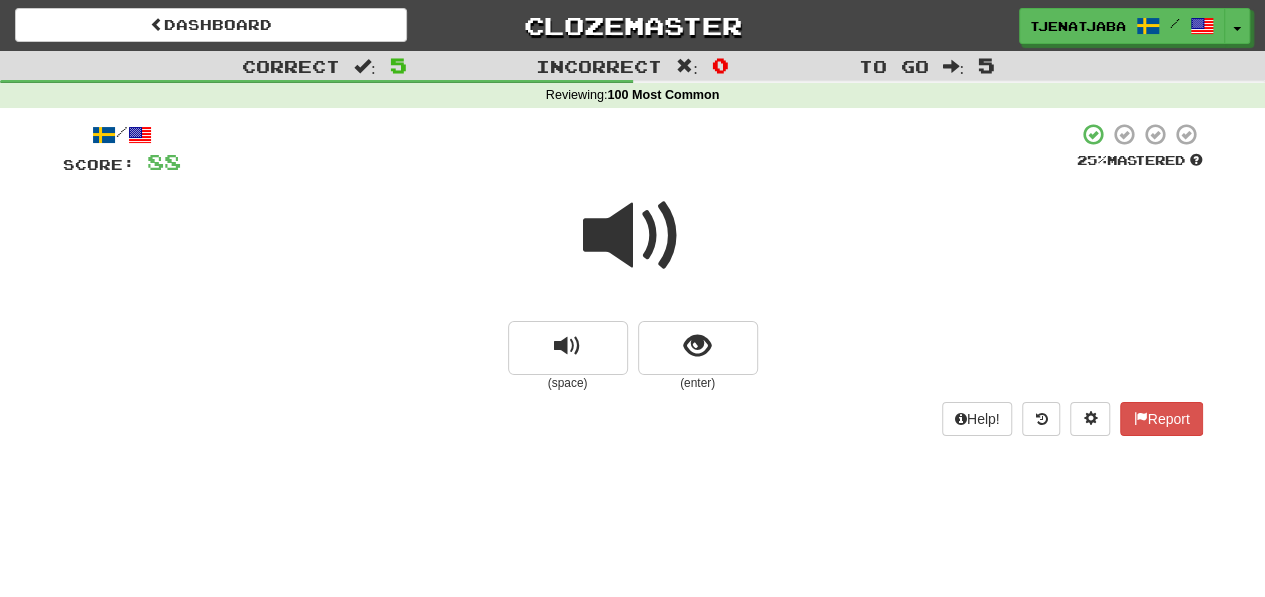 click at bounding box center [633, 236] 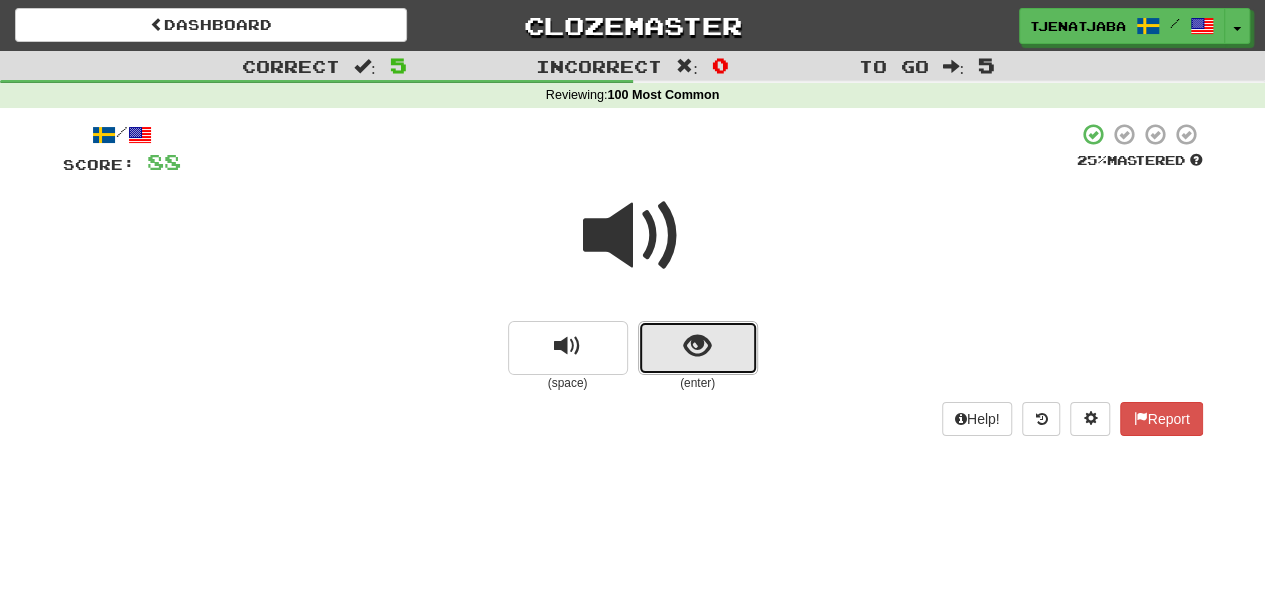 click at bounding box center (697, 346) 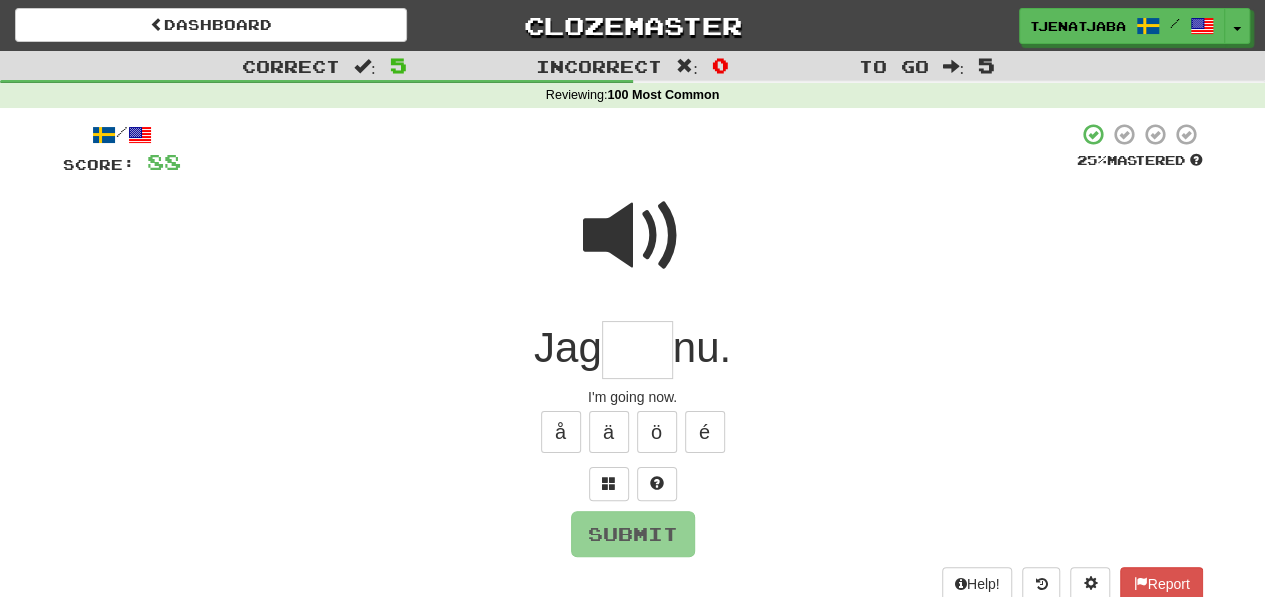 click at bounding box center [637, 350] 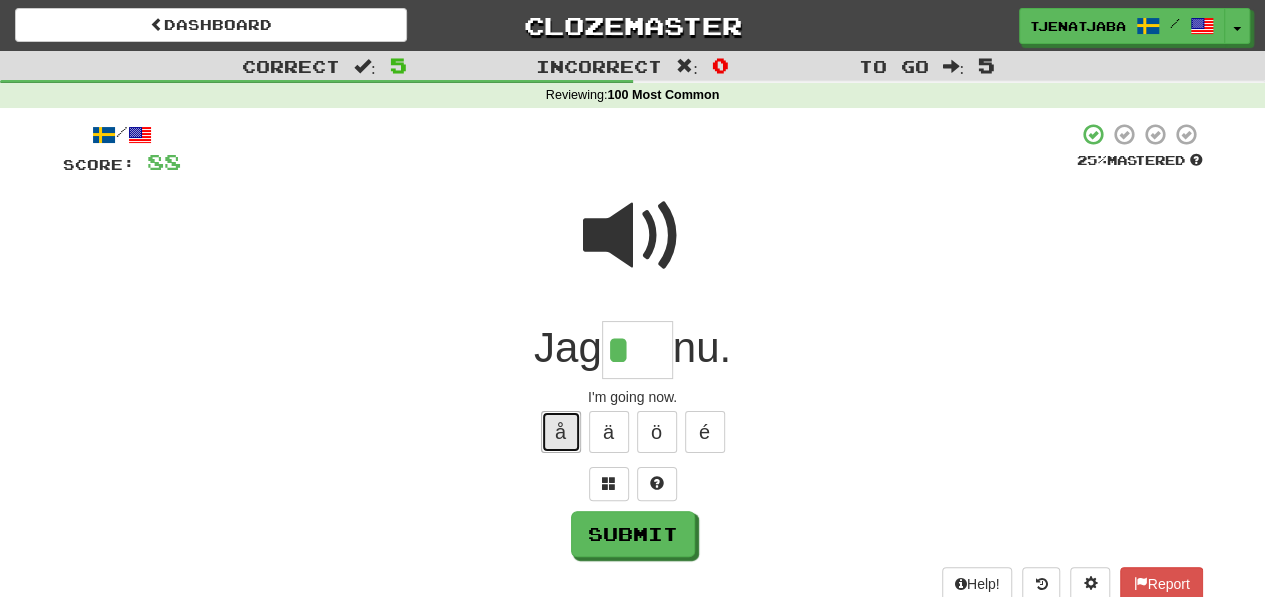 click on "å" at bounding box center [561, 432] 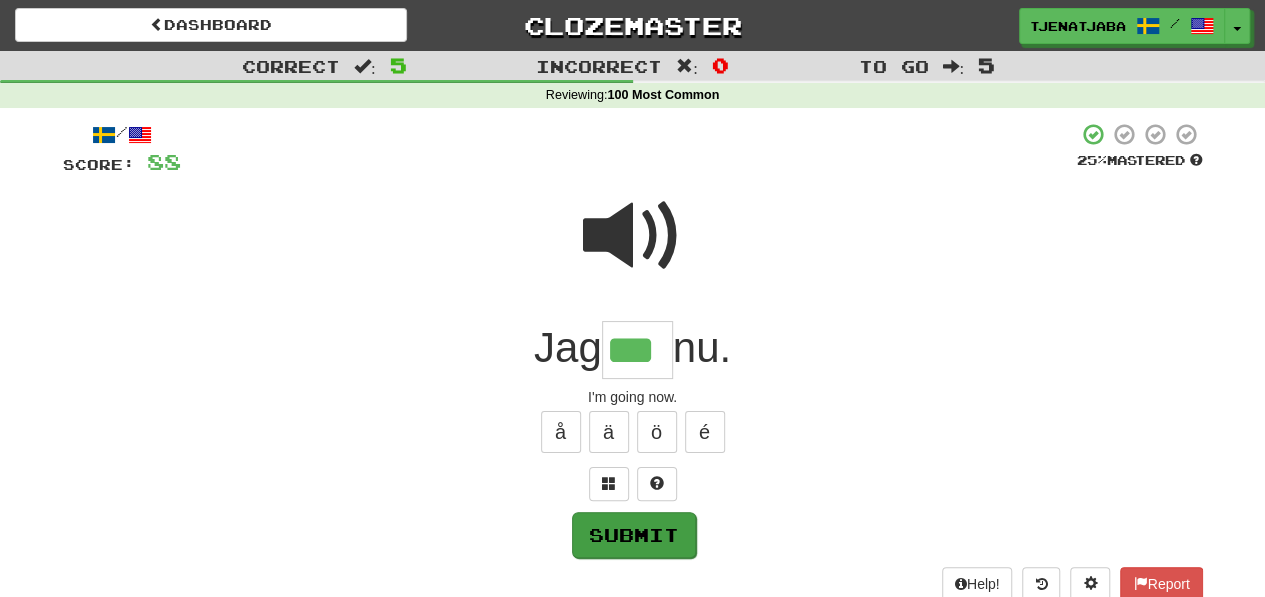 type on "***" 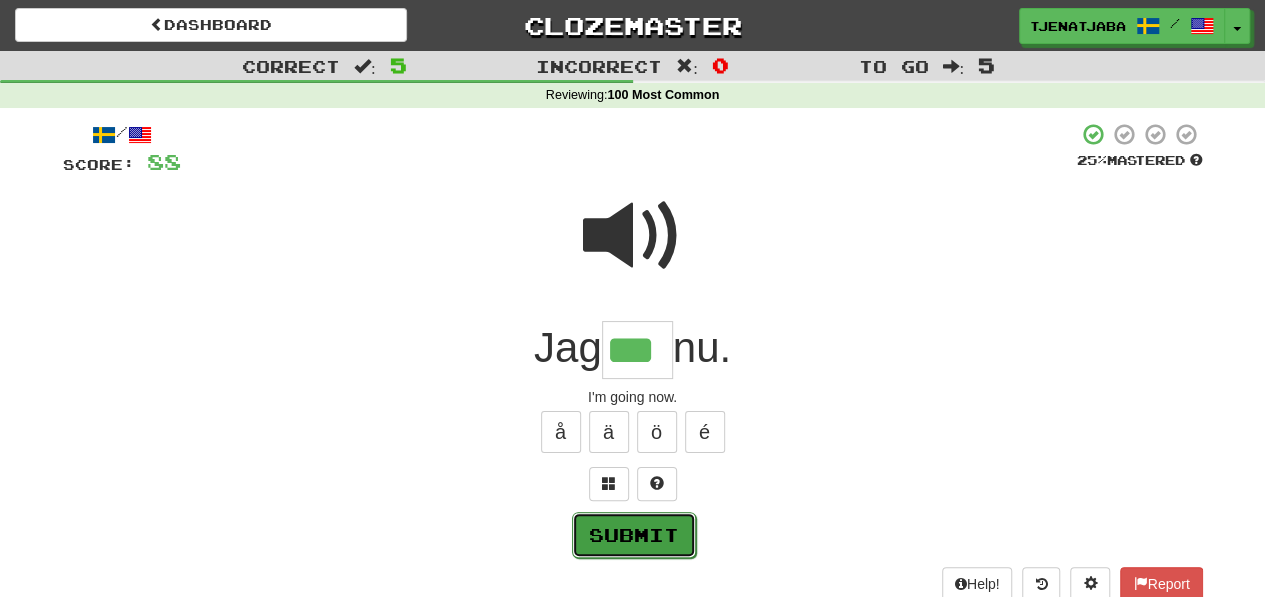 click on "Submit" at bounding box center [634, 535] 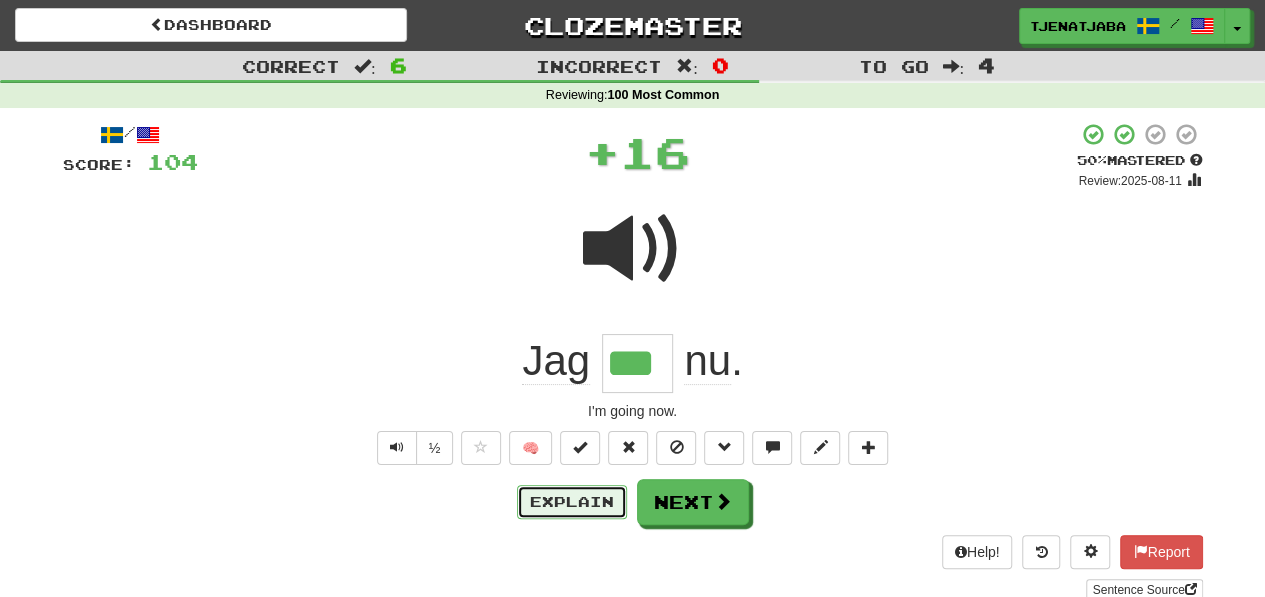 click on "Explain" at bounding box center (572, 502) 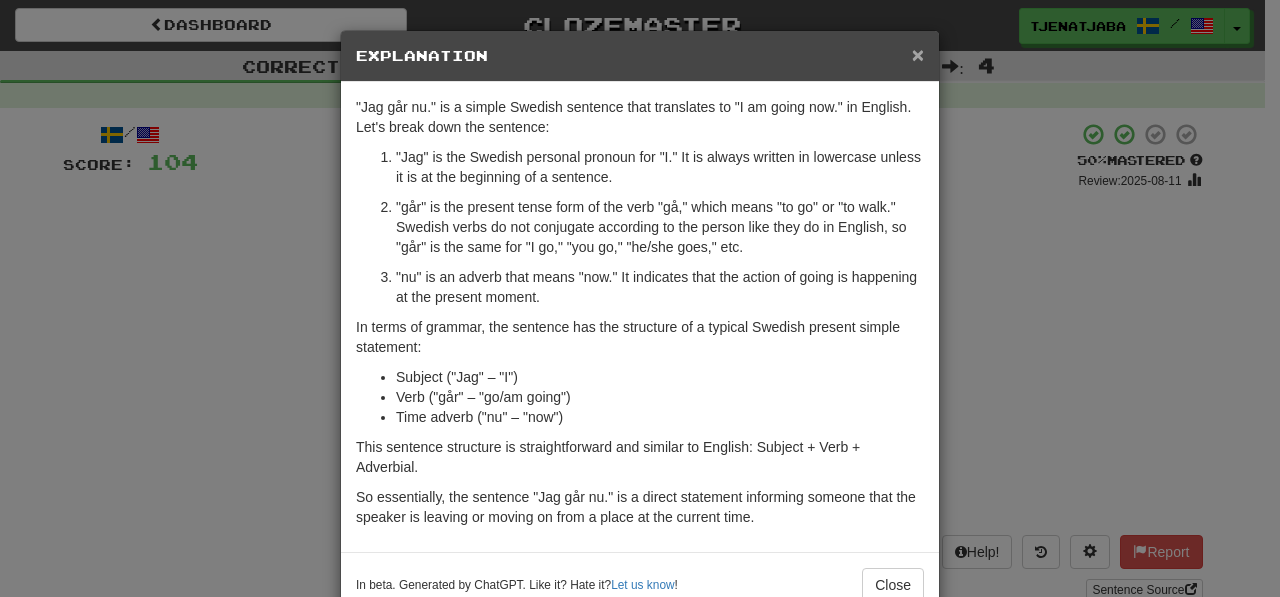 click on "×" at bounding box center (918, 54) 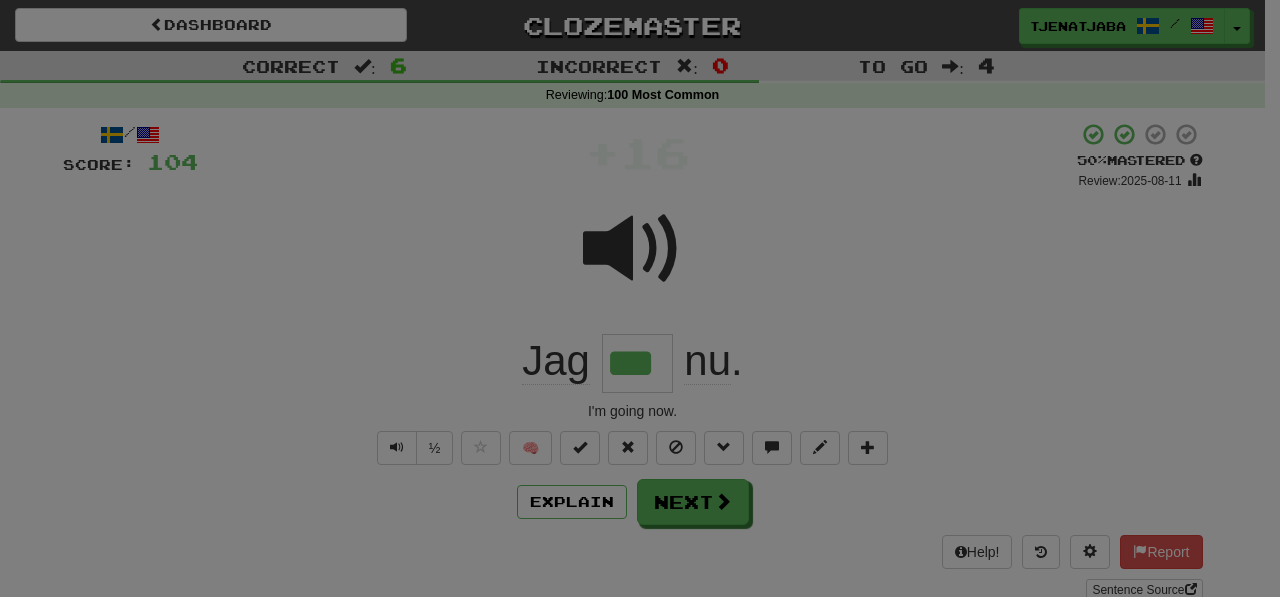 click on "Dashboard
Clozemaster
tjenatjaba
/
Toggle Dropdown
Dashboard
Leaderboard
Activity Feed
Notifications
Profile
Discussions
Svenska
/
English
Streak:
19
Review:
18
Points Today: 0
Languages
Account
Logout
tjenatjaba
/
Toggle Dropdown
Dashboard
Leaderboard
Activity Feed
Notifications
Profile
Discussions
Svenska
/
English
Streak:
19
Review:
18
Points Today: 0
Languages
Account
Logout
clozemaster
Correct   :   6 Incorrect   :   0 To go   :   4 Reviewing :  100 Most Common  /  Score:   104 + 16 50 %  Mastered Review:  2025-08-11 Jag   ***   nu . I'm going now. ½ 🧠 Explain Next  Help!  Report Sentence Source" at bounding box center (640, 669) 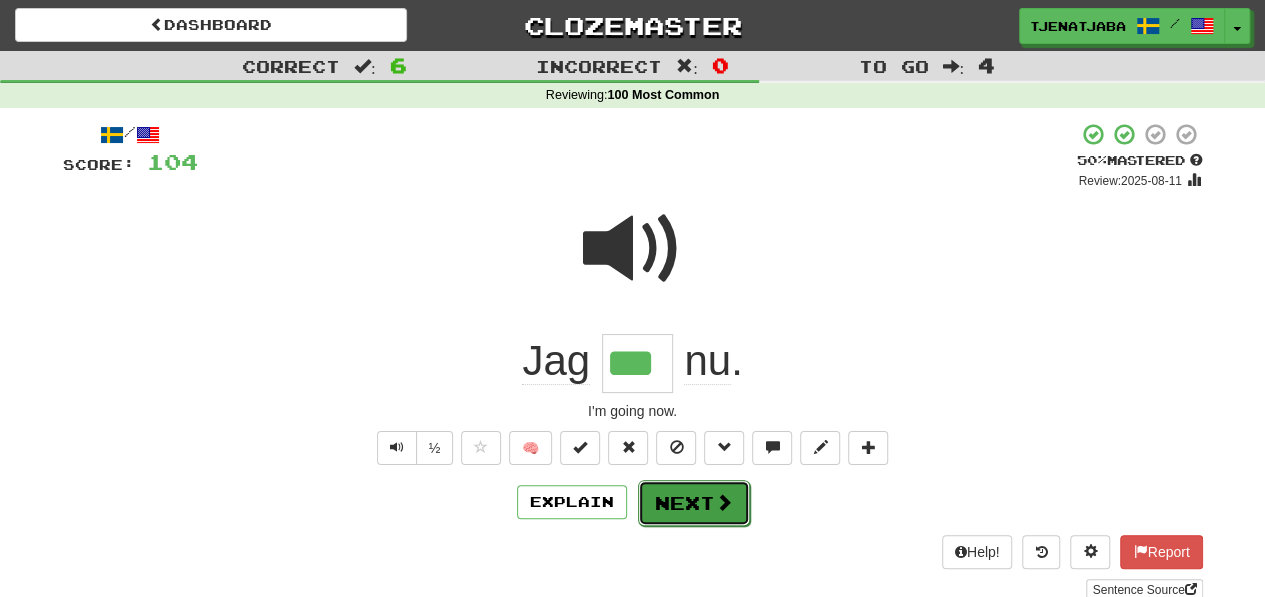 click on "Next" at bounding box center [694, 503] 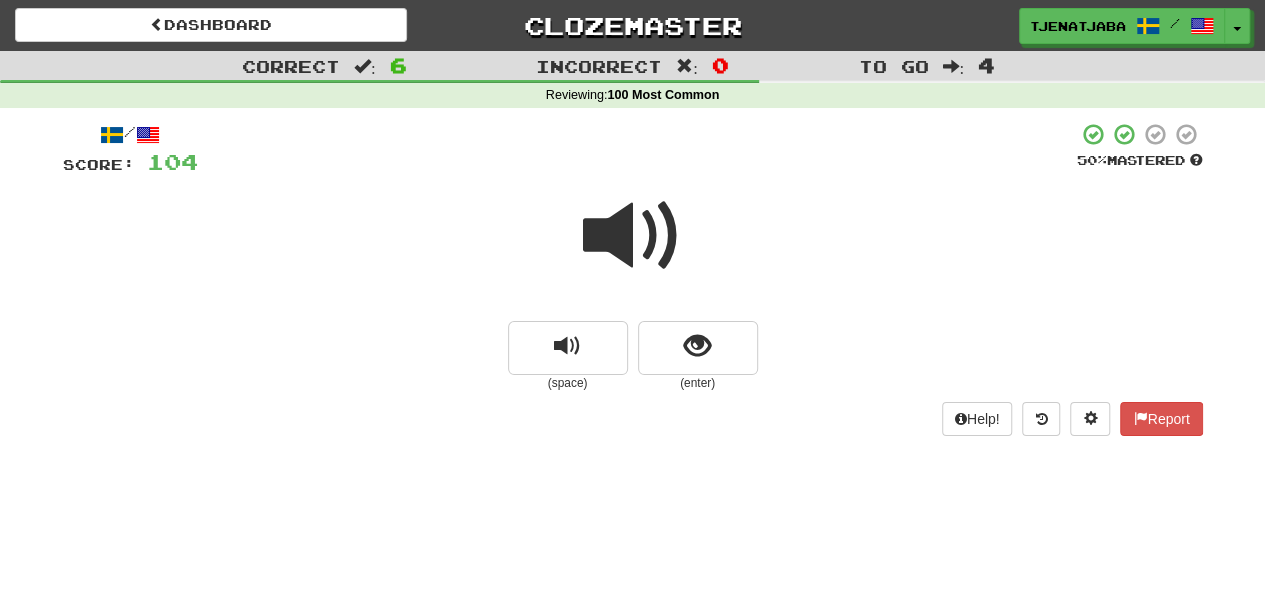 click at bounding box center [633, 236] 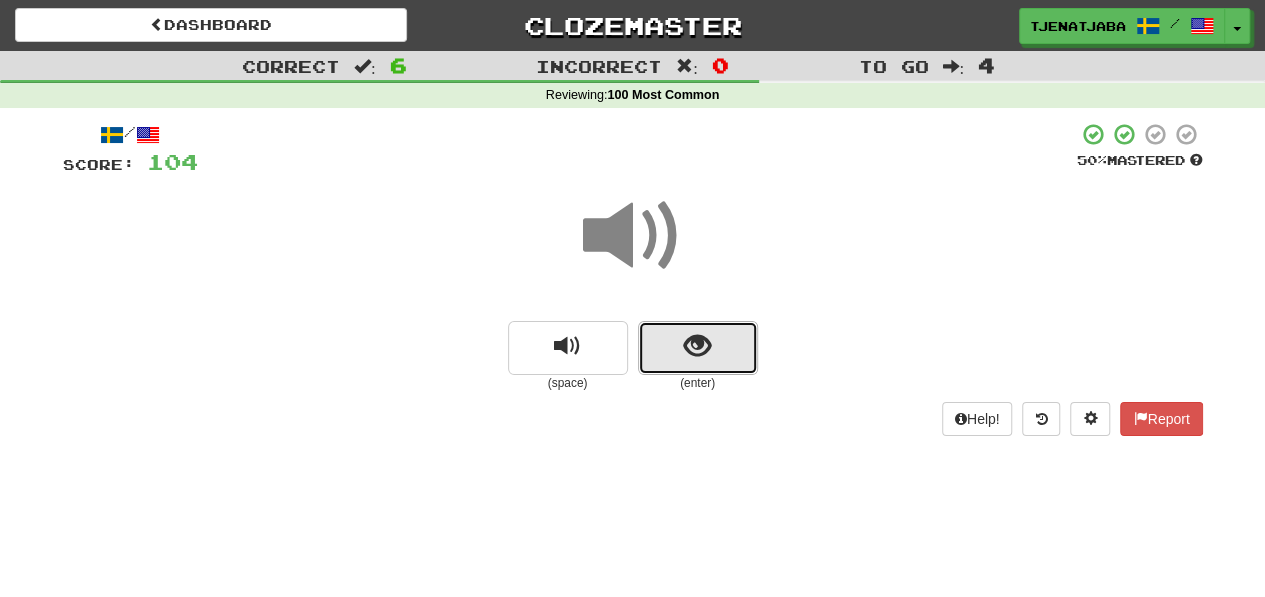 click at bounding box center [698, 348] 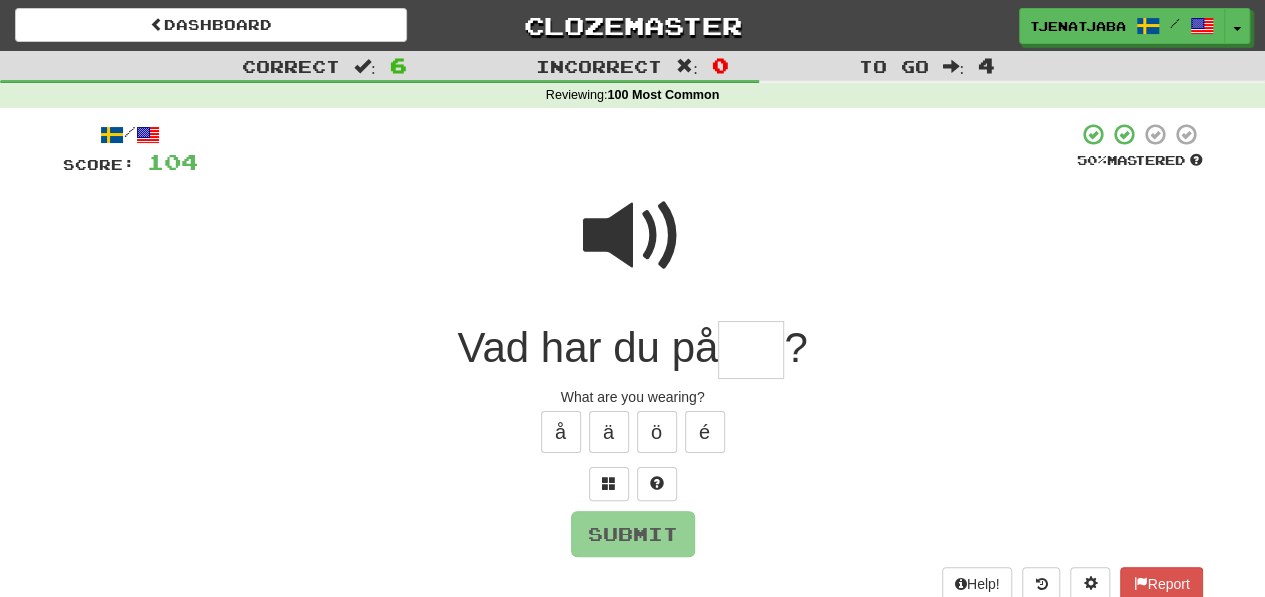 click at bounding box center [633, 236] 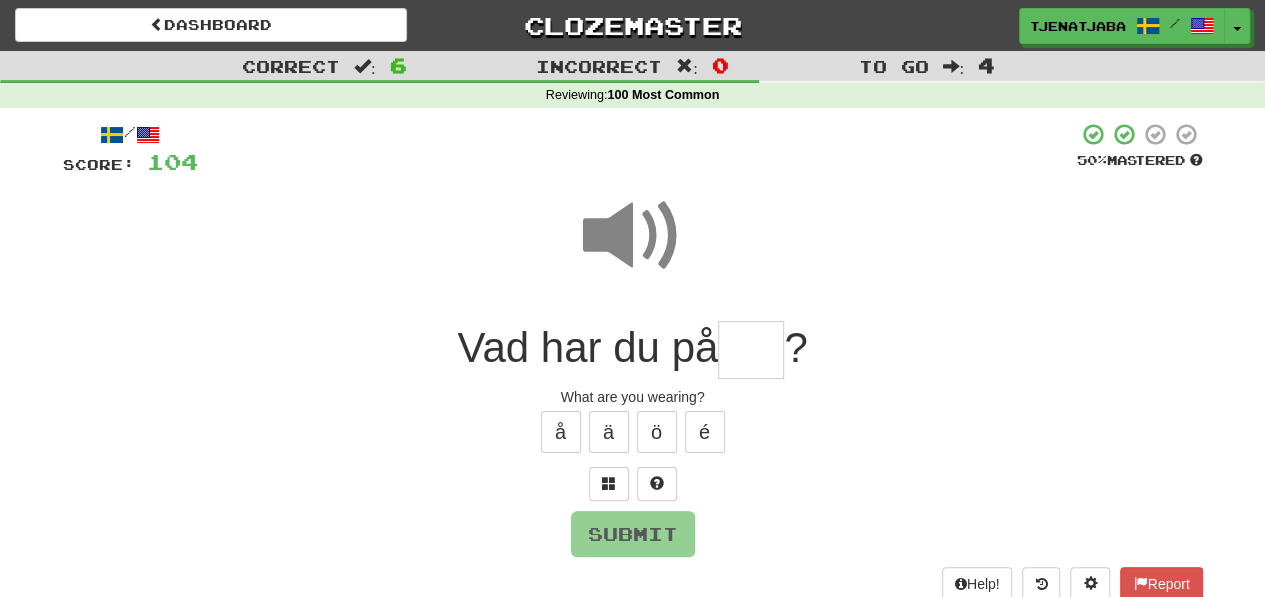click at bounding box center [751, 350] 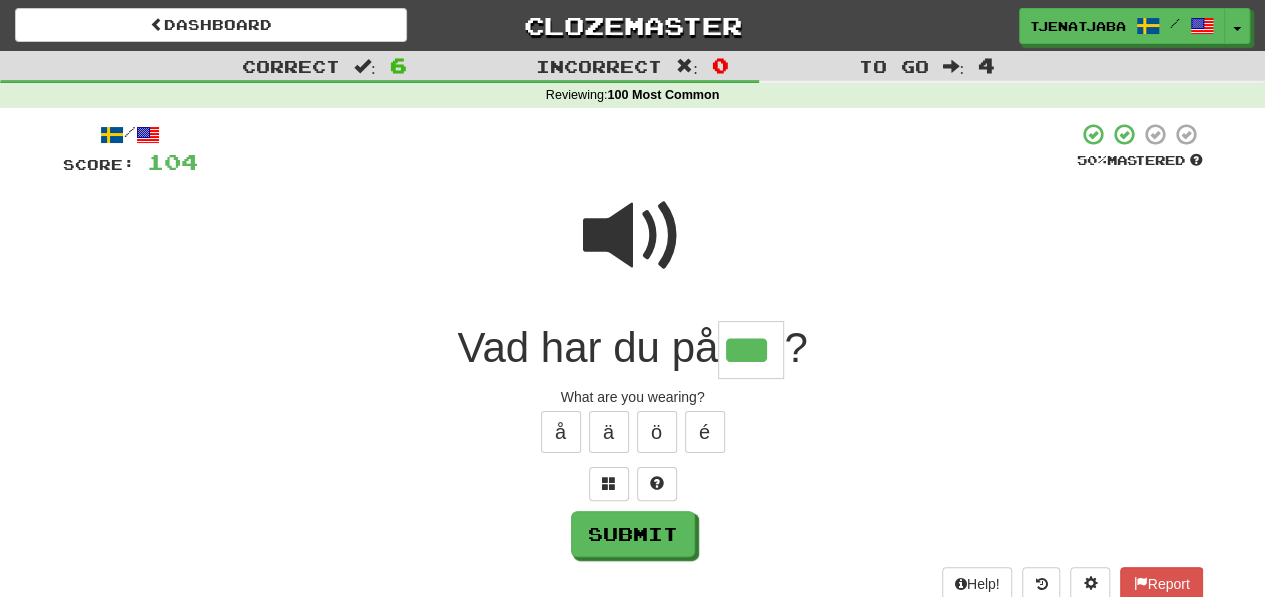 type on "***" 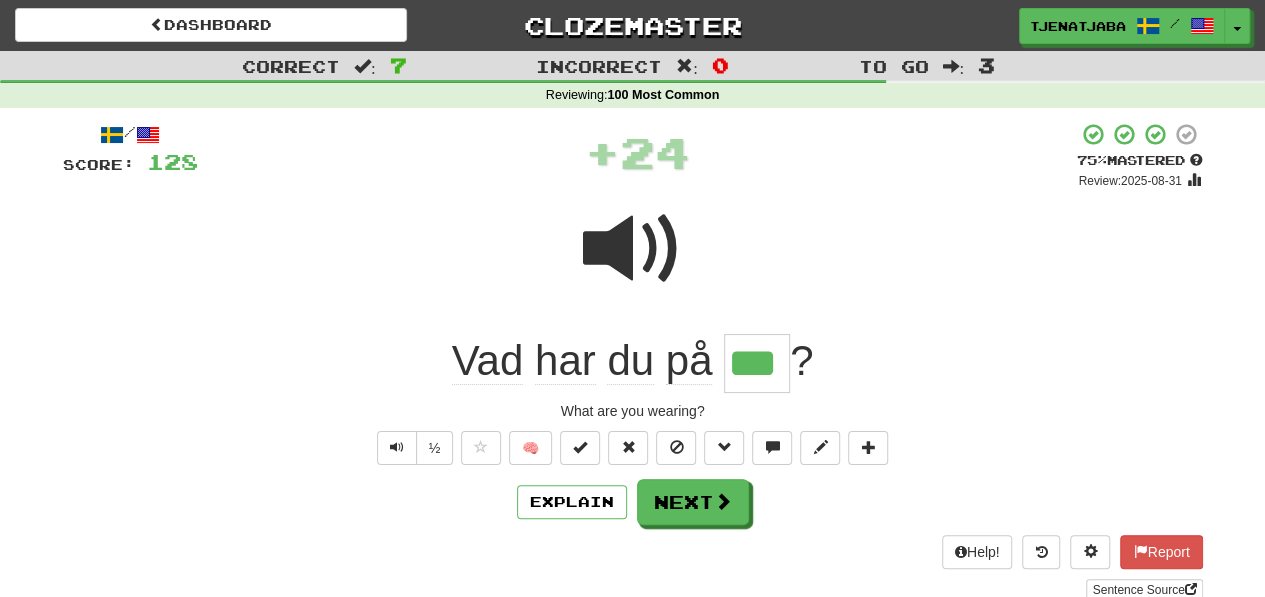 click at bounding box center (633, 249) 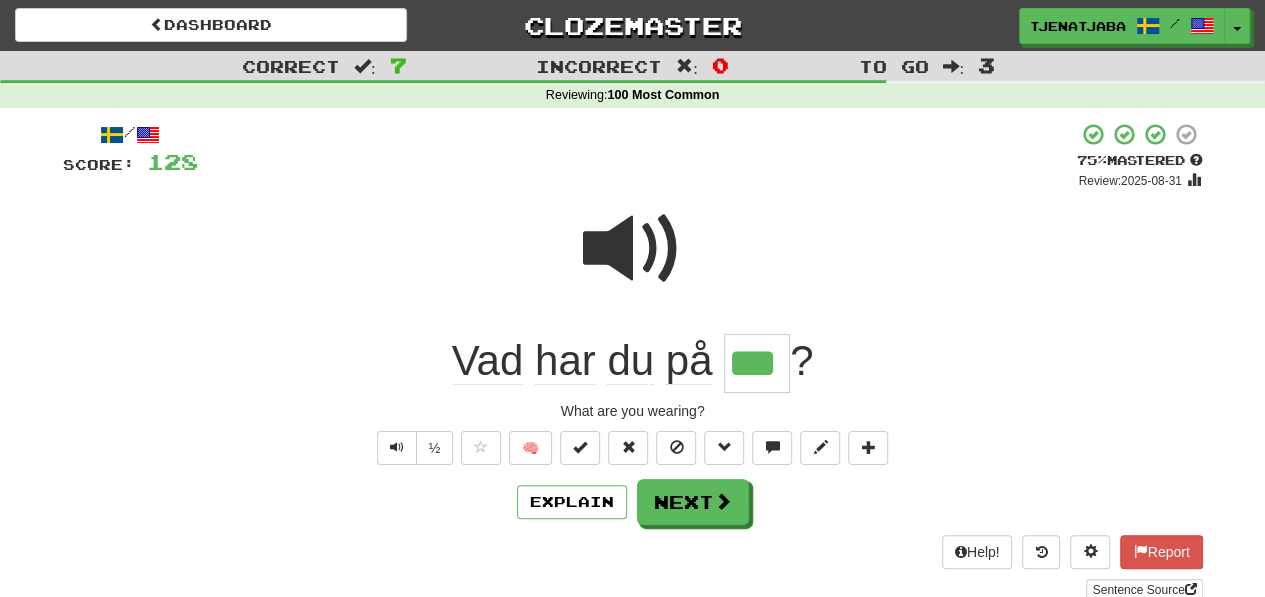 click at bounding box center [633, 249] 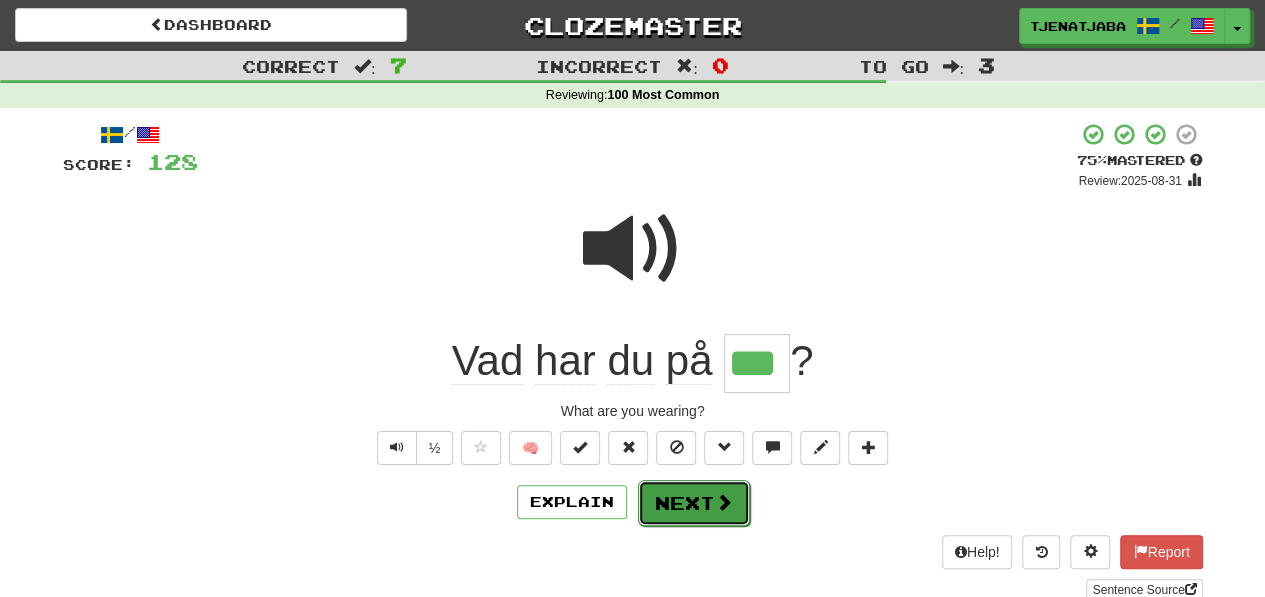 click on "Next" at bounding box center (694, 503) 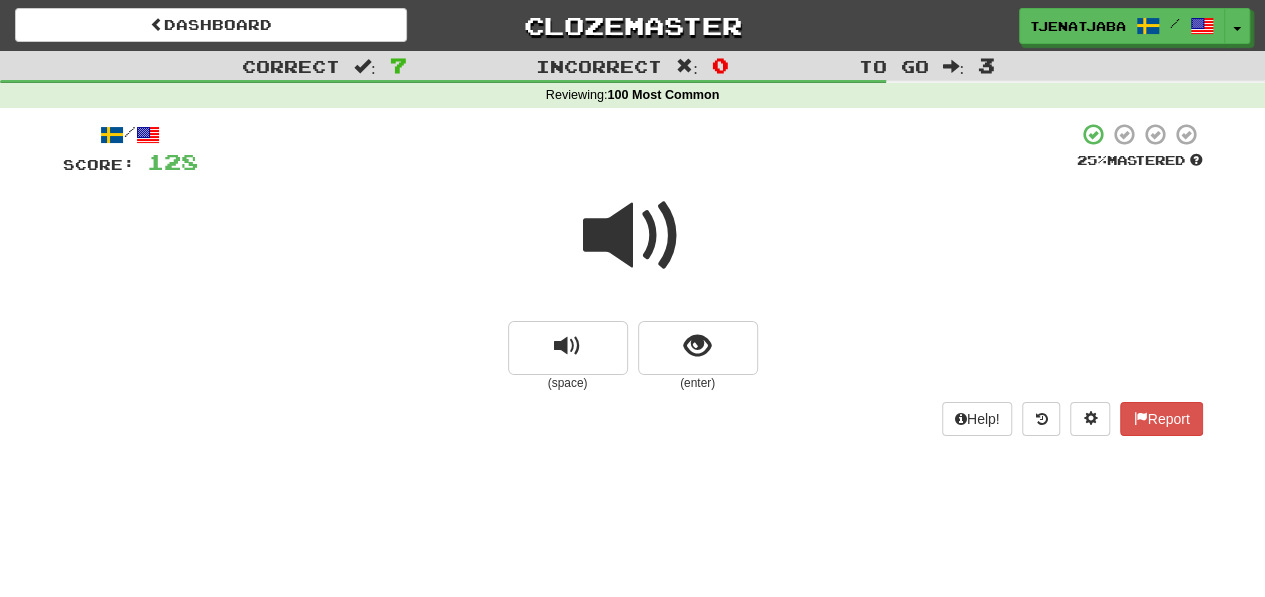 click at bounding box center [633, 236] 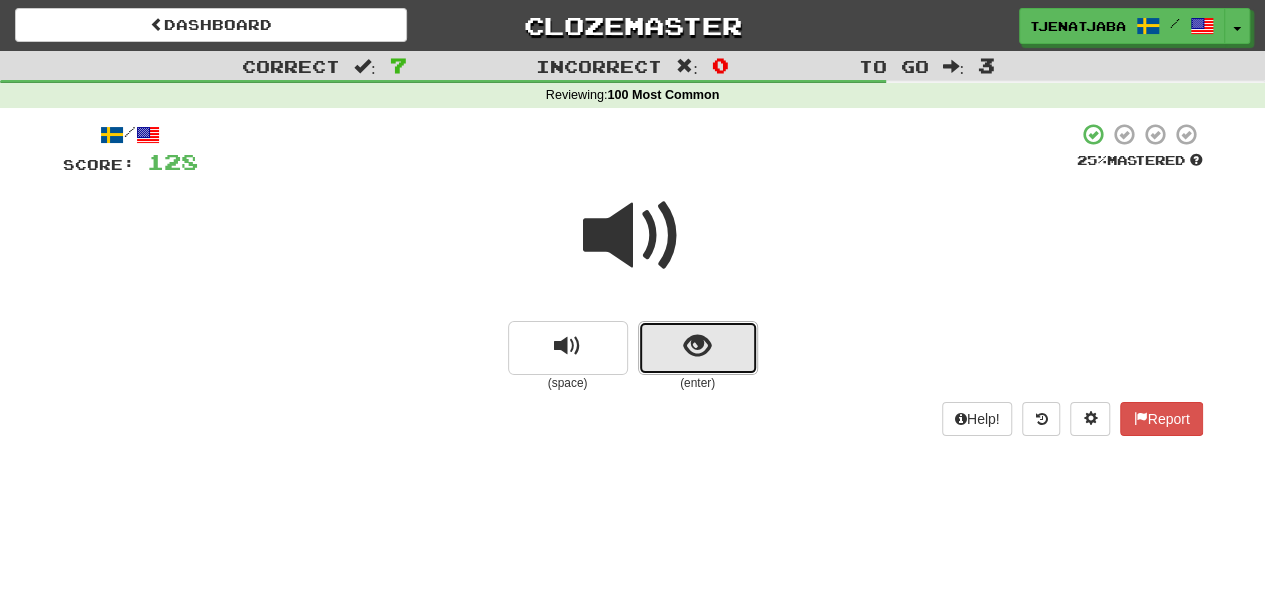 click at bounding box center (698, 348) 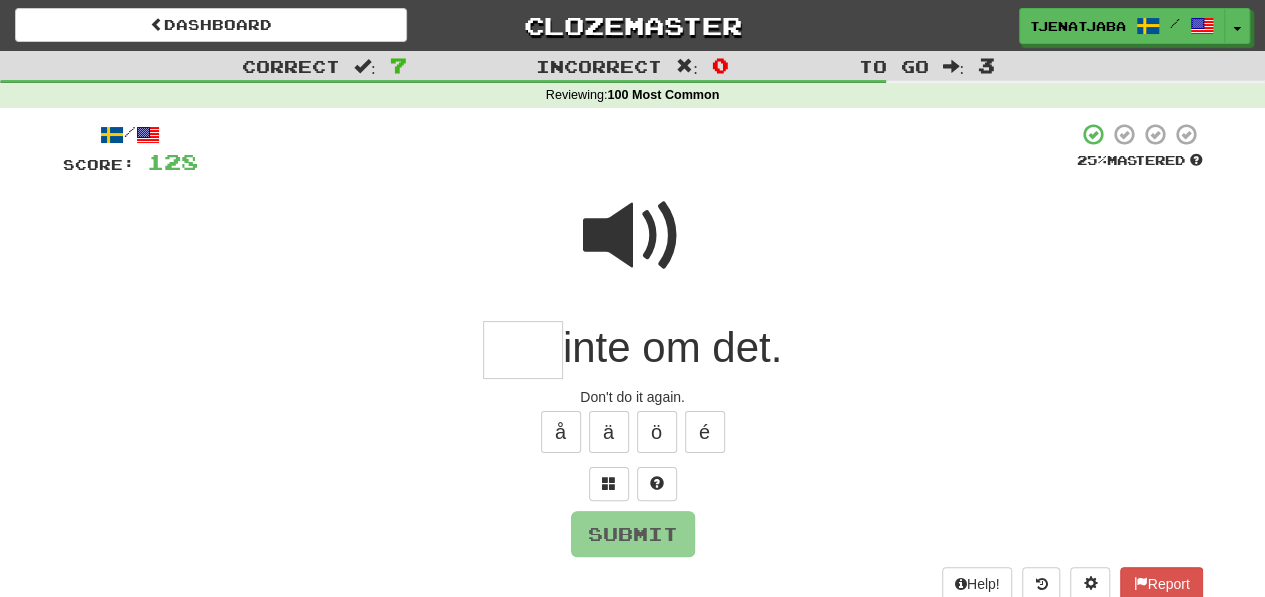 click at bounding box center (633, 236) 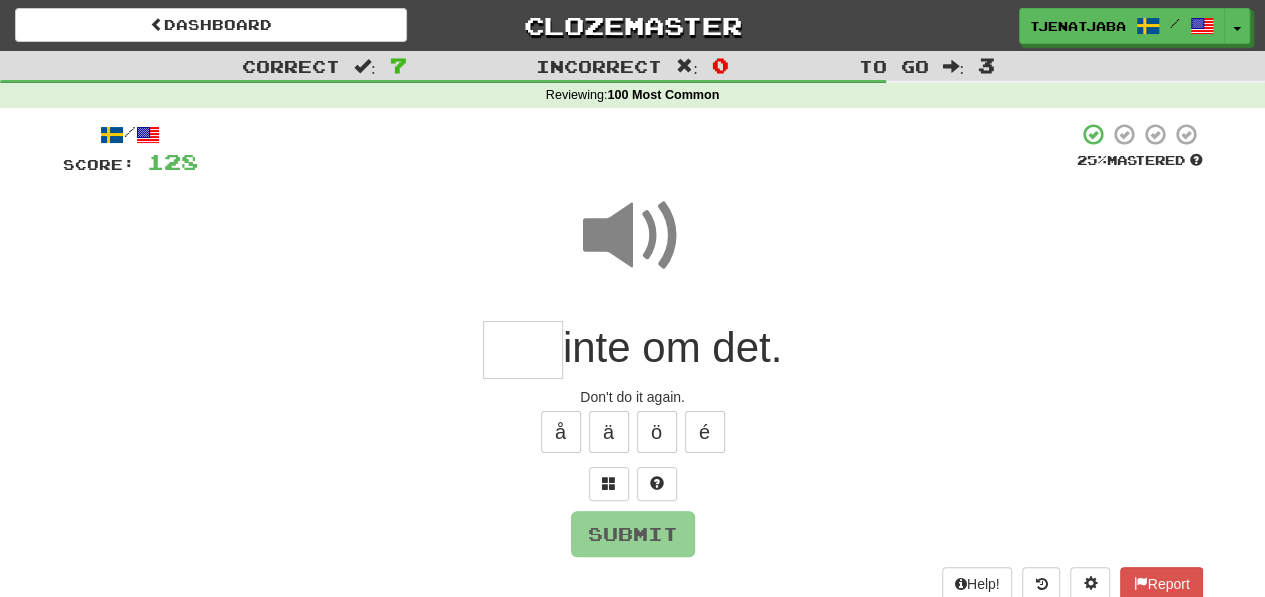 click at bounding box center [523, 350] 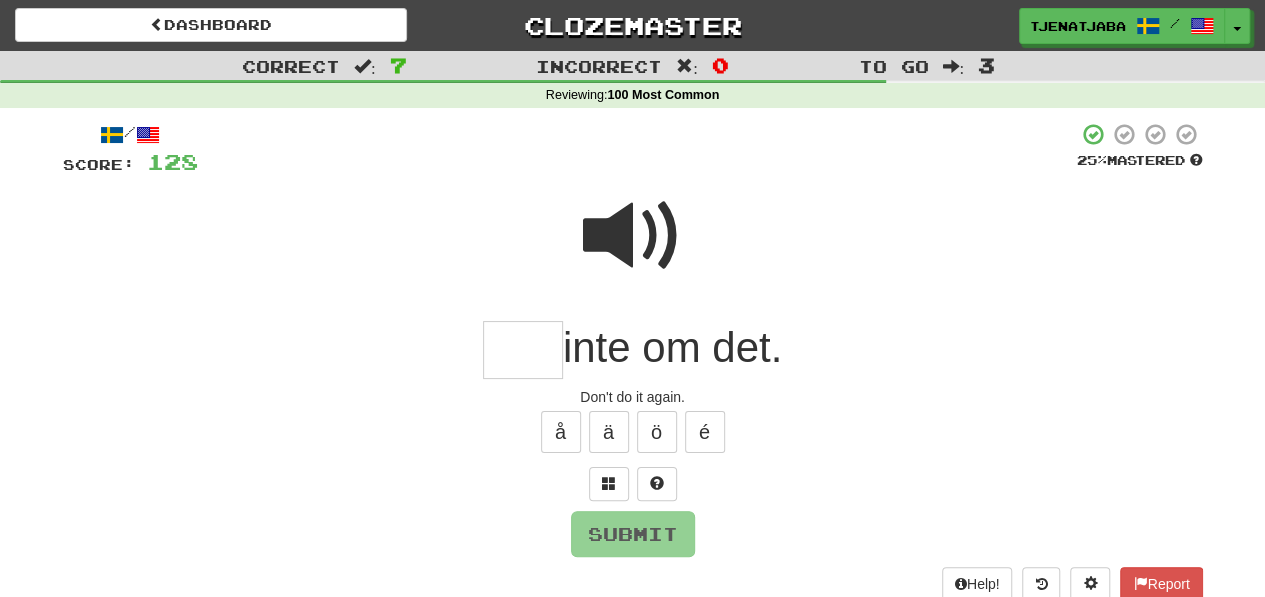 click at bounding box center (523, 350) 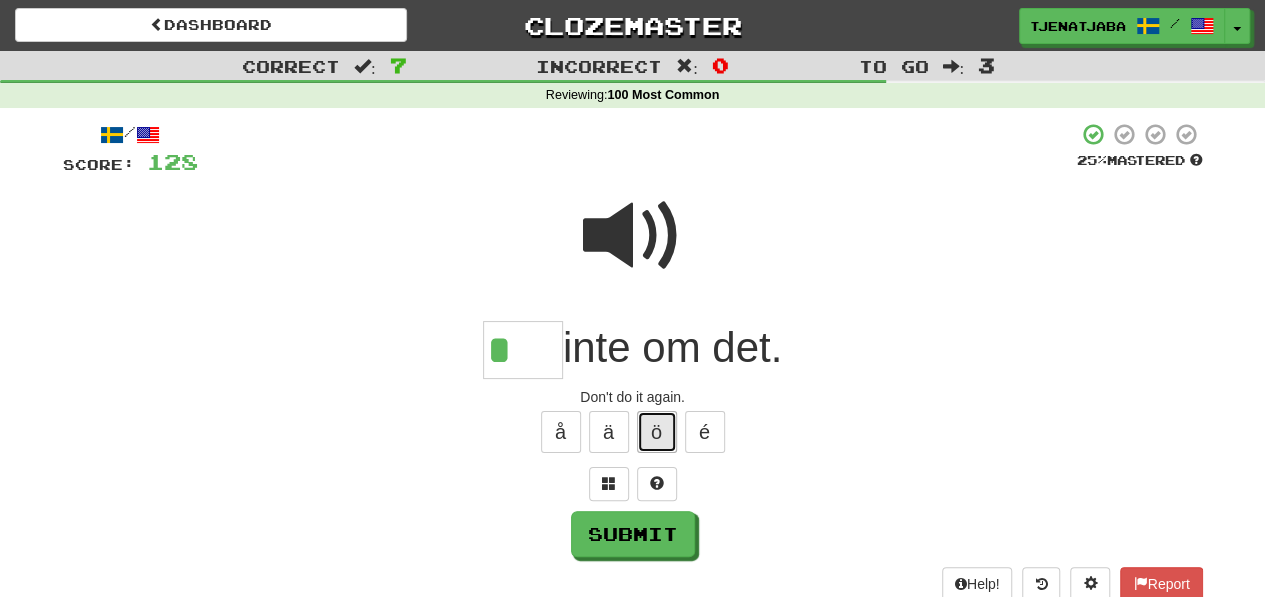 click on "ö" at bounding box center [657, 432] 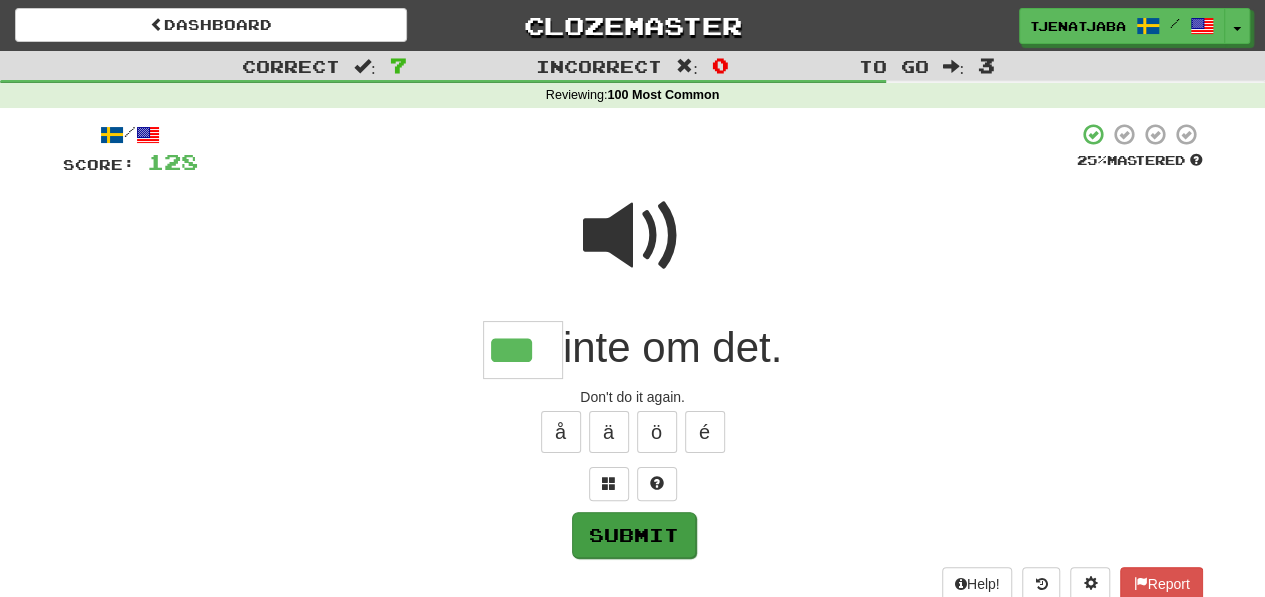 type on "***" 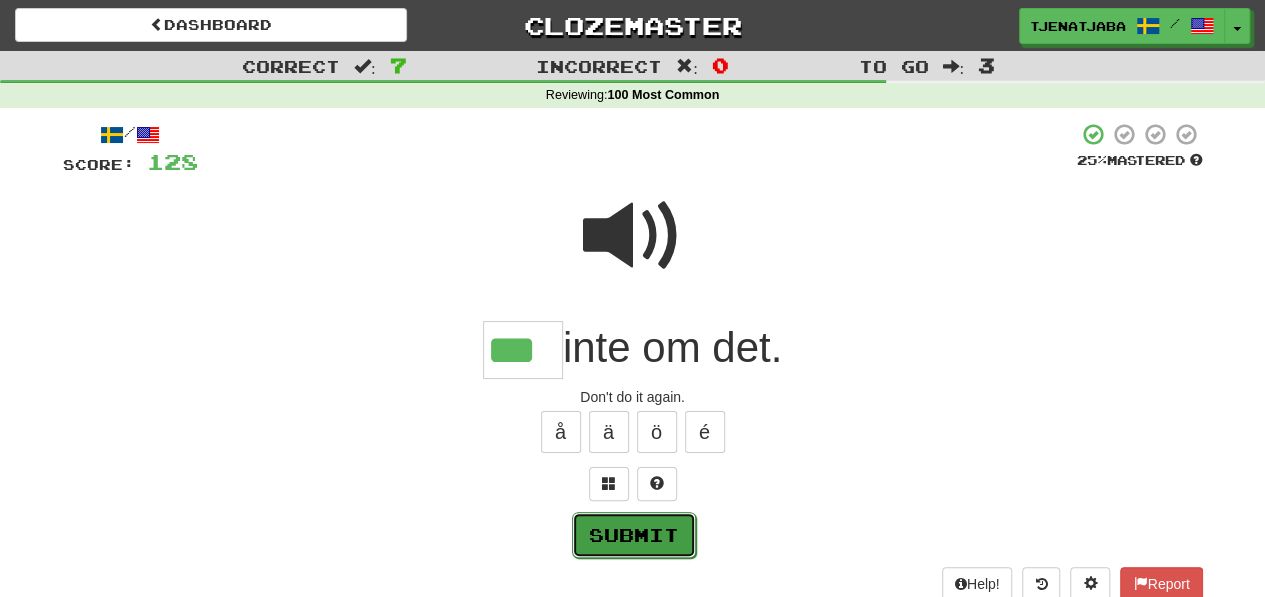 click on "Submit" at bounding box center (634, 535) 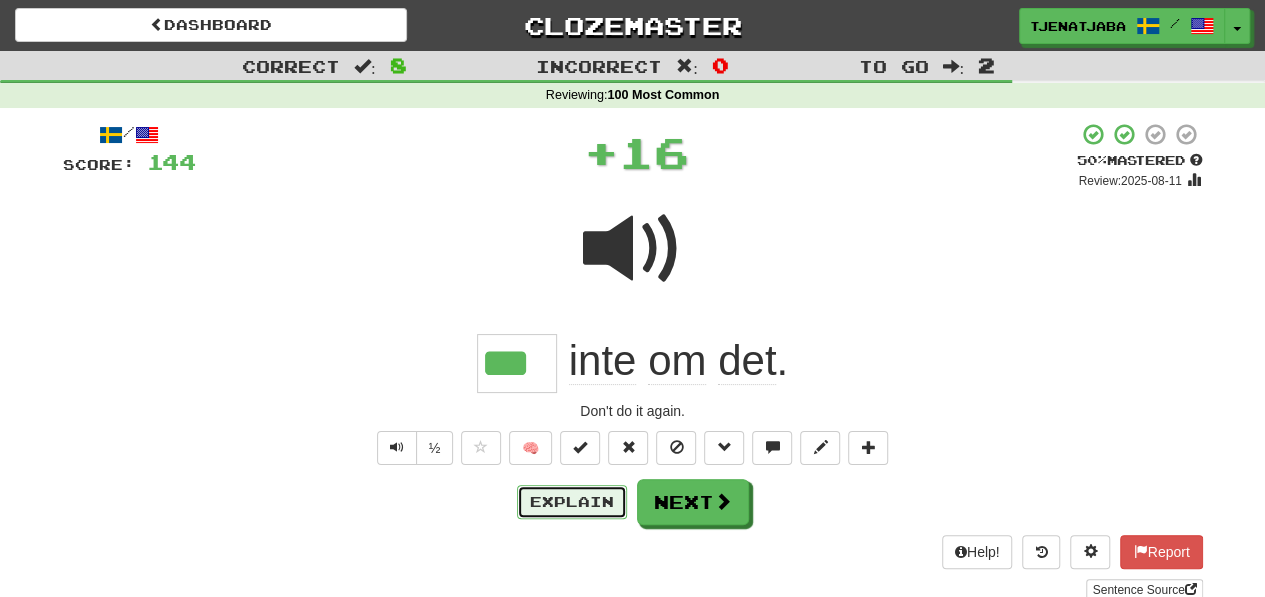 click on "Explain" at bounding box center (572, 502) 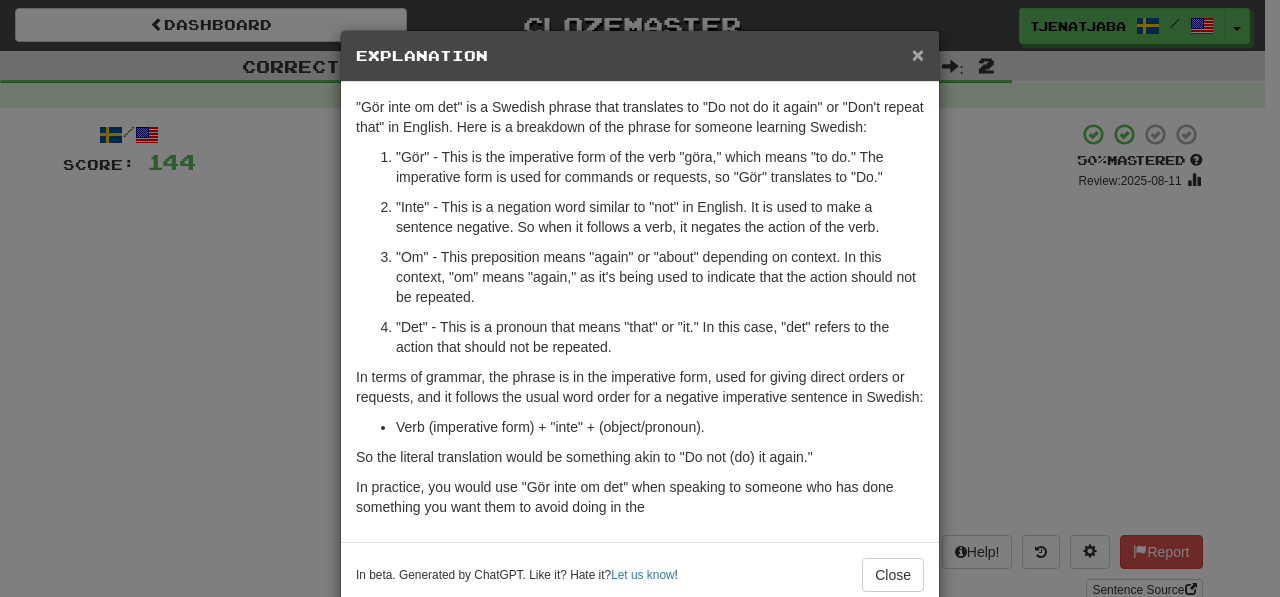click on "×" at bounding box center (918, 54) 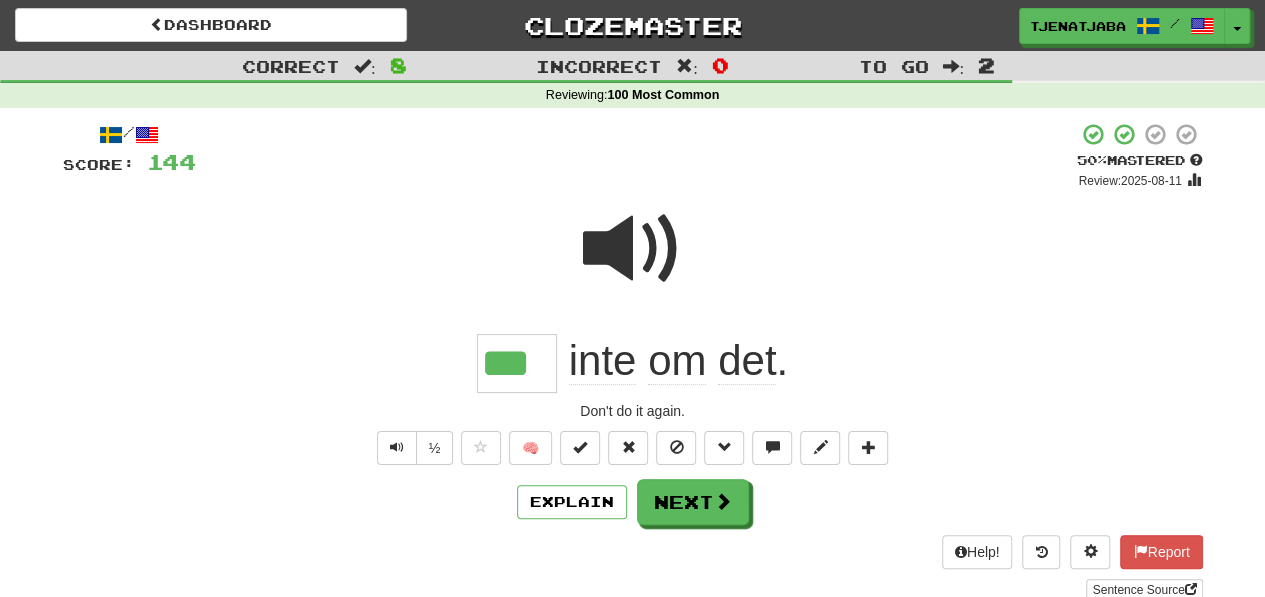 click on "/  Score:   144 + 16 50 %  Mastered Review:  2025-08-11 ***   inte   om   det . Don't do it again. ½ 🧠 Explain Next  Help!  Report Sentence Source" at bounding box center [633, 361] 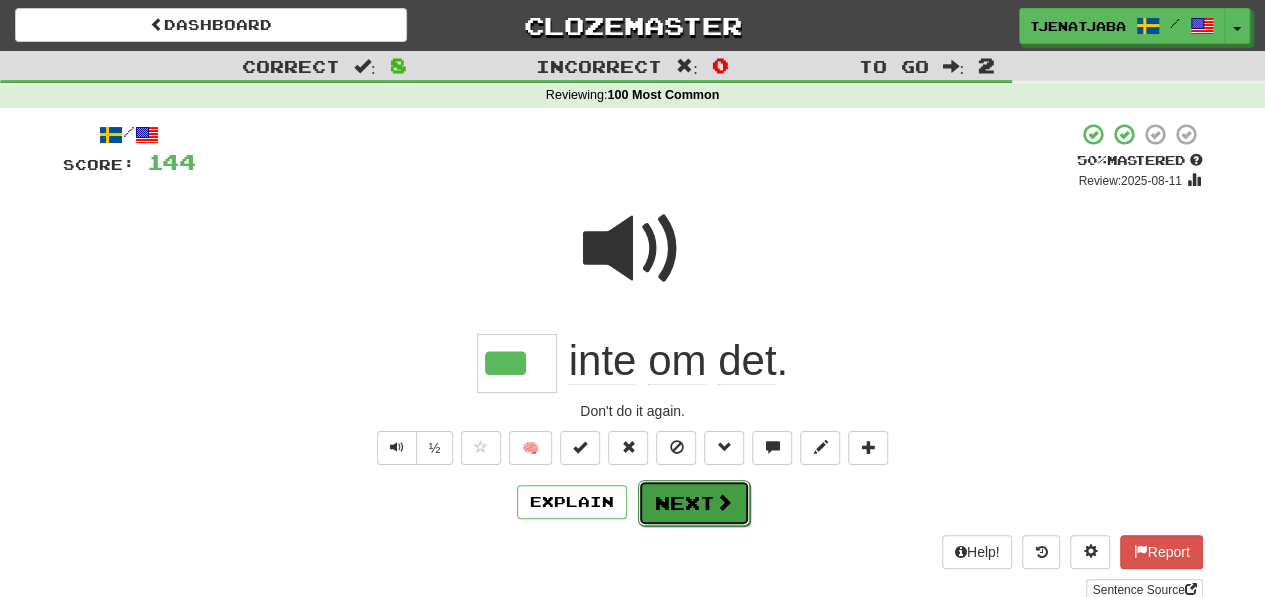 click on "Next" at bounding box center [694, 503] 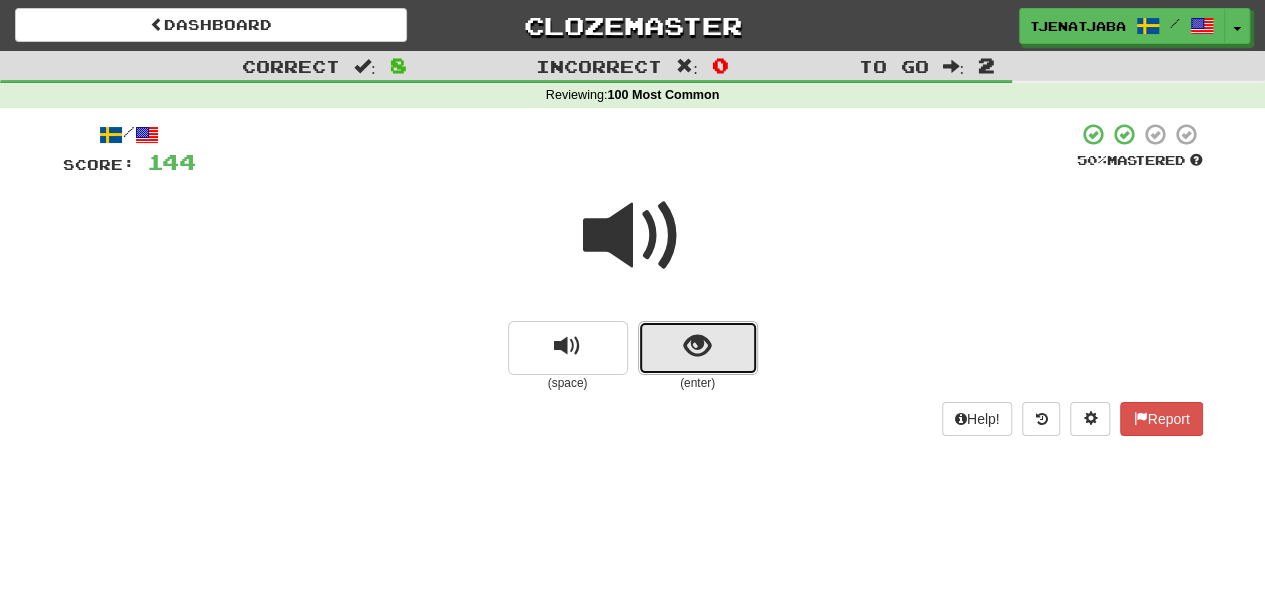 click at bounding box center (697, 346) 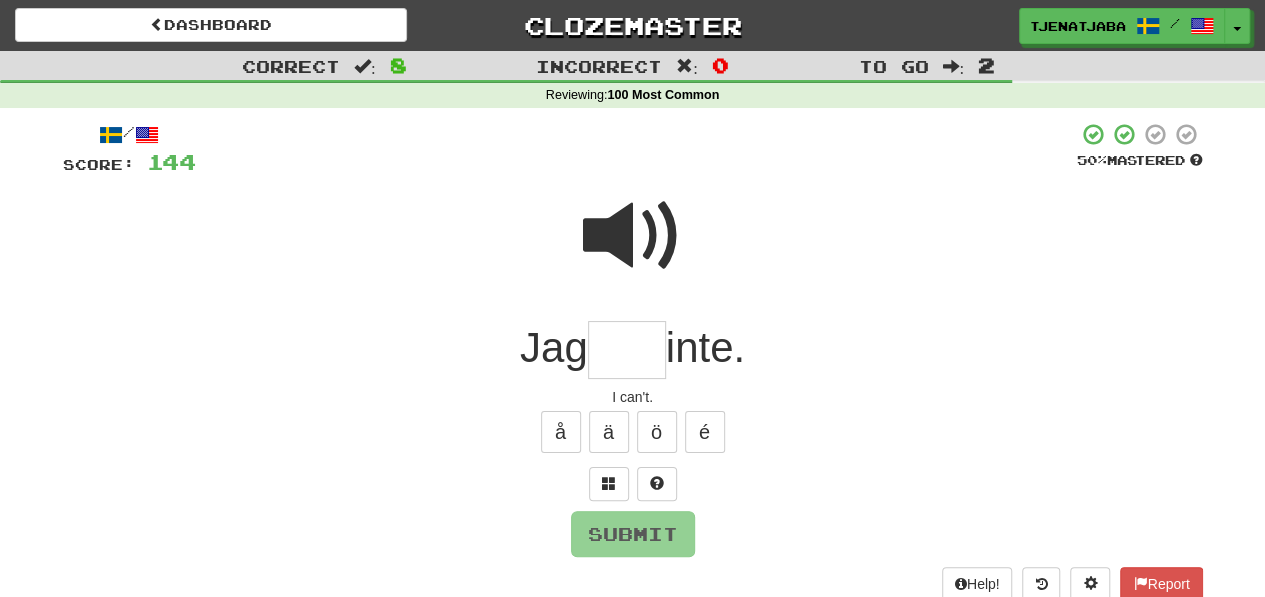 click at bounding box center (627, 350) 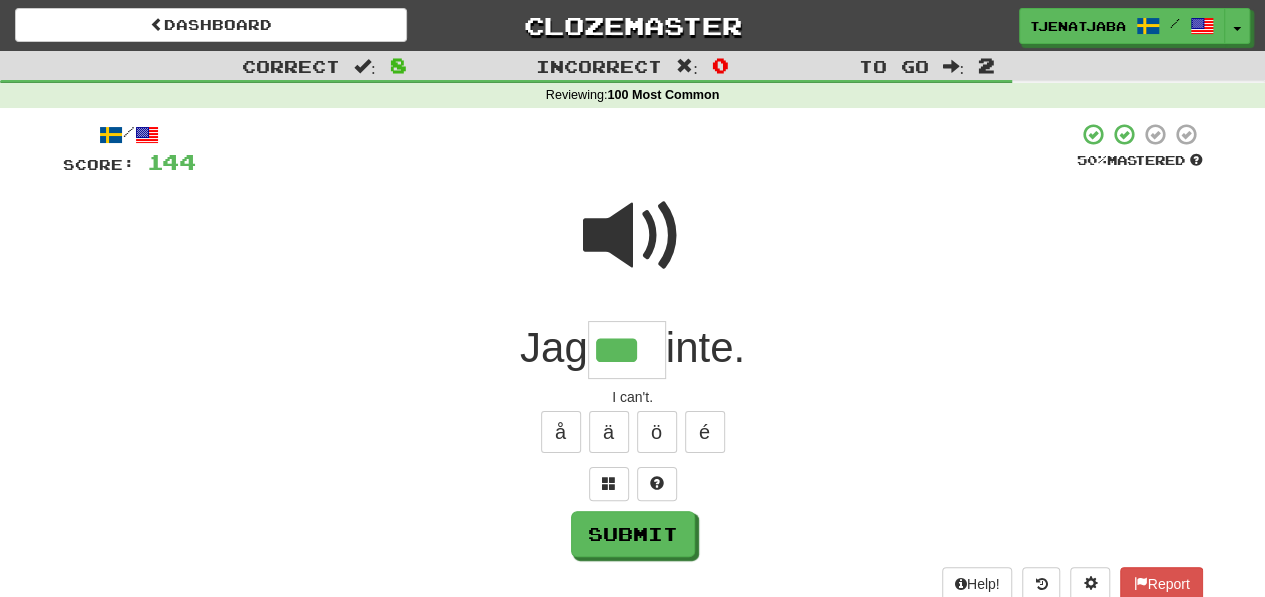 type on "***" 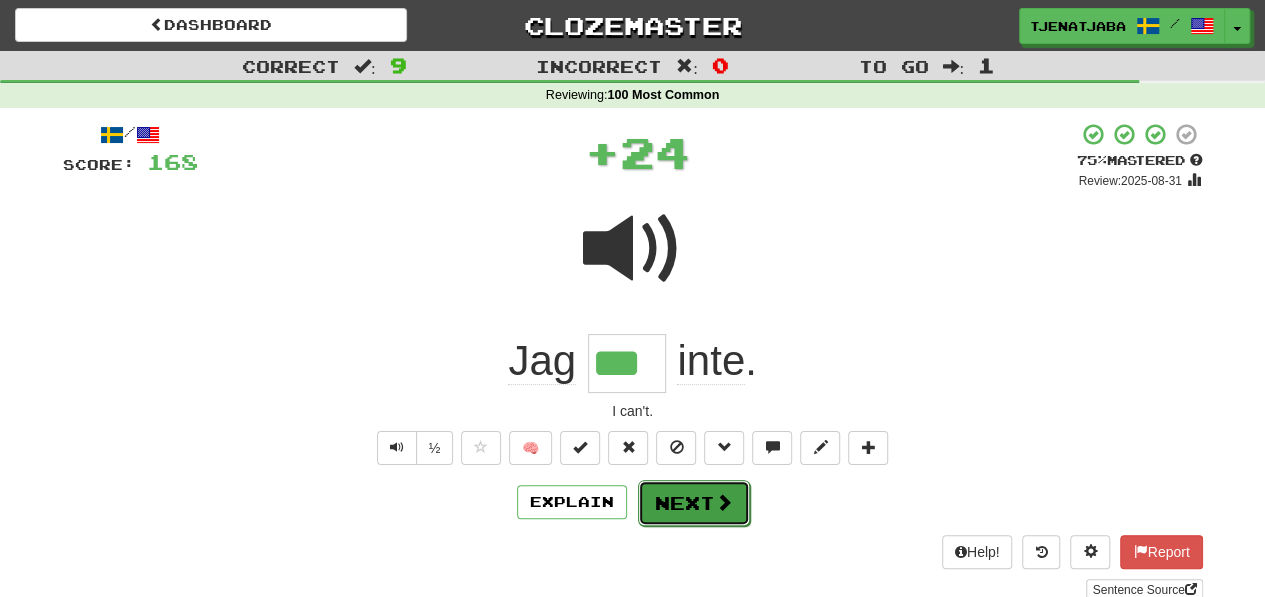 click at bounding box center (724, 502) 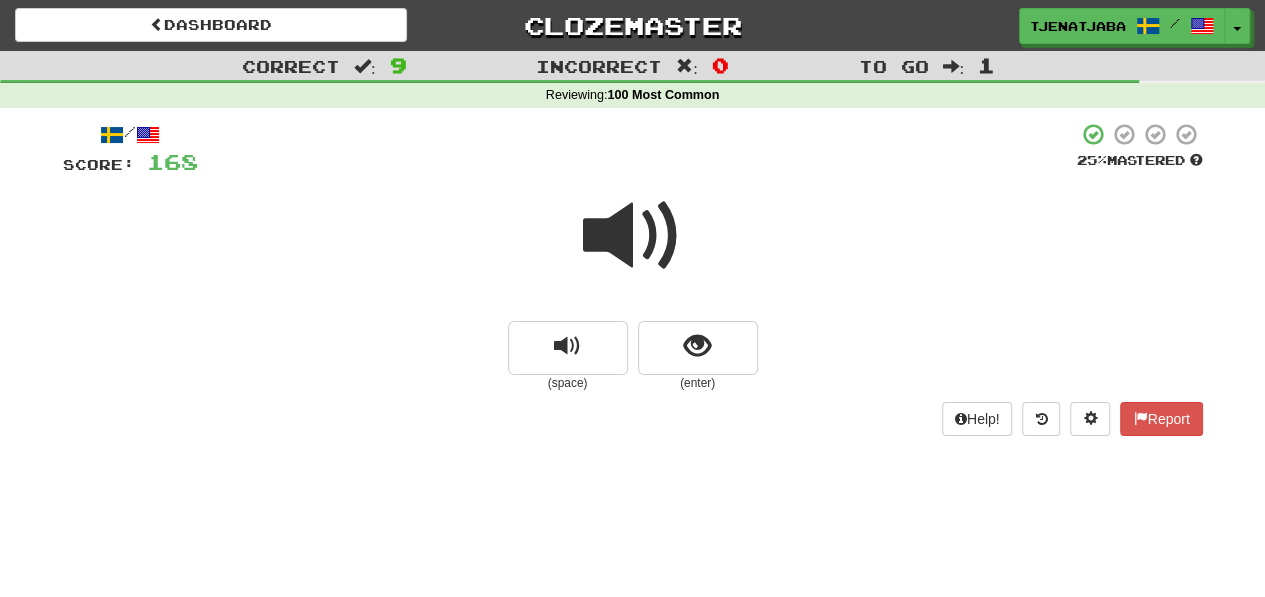 click at bounding box center (633, 236) 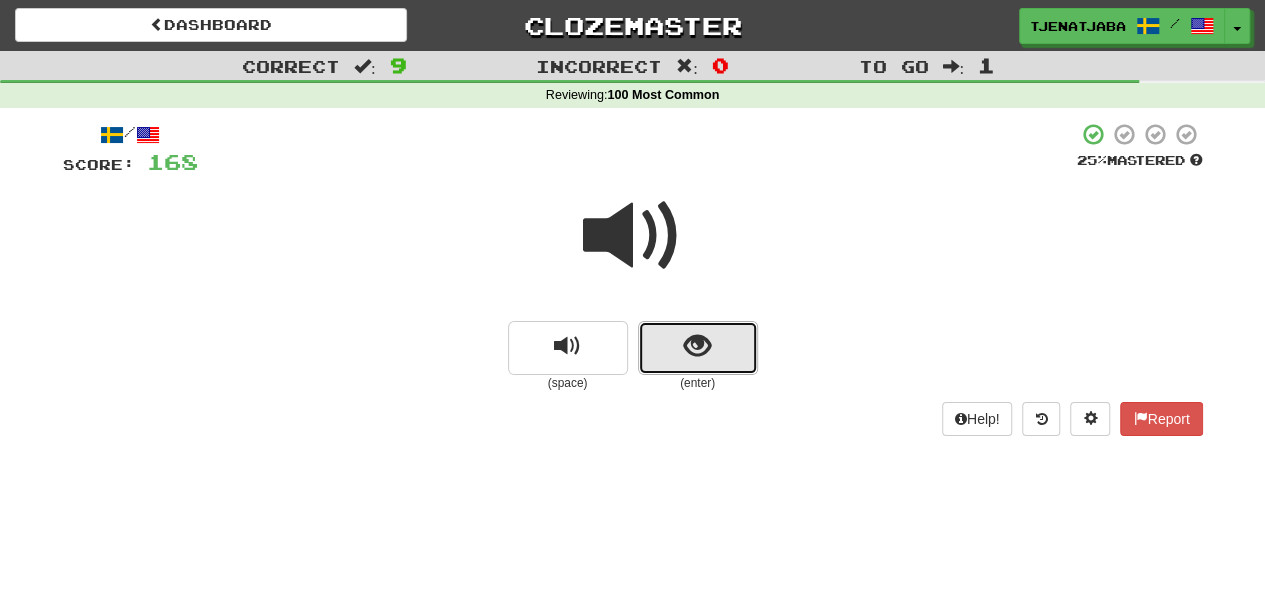 click at bounding box center [697, 346] 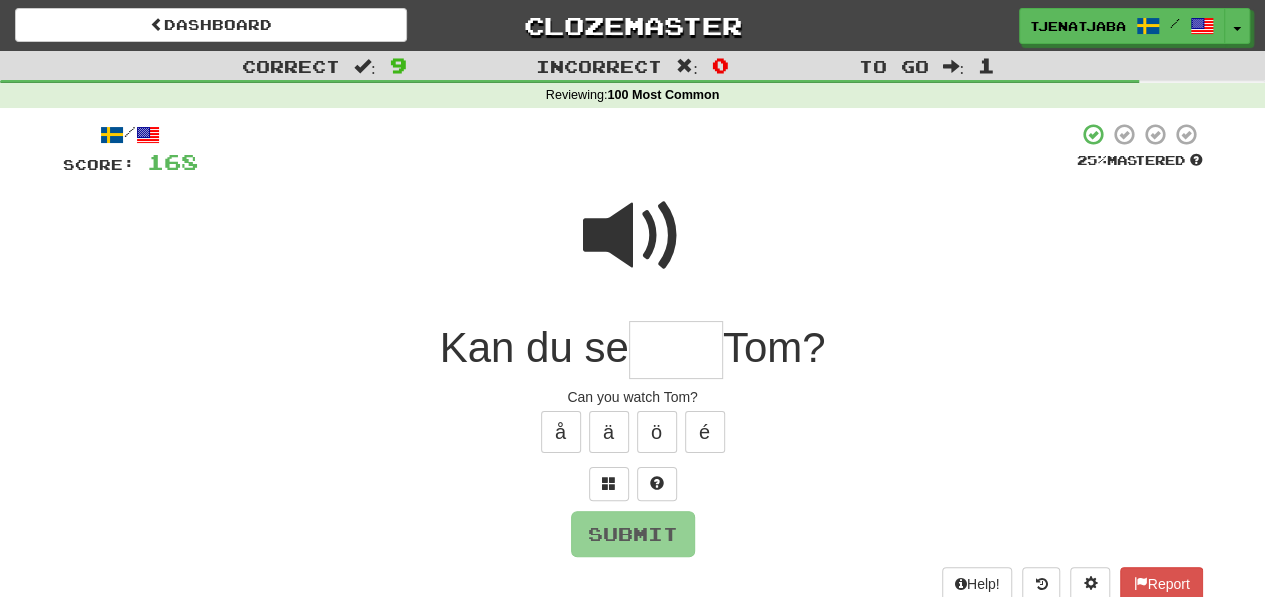 click at bounding box center [633, 236] 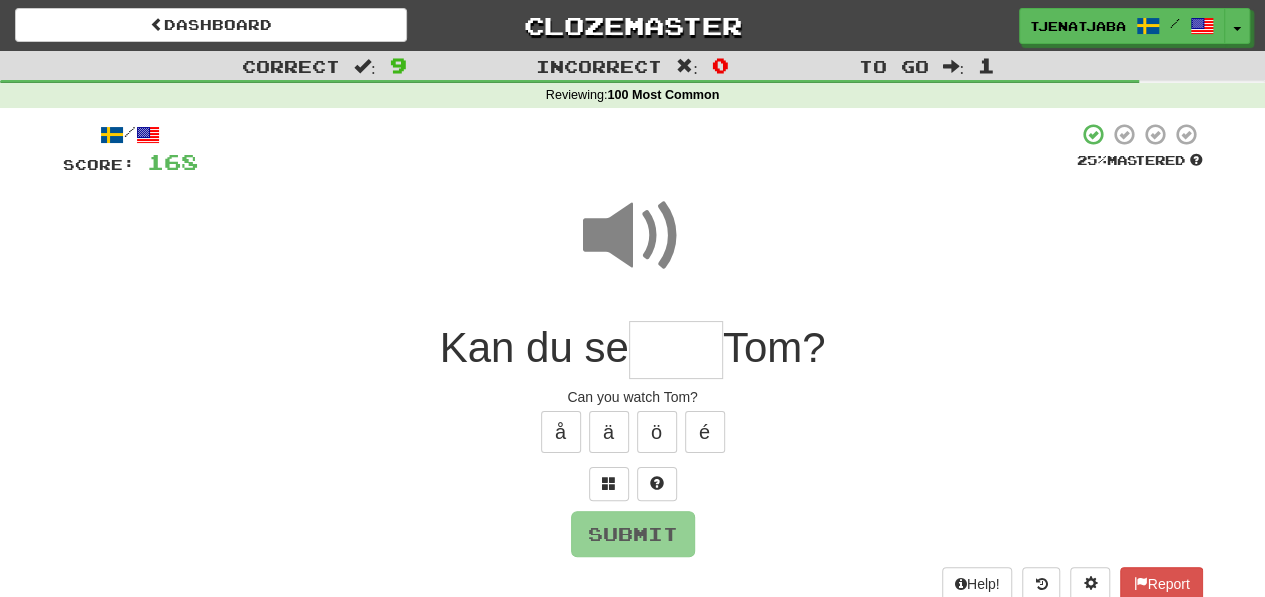 click at bounding box center (676, 350) 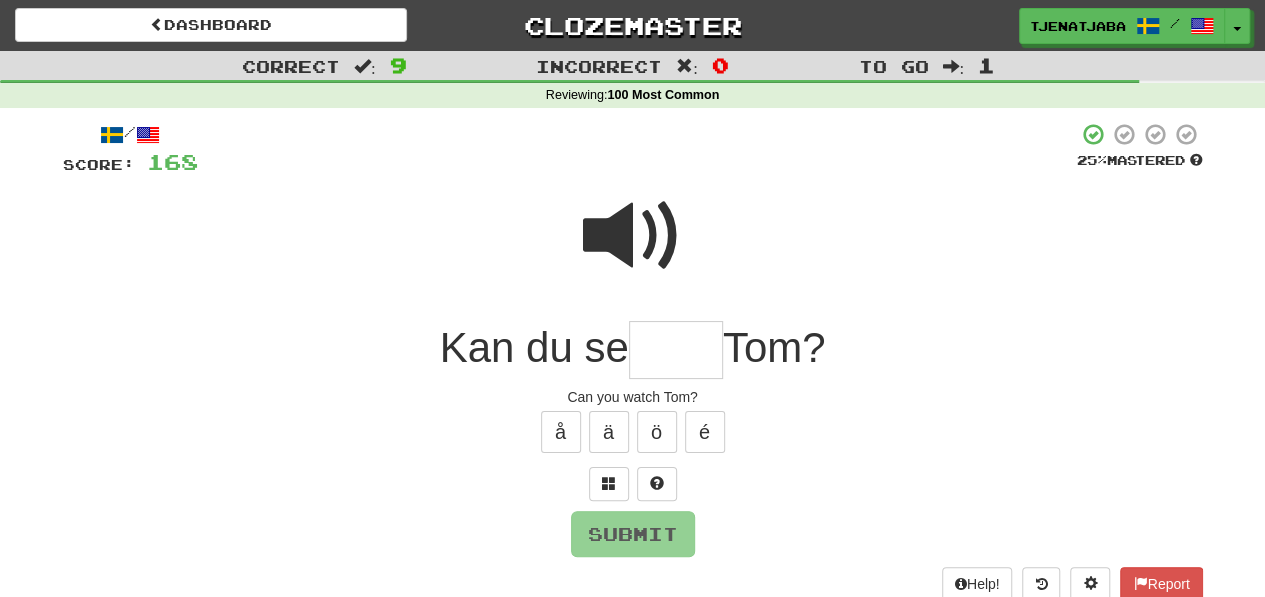 click at bounding box center [633, 236] 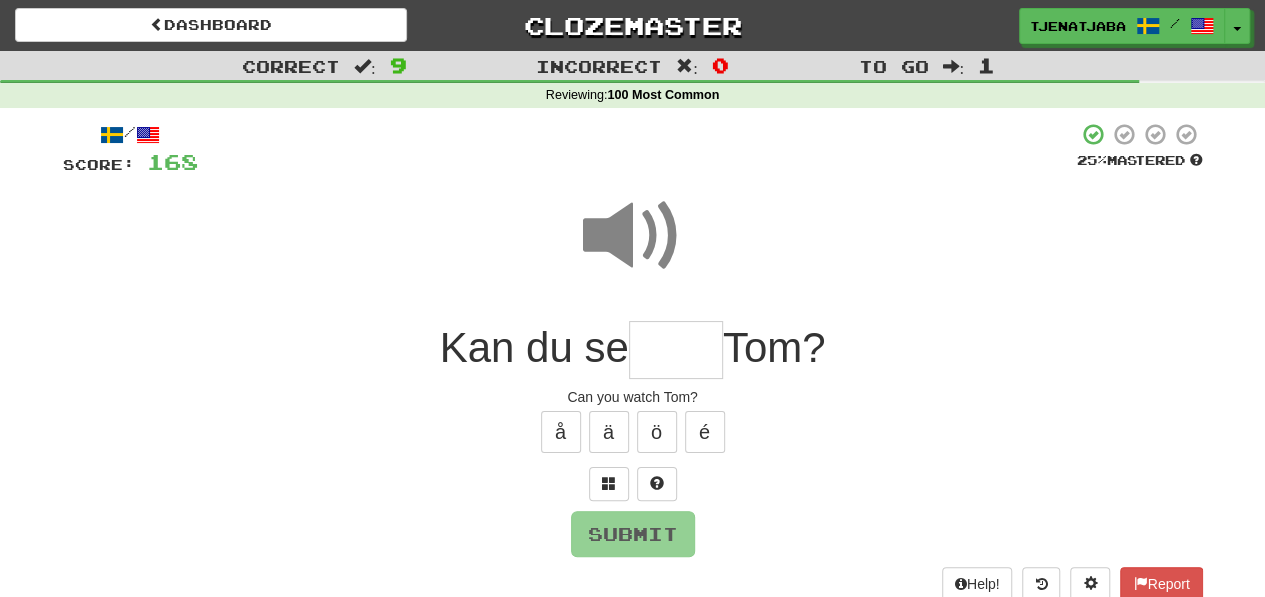 click at bounding box center [676, 350] 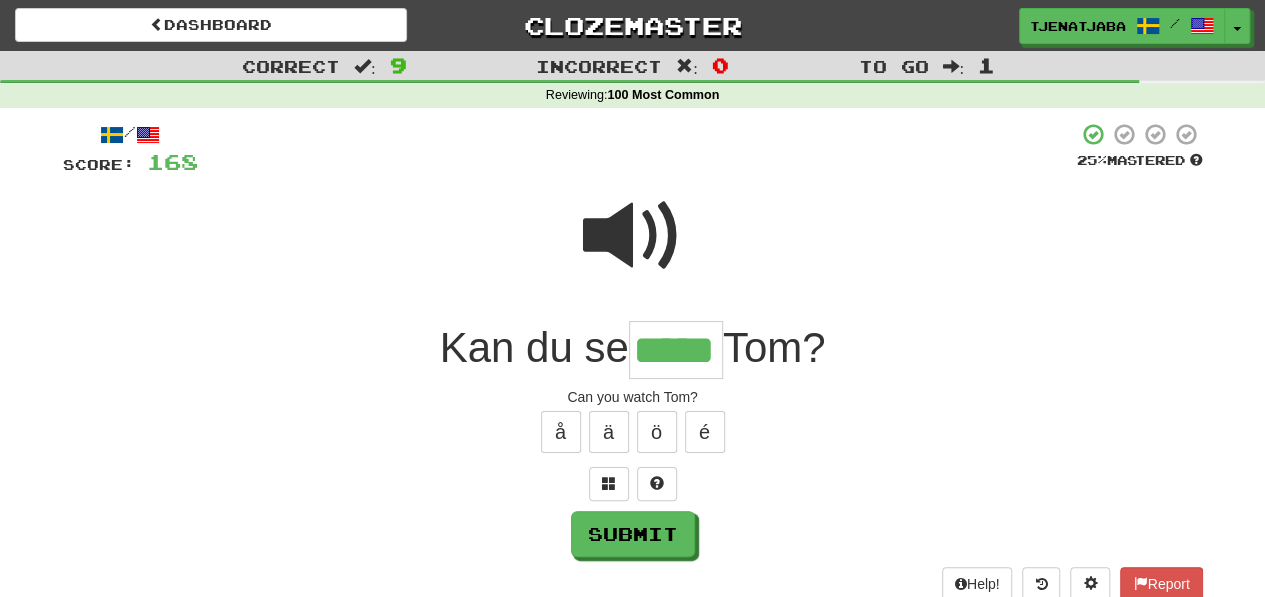 type on "*****" 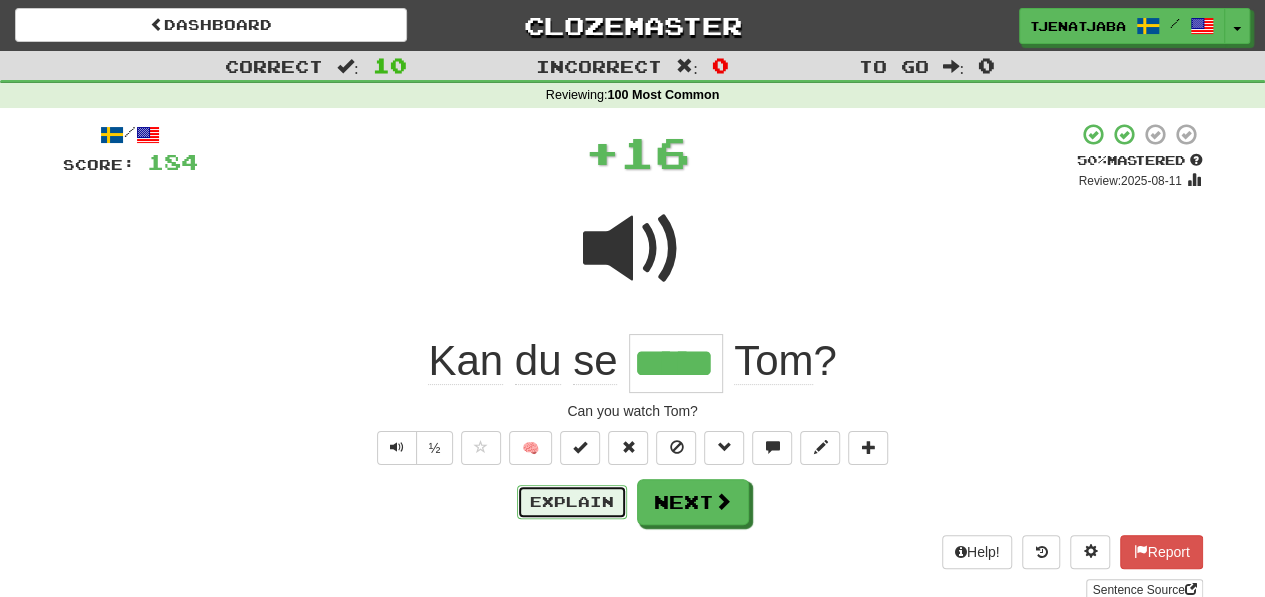 click on "Explain" at bounding box center [572, 502] 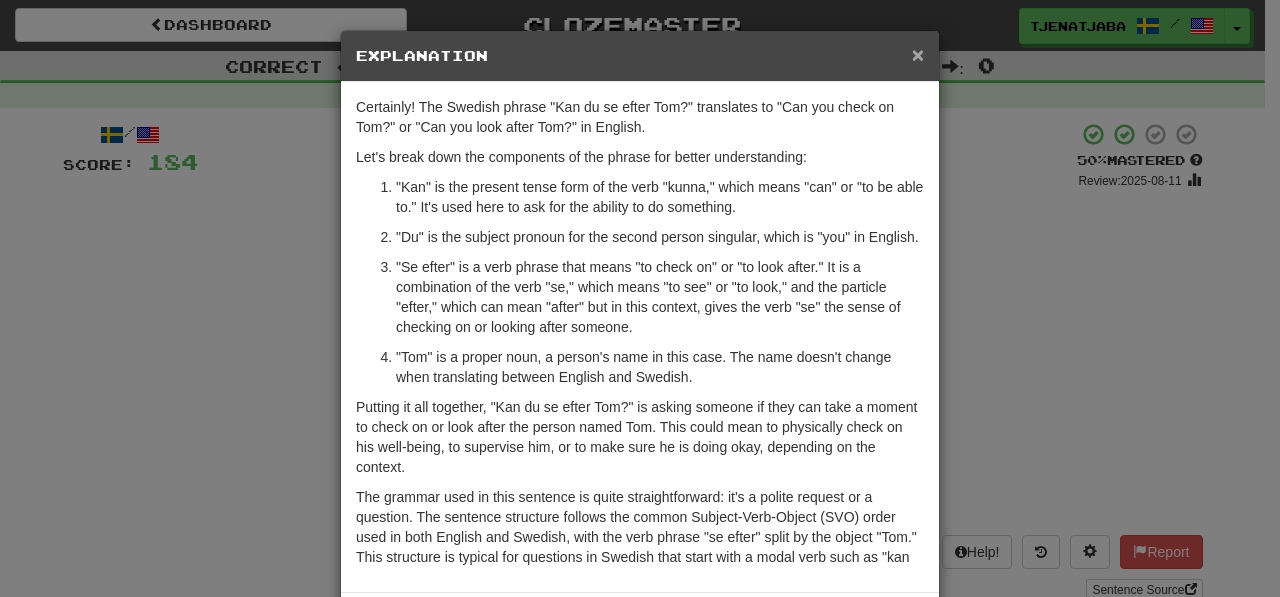 click on "×" at bounding box center (918, 54) 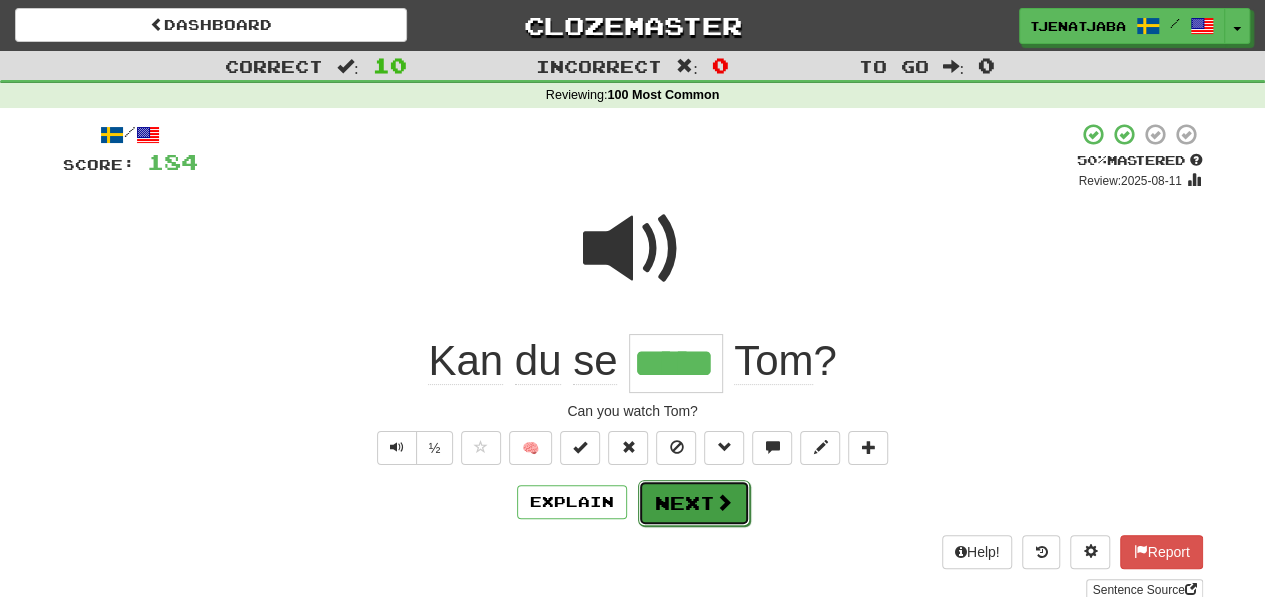 click on "Next" at bounding box center [694, 503] 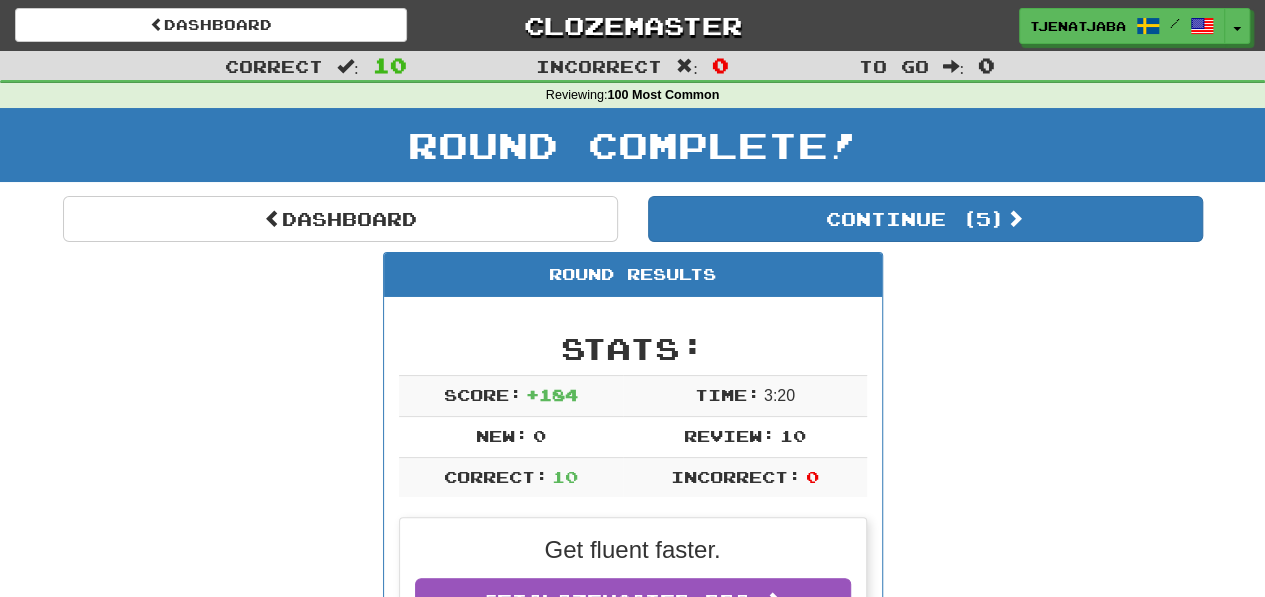 click on "Round Complete!" at bounding box center (632, 145) 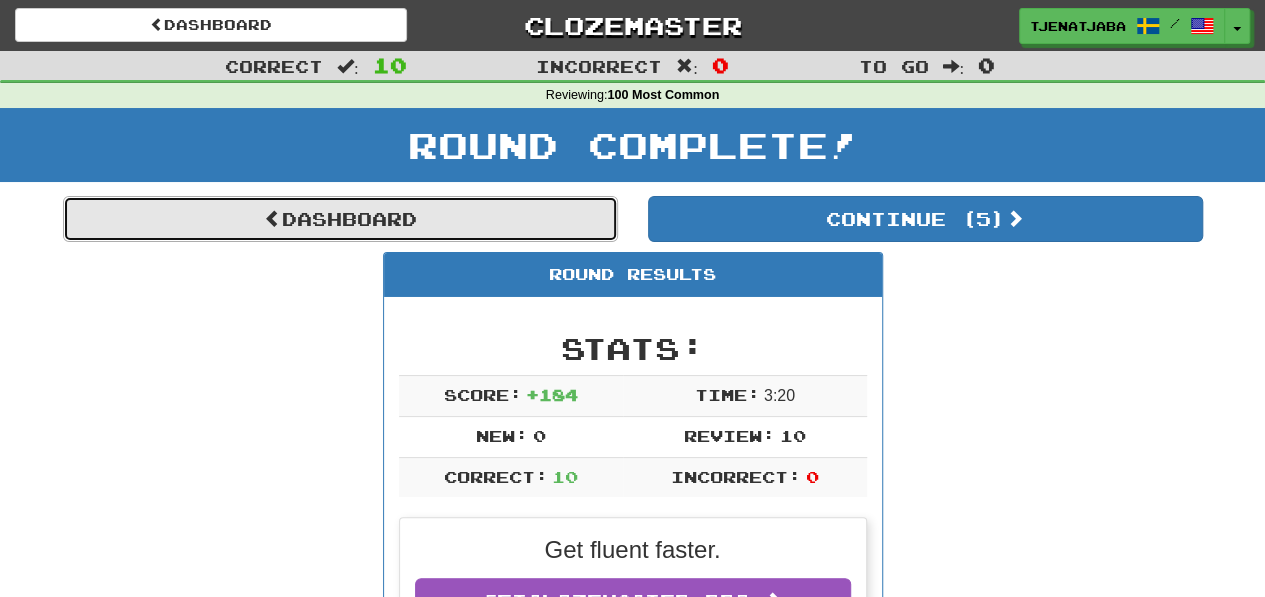 click on "Dashboard" at bounding box center (340, 219) 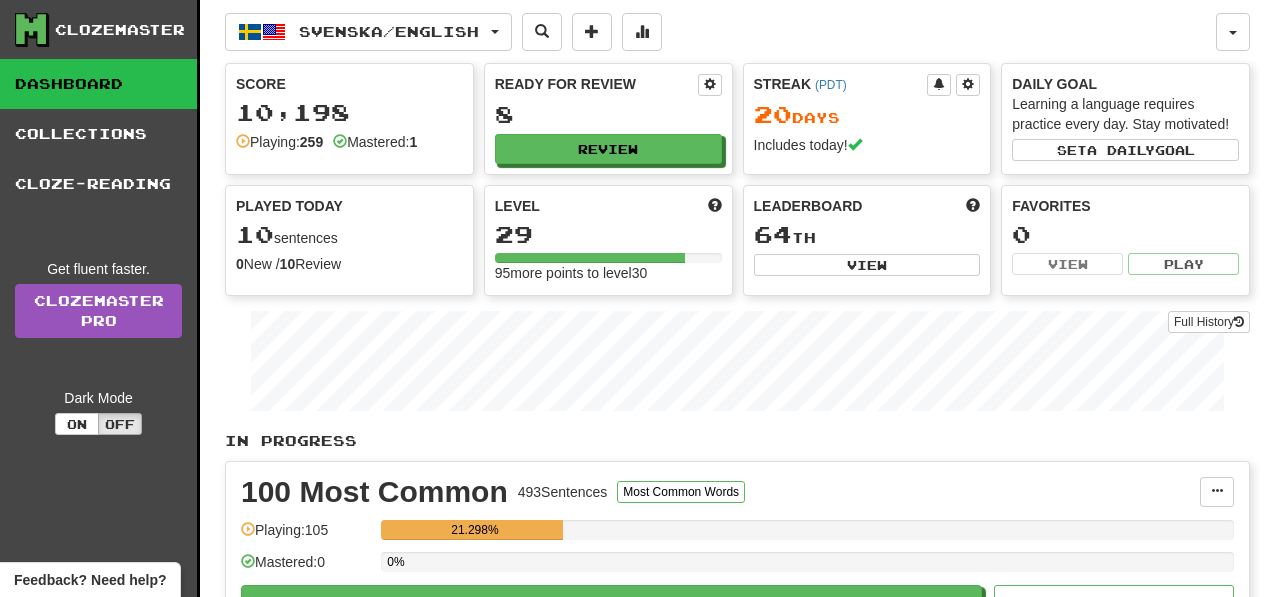scroll, scrollTop: 0, scrollLeft: 0, axis: both 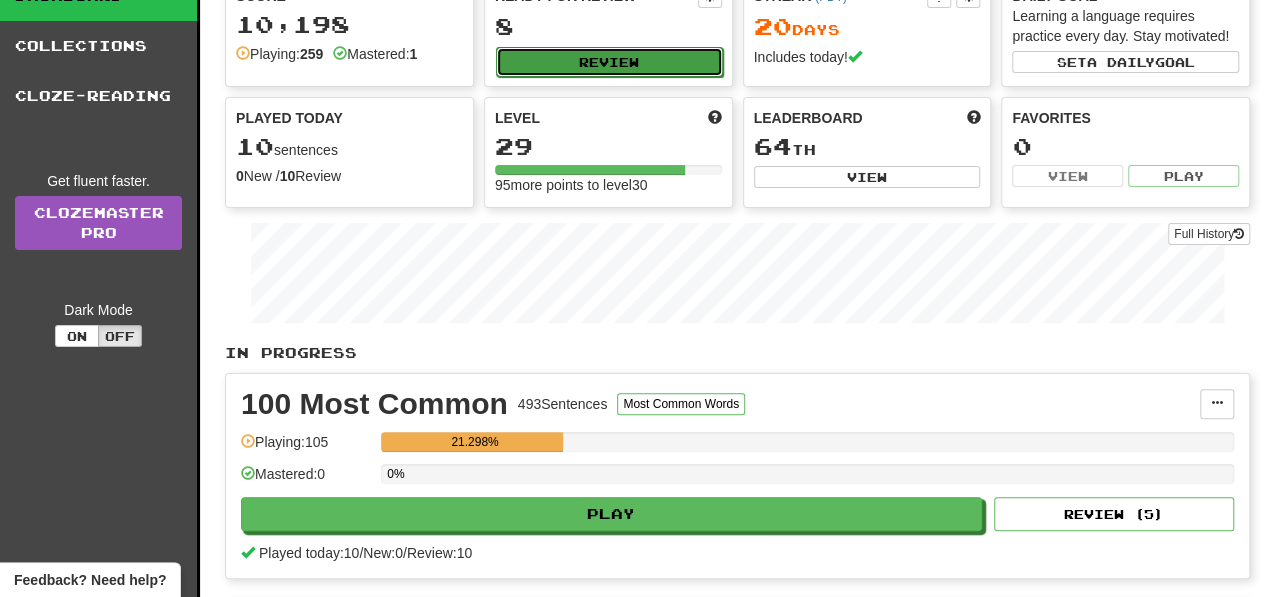 click on "Review" at bounding box center [609, 62] 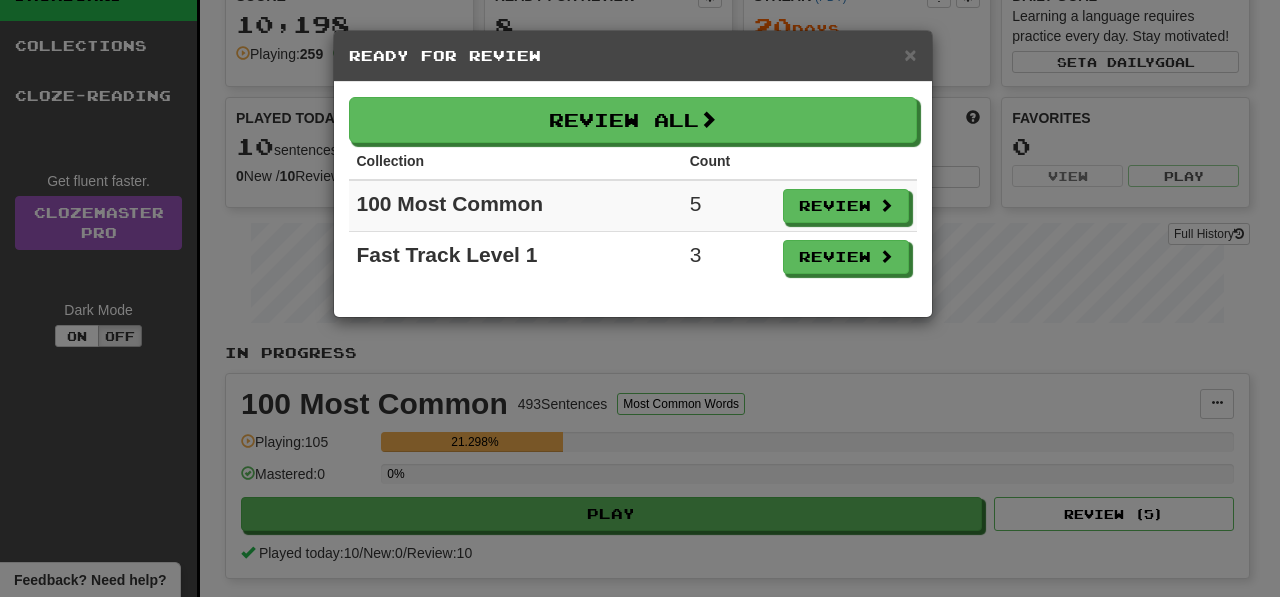 click on "× Ready for Review Review All  Collection Count 100 Most Common 5 Review Fast Track Level 1 3 Review" at bounding box center [640, 298] 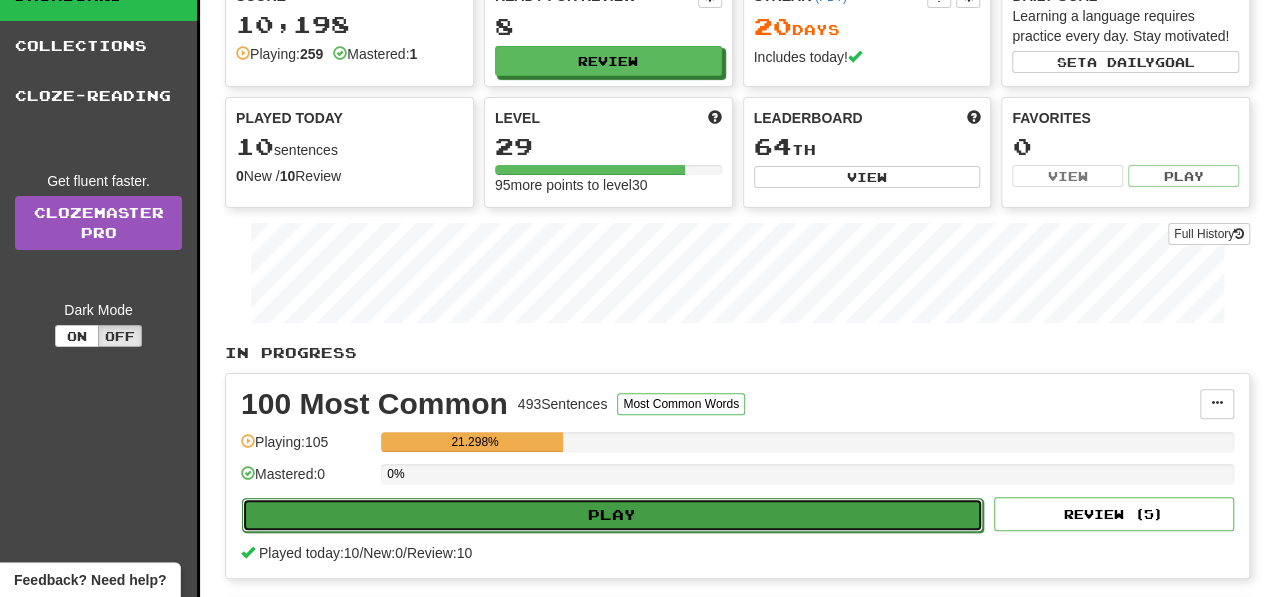 click on "Play" at bounding box center [612, 515] 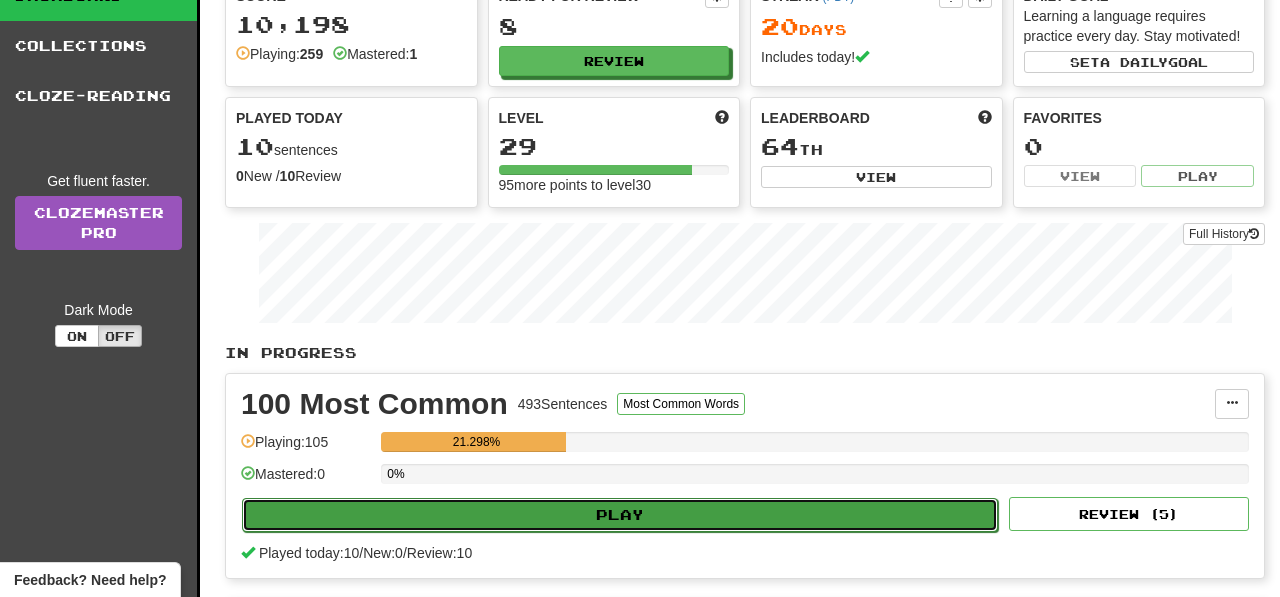 select on "**" 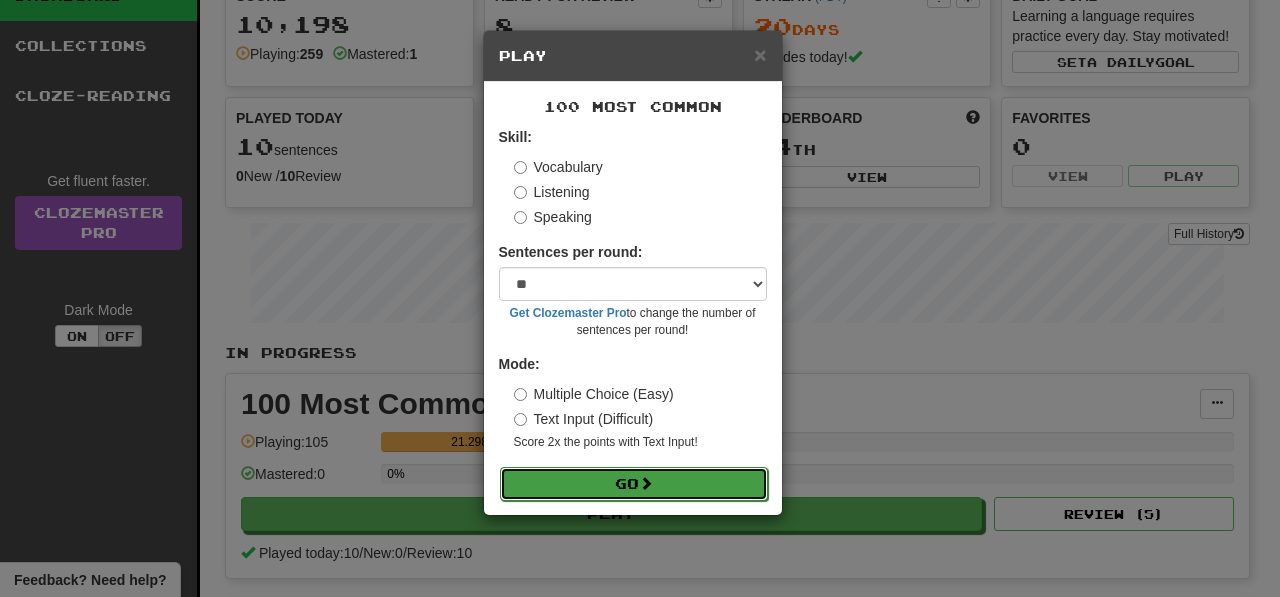 click on "Go" at bounding box center (634, 484) 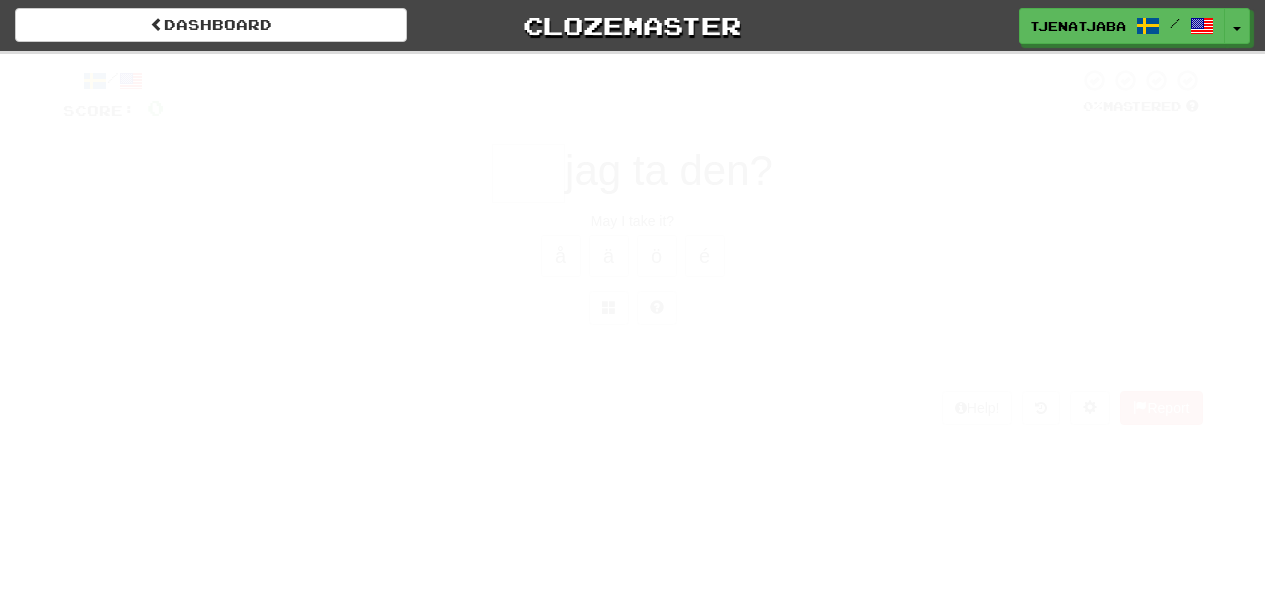 scroll, scrollTop: 0, scrollLeft: 0, axis: both 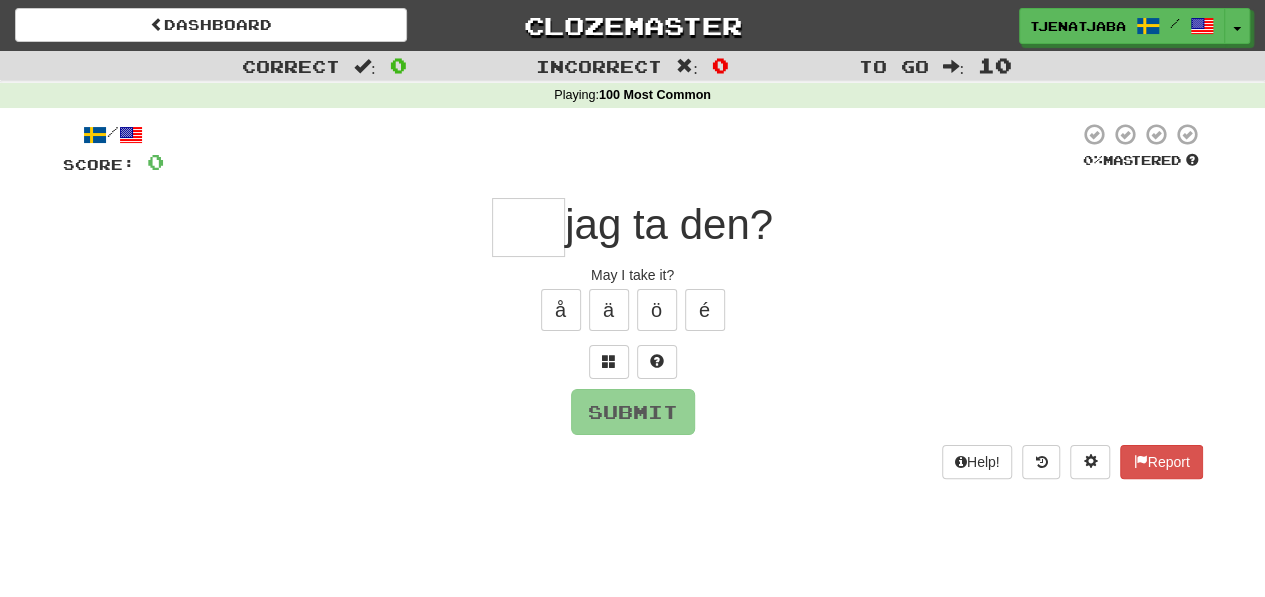 click at bounding box center [528, 227] 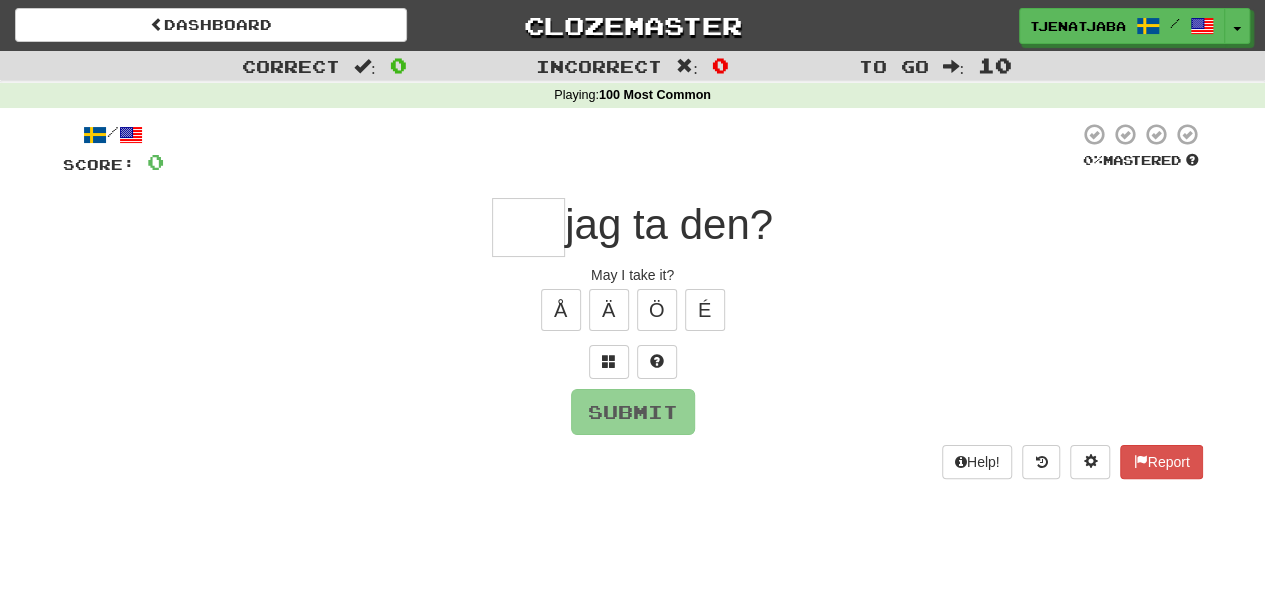 type on "*" 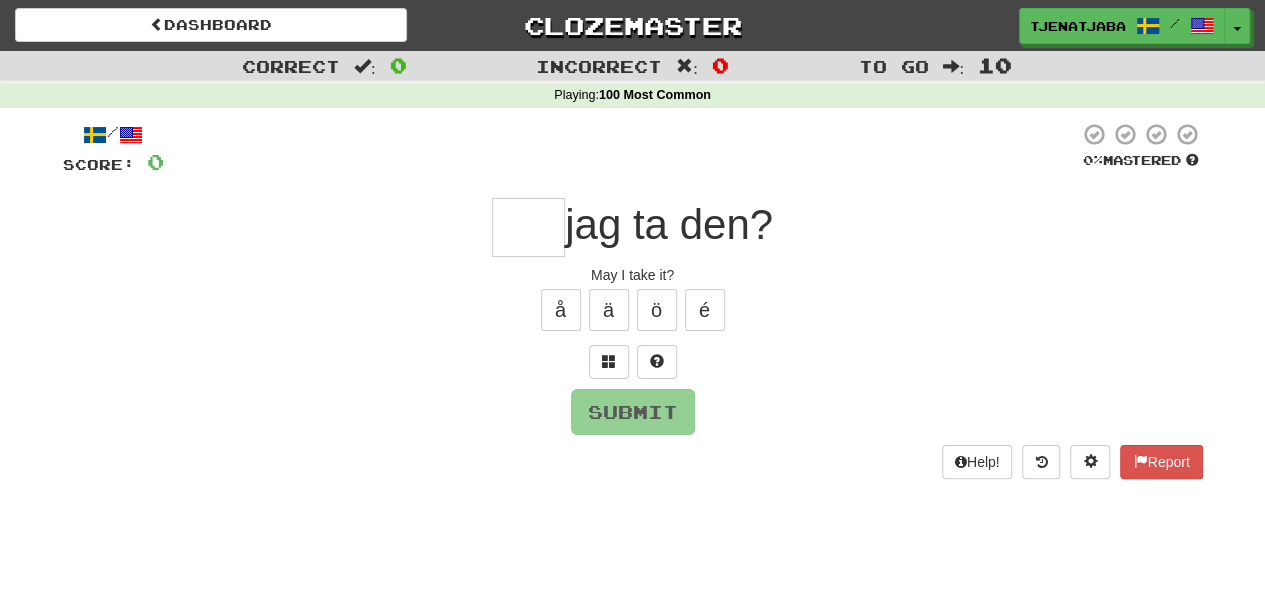 type on "*" 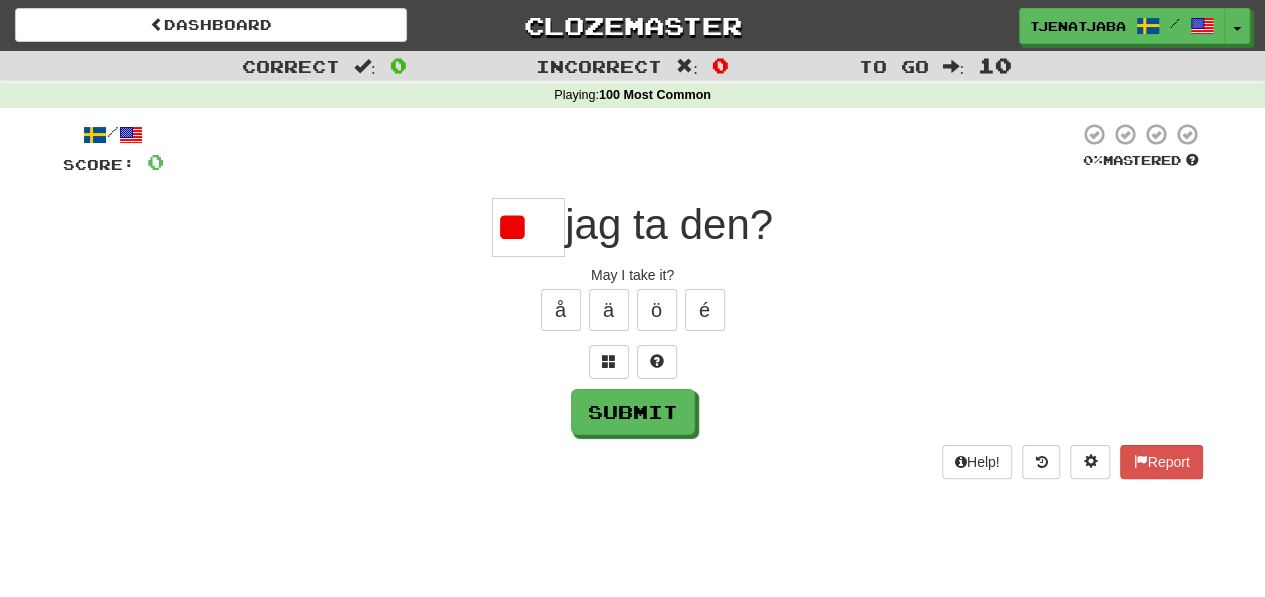 type on "*" 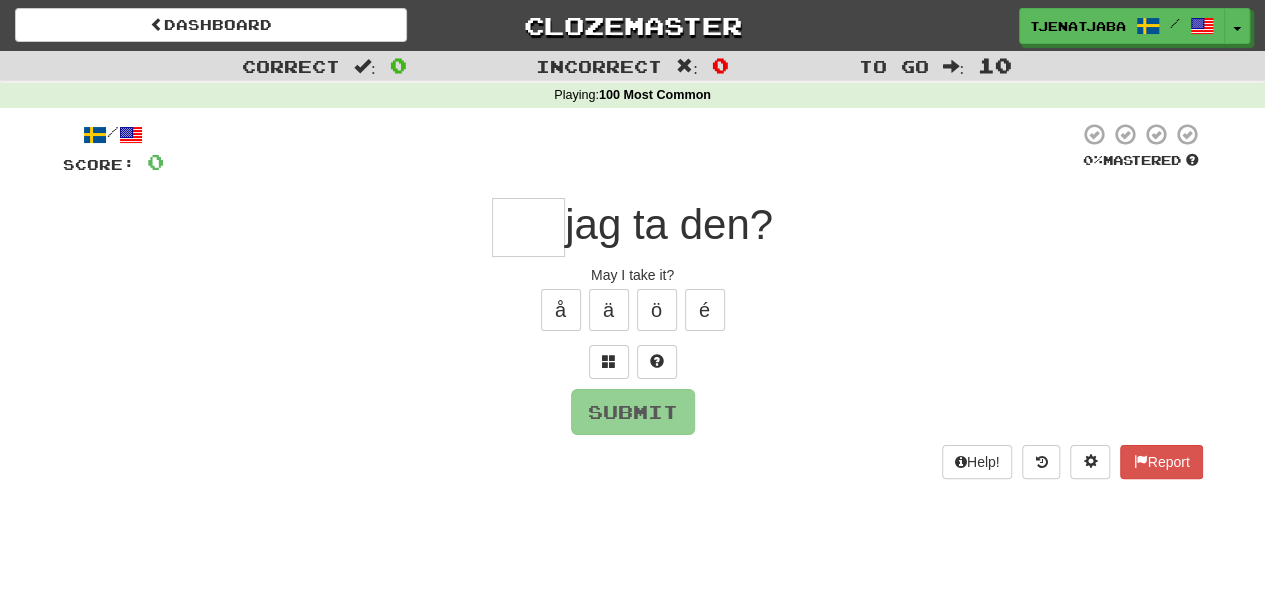 type on "*" 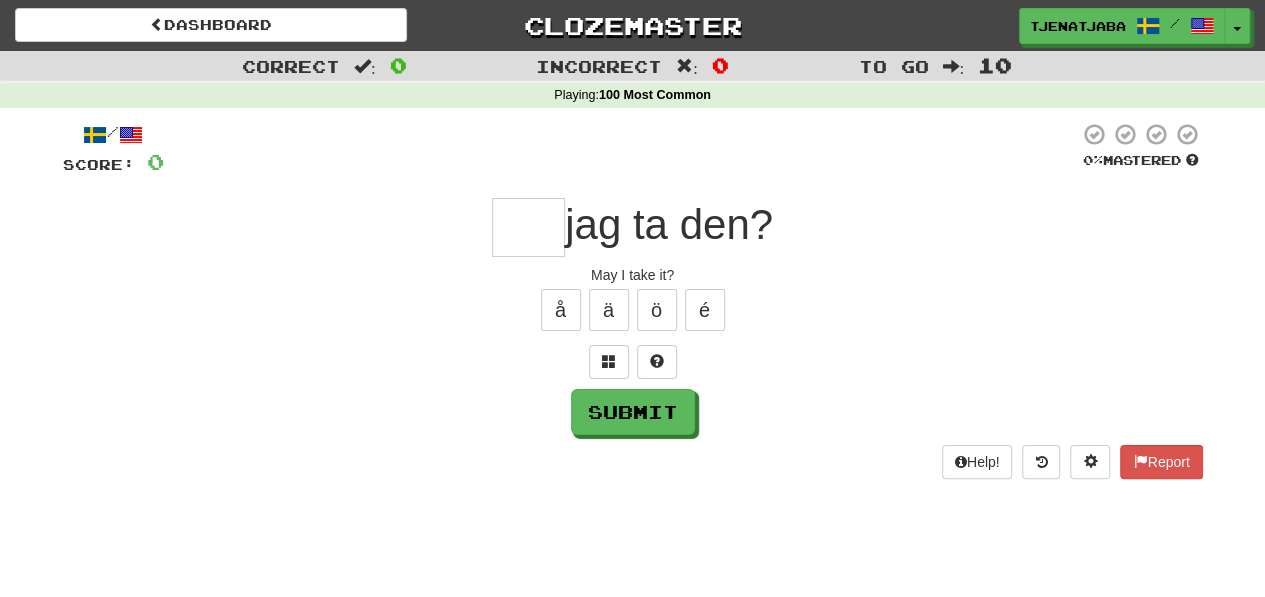 type on "*" 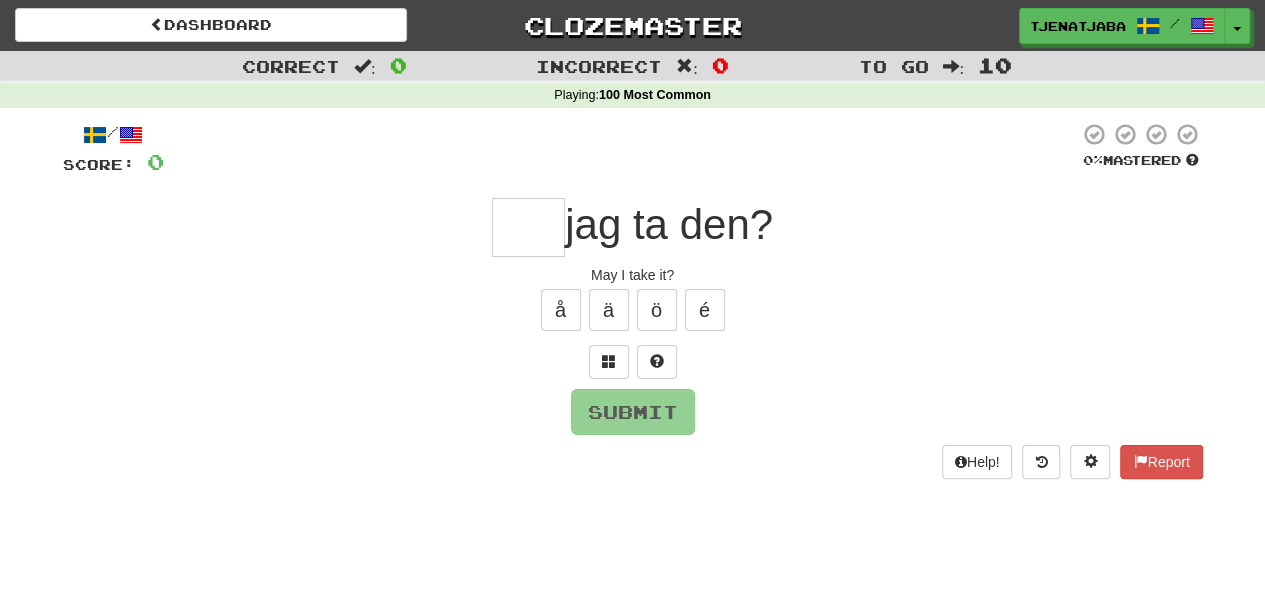 type on "*" 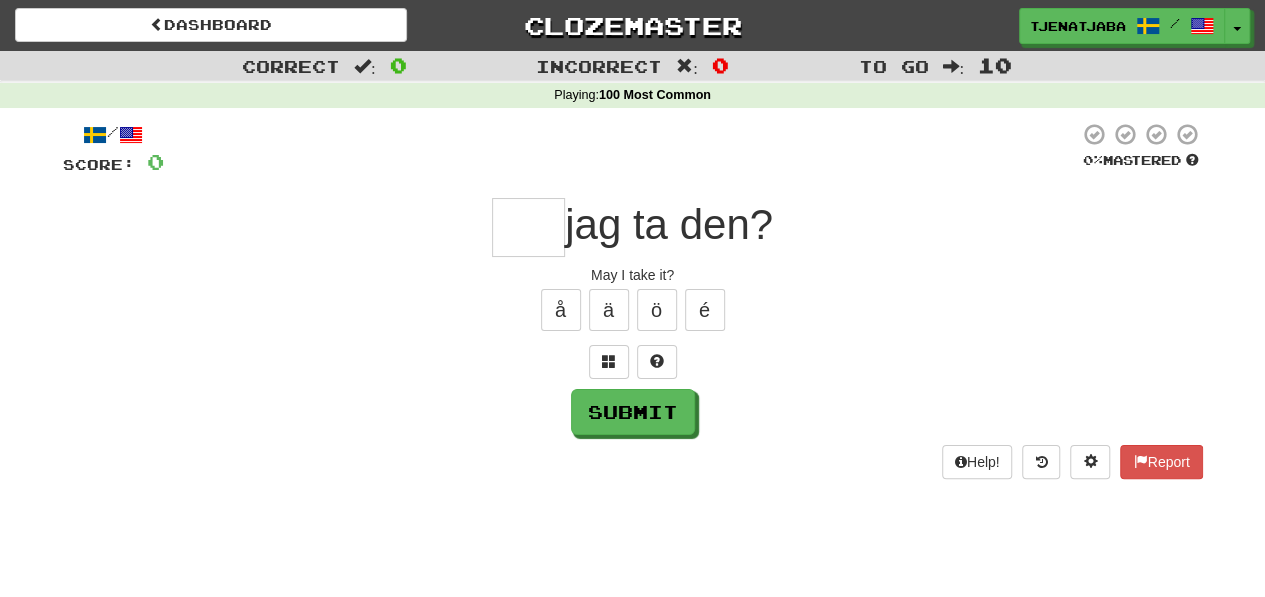 type on "*" 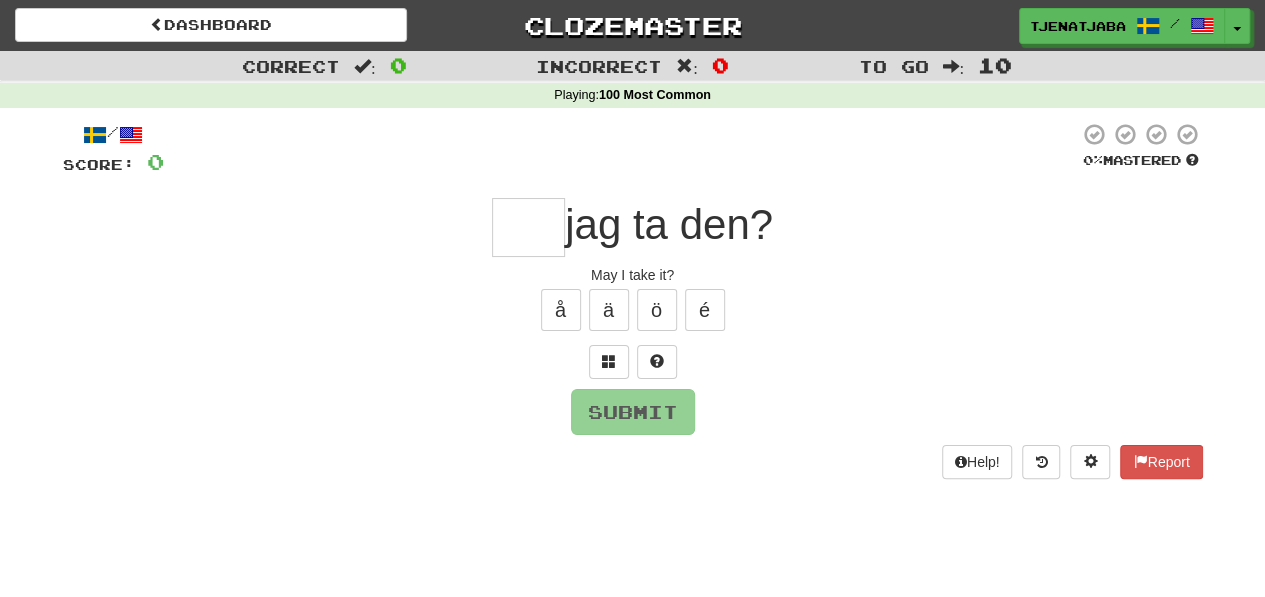 type on "*" 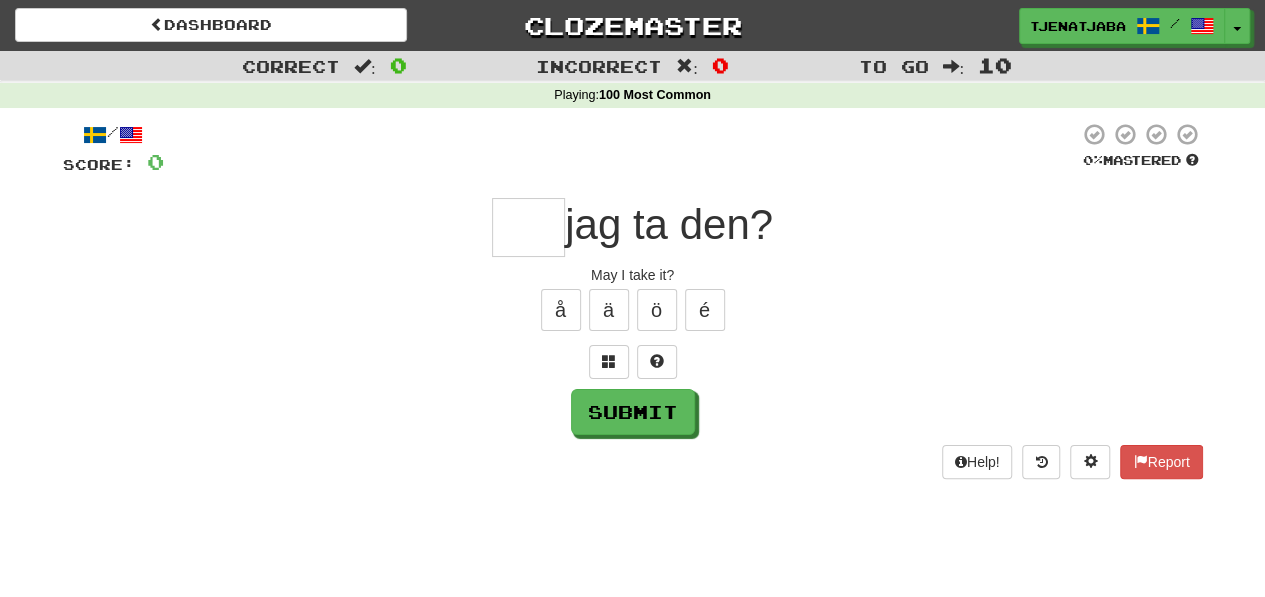 type on "*" 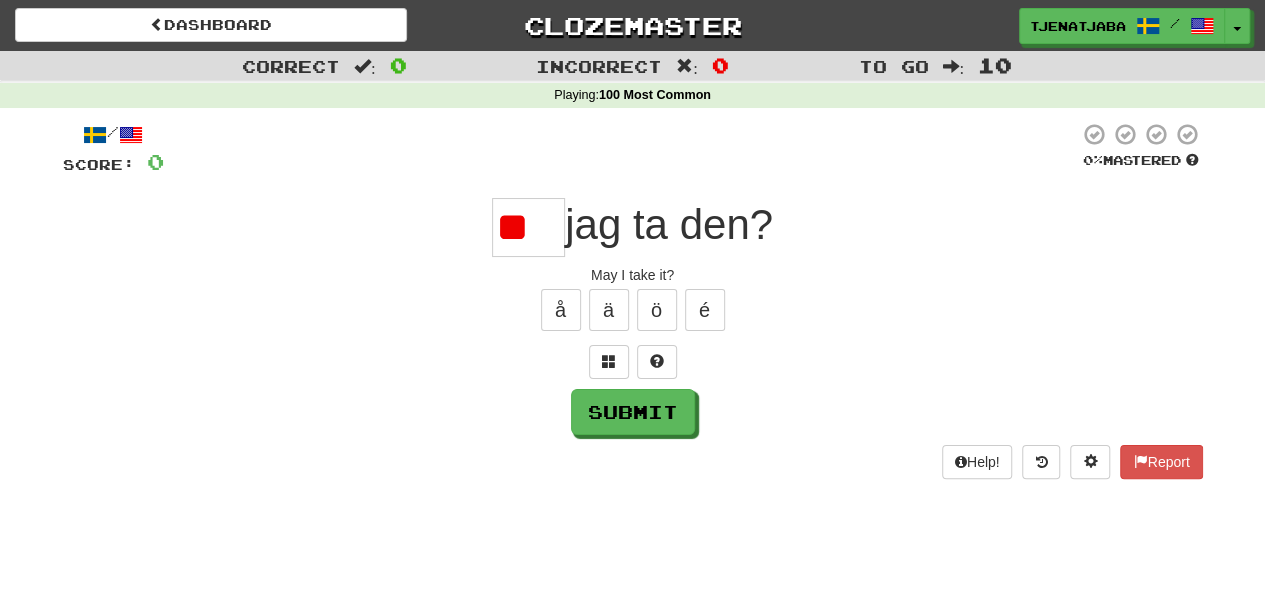 type on "*" 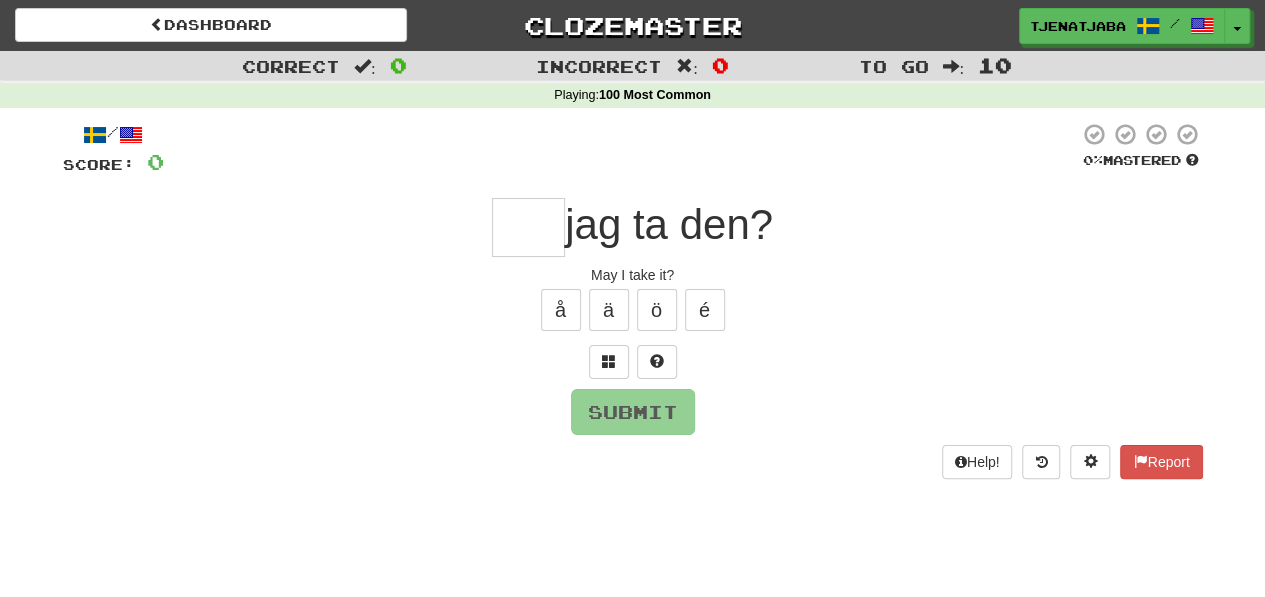 type on "*" 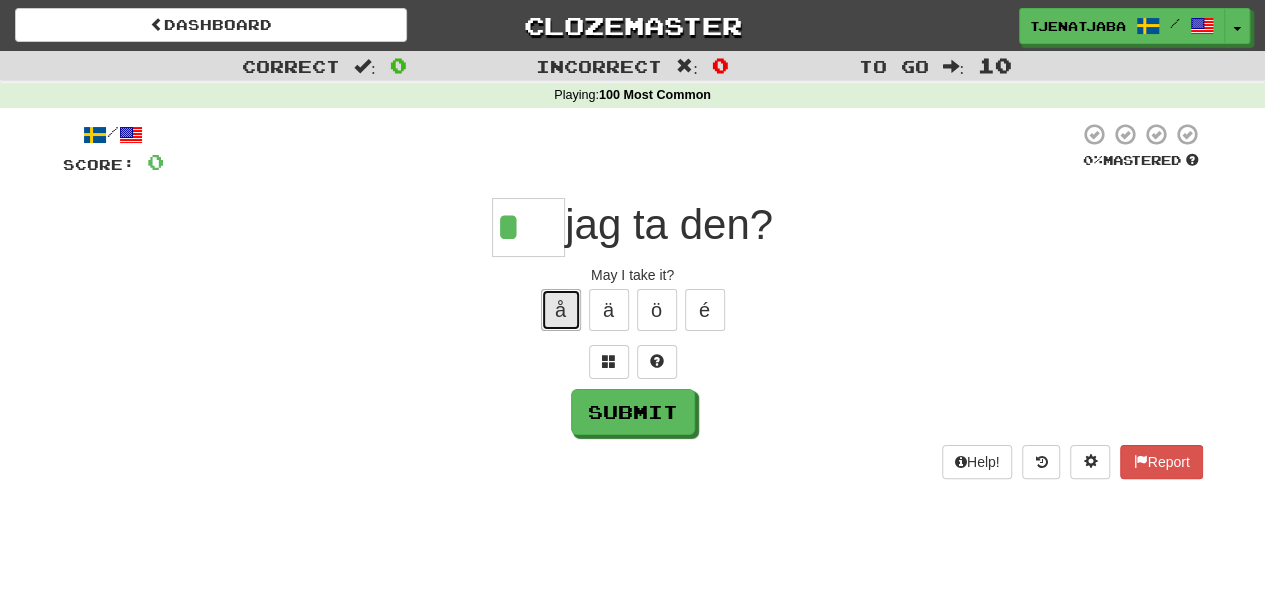 click on "å" at bounding box center [561, 310] 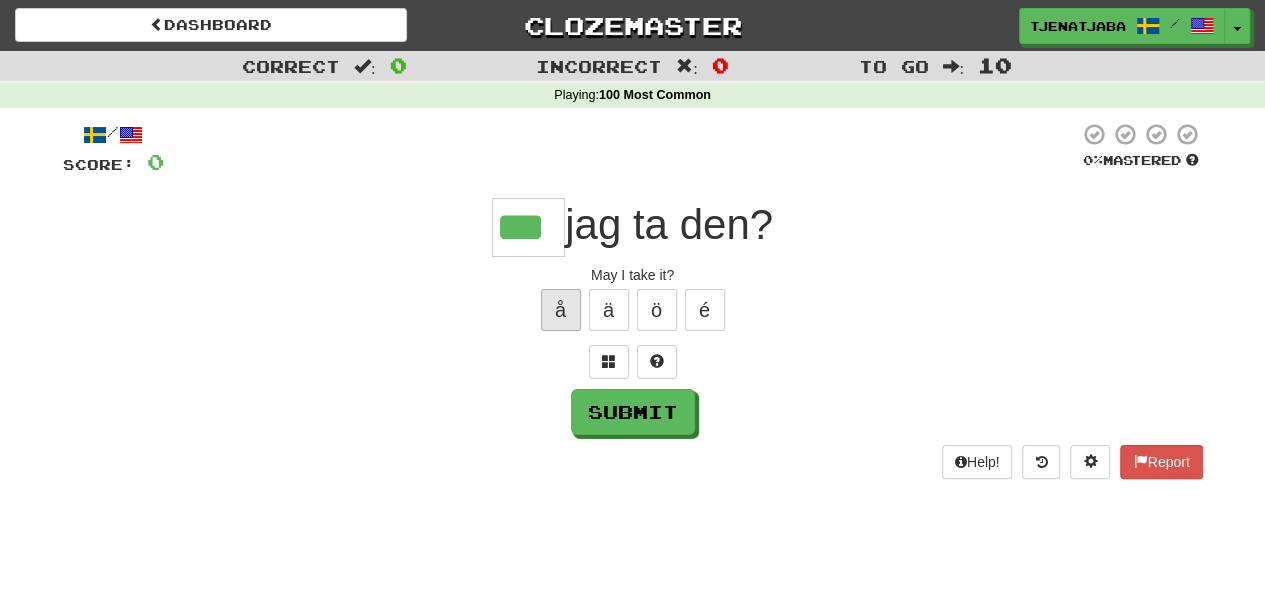 type on "***" 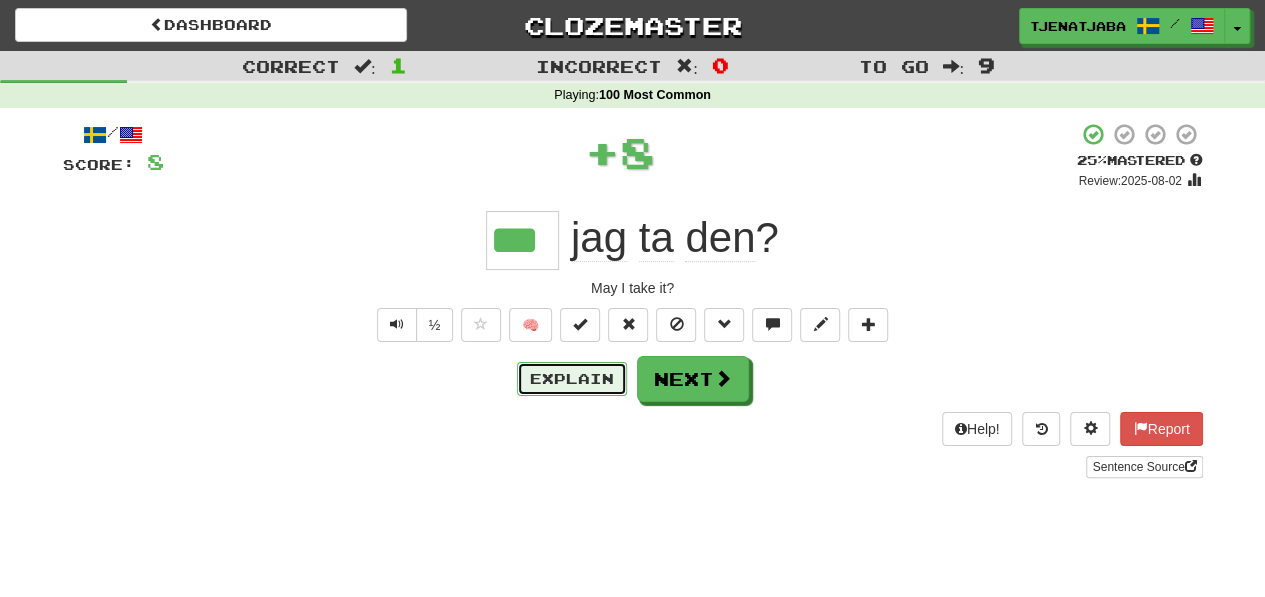 click on "Explain" at bounding box center (572, 379) 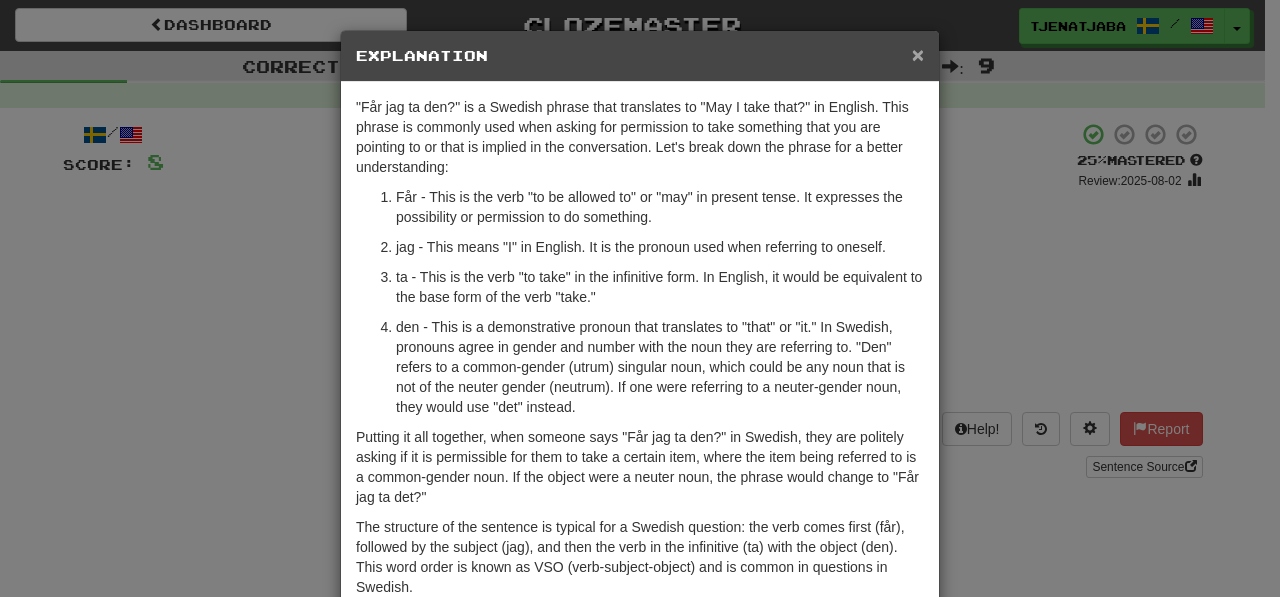 click on "×" at bounding box center [918, 54] 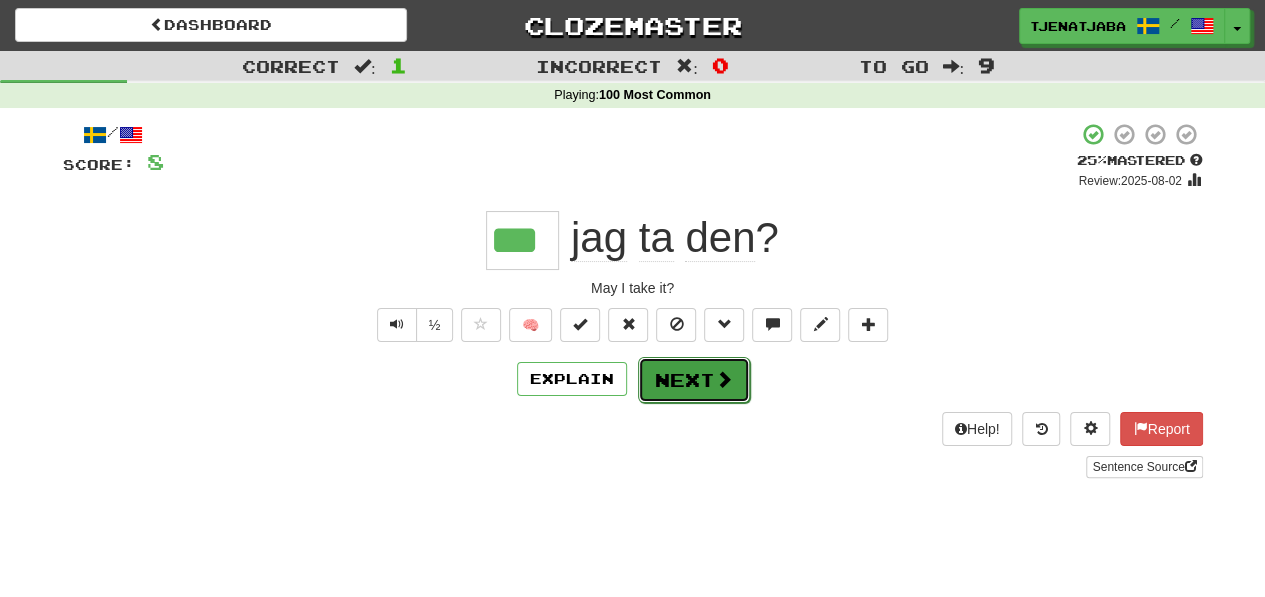 click on "Next" at bounding box center (694, 380) 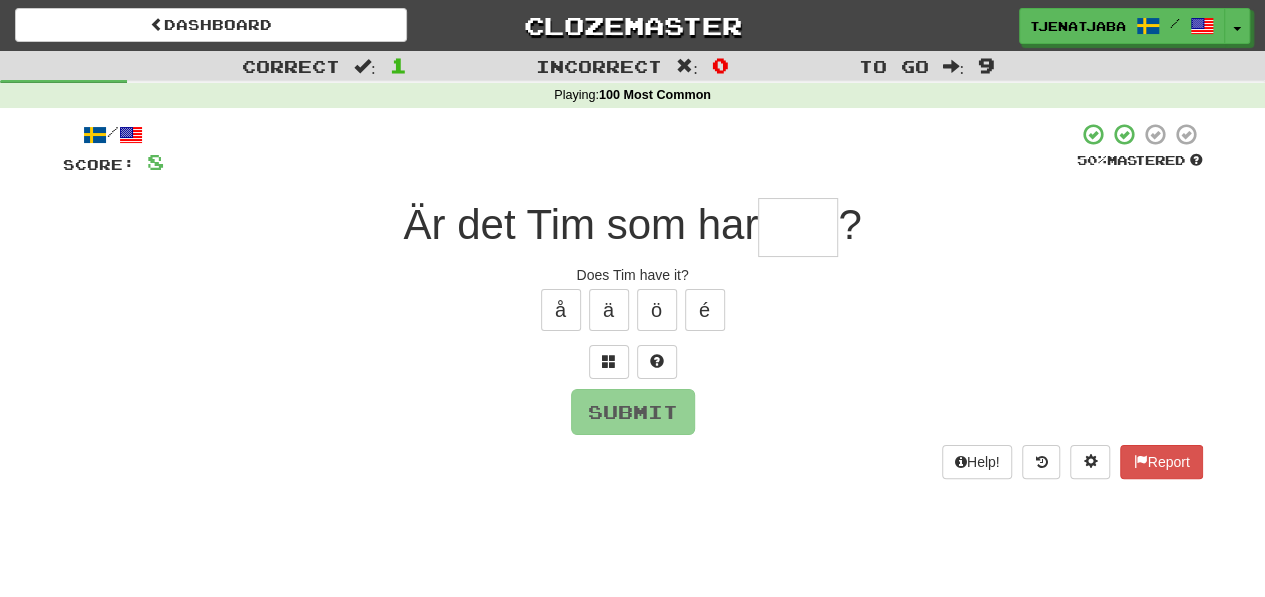 click at bounding box center [798, 227] 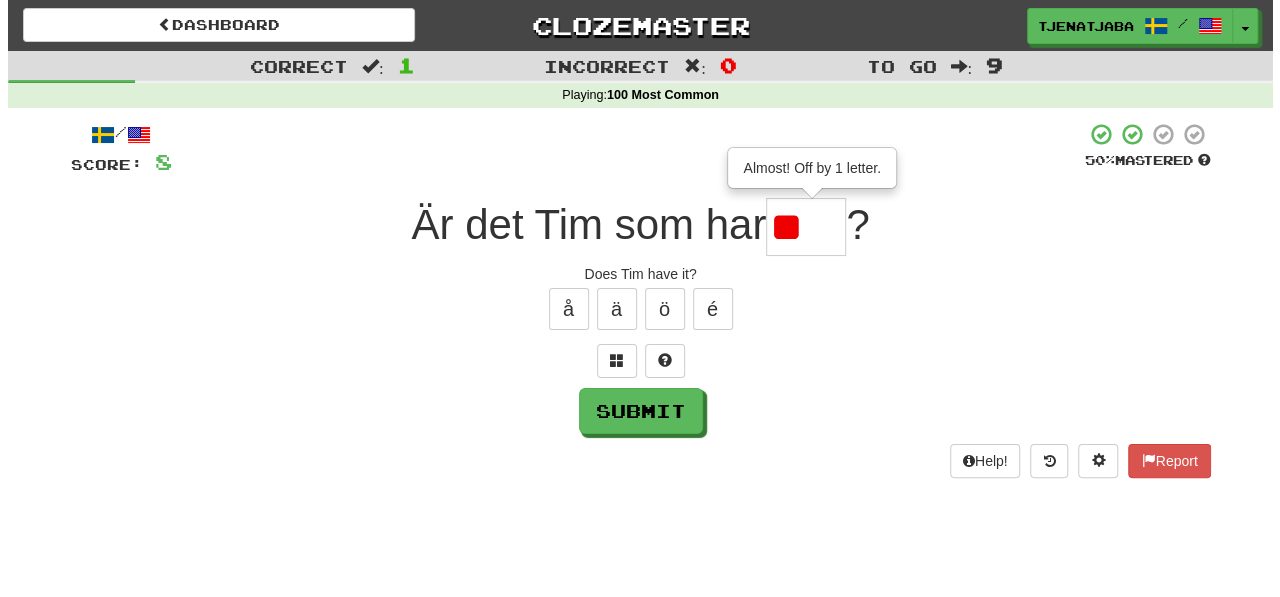 scroll, scrollTop: 0, scrollLeft: 0, axis: both 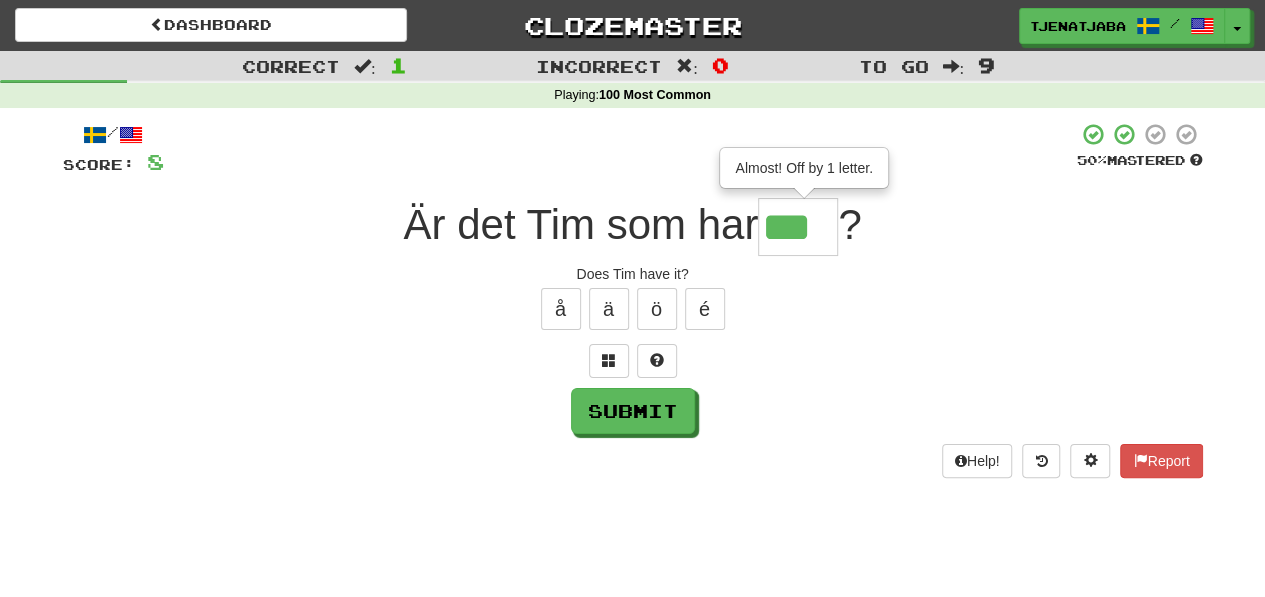 type on "***" 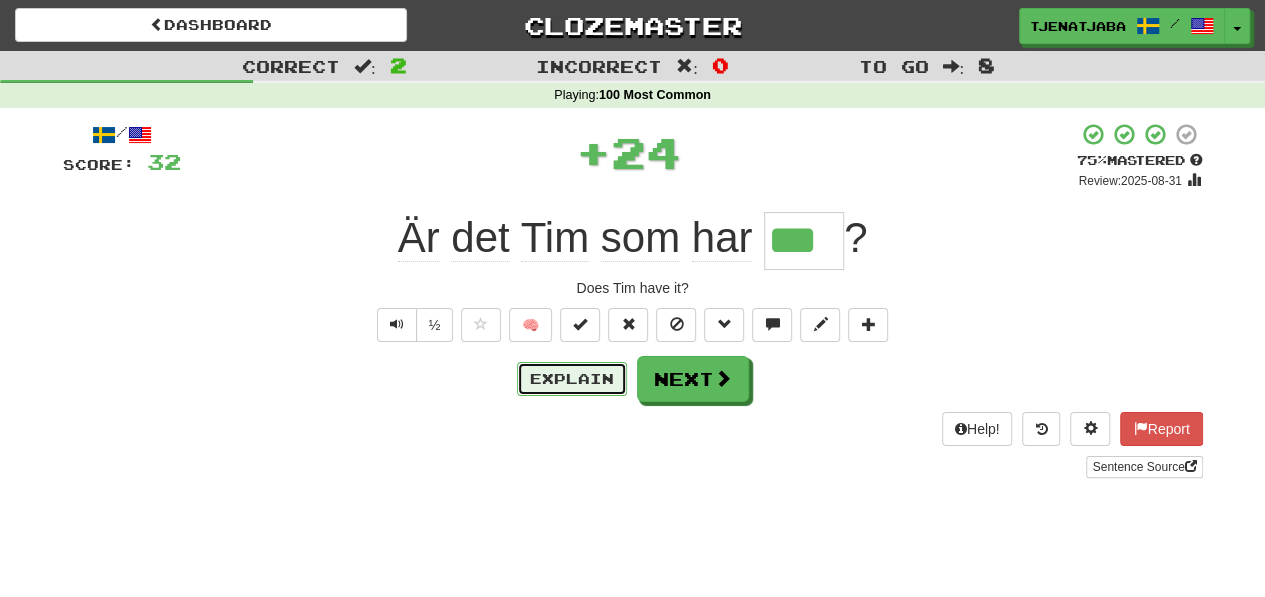 click on "Explain" at bounding box center [572, 379] 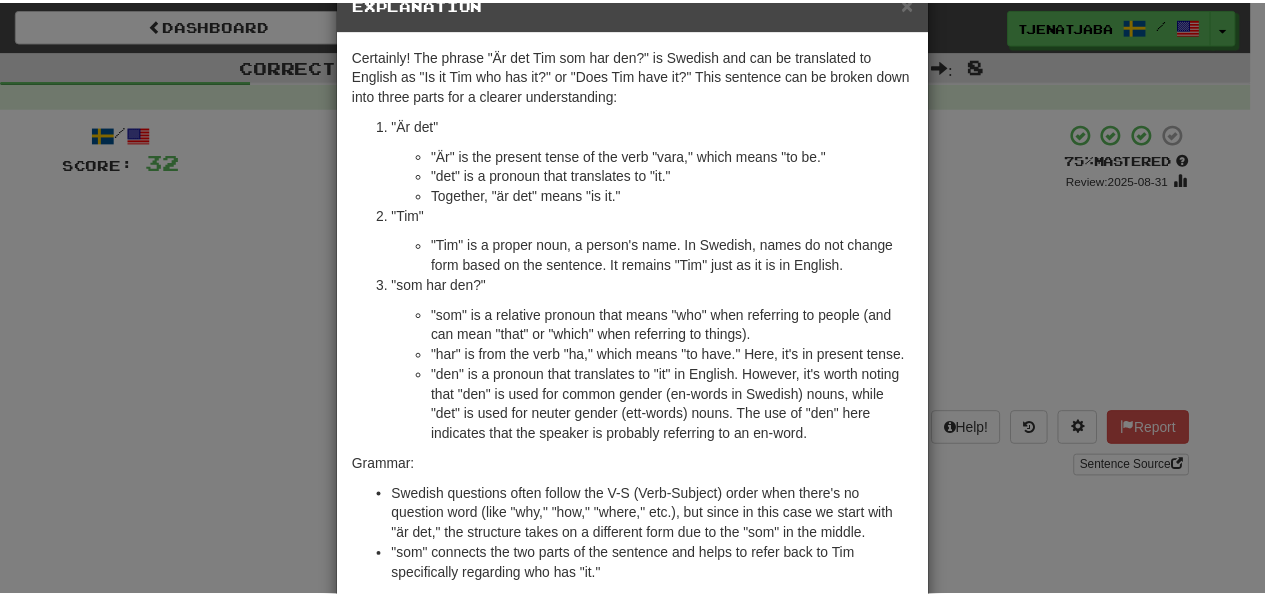 scroll, scrollTop: 54, scrollLeft: 0, axis: vertical 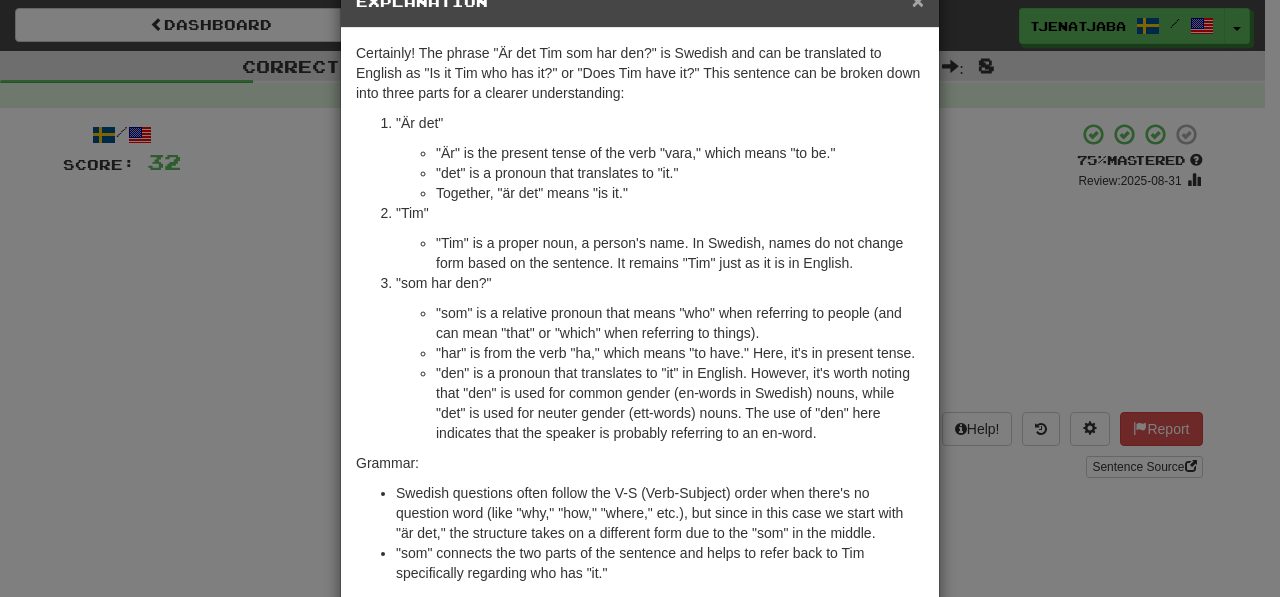click on "×" at bounding box center (918, 0) 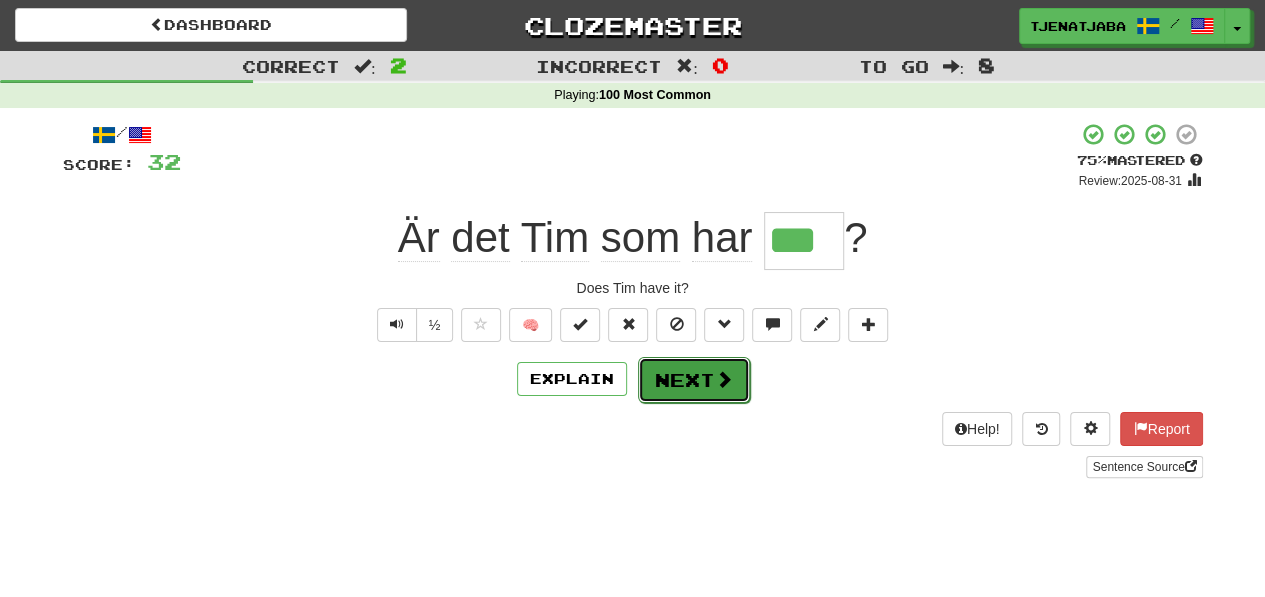 click at bounding box center [724, 379] 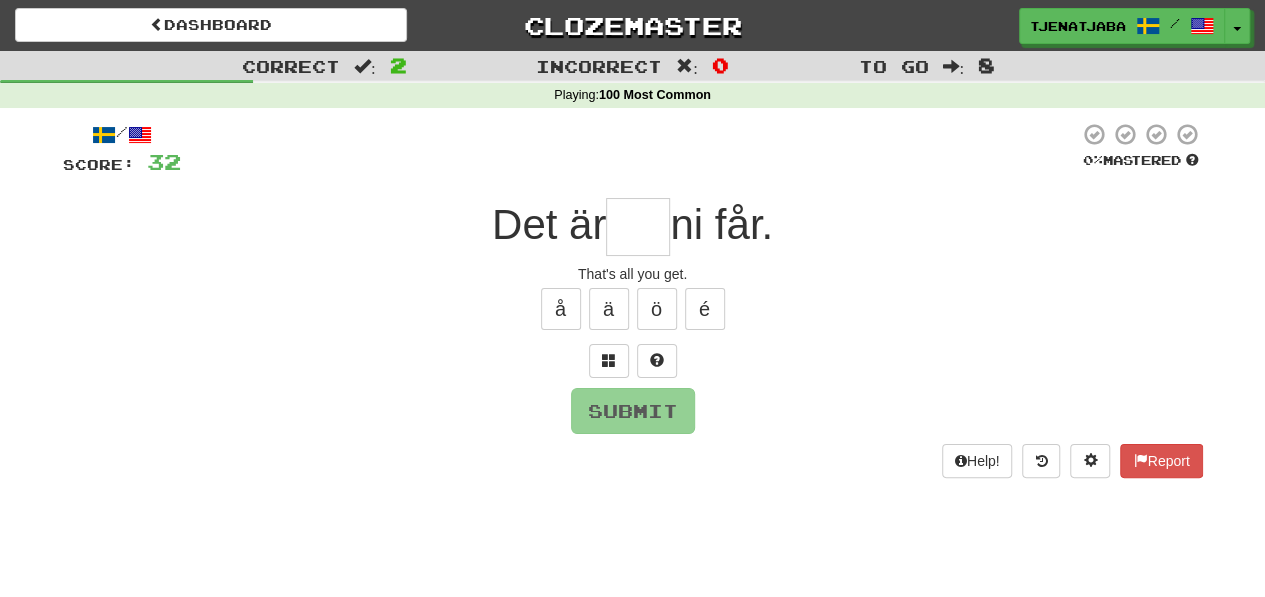 click at bounding box center (638, 227) 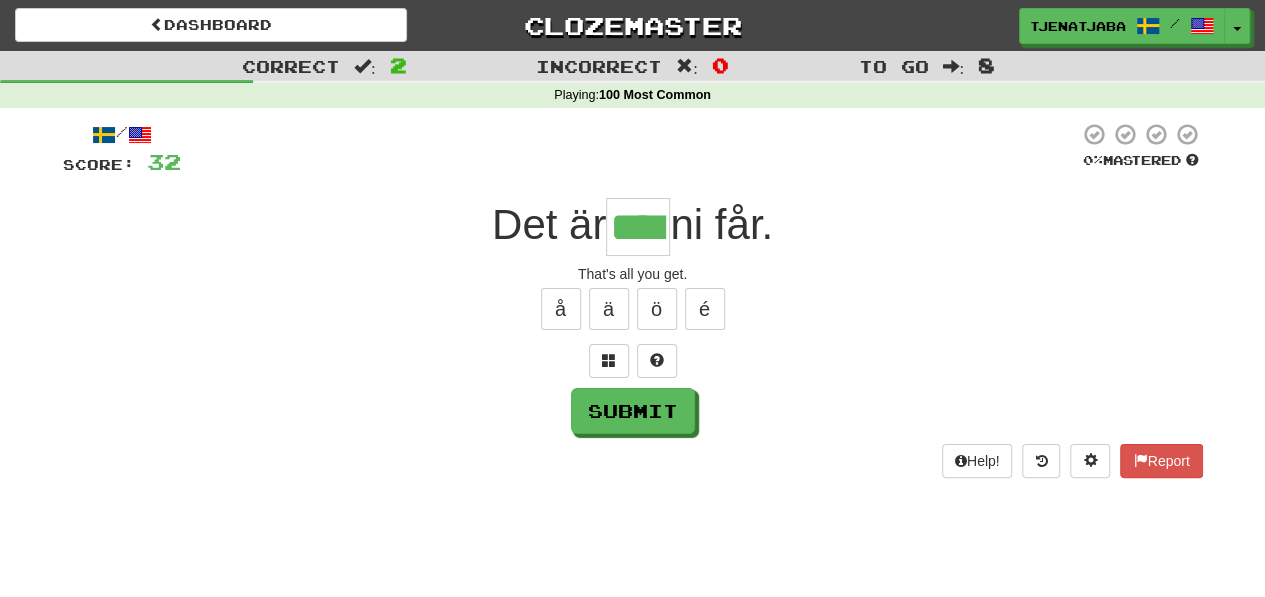 type on "****" 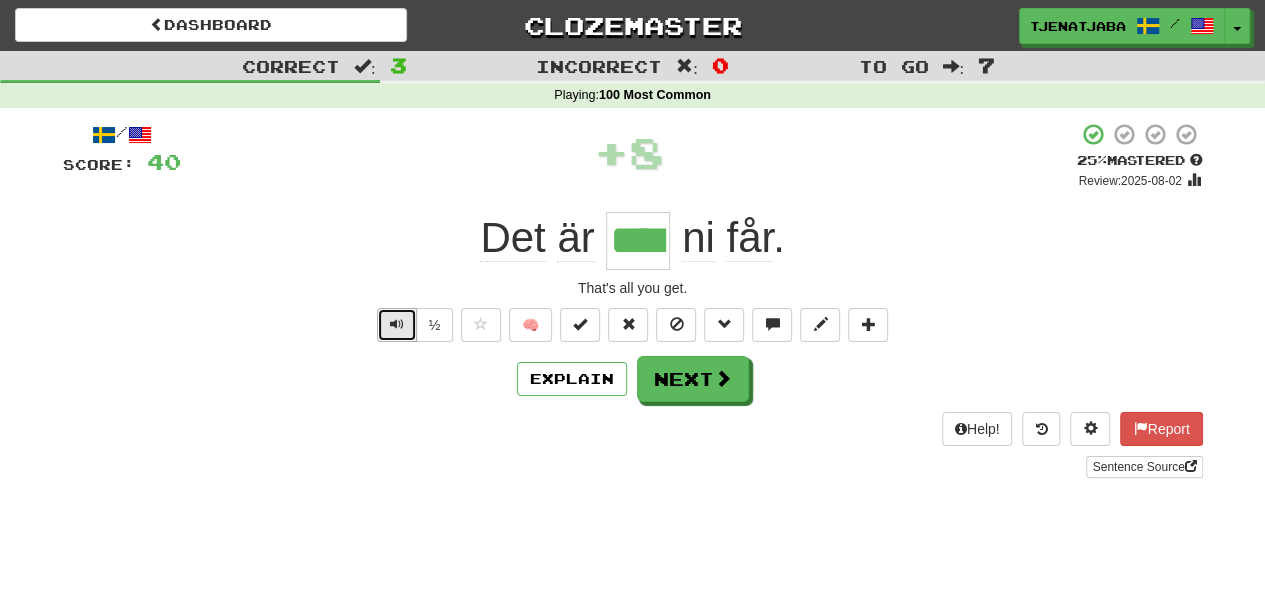 click at bounding box center (397, 324) 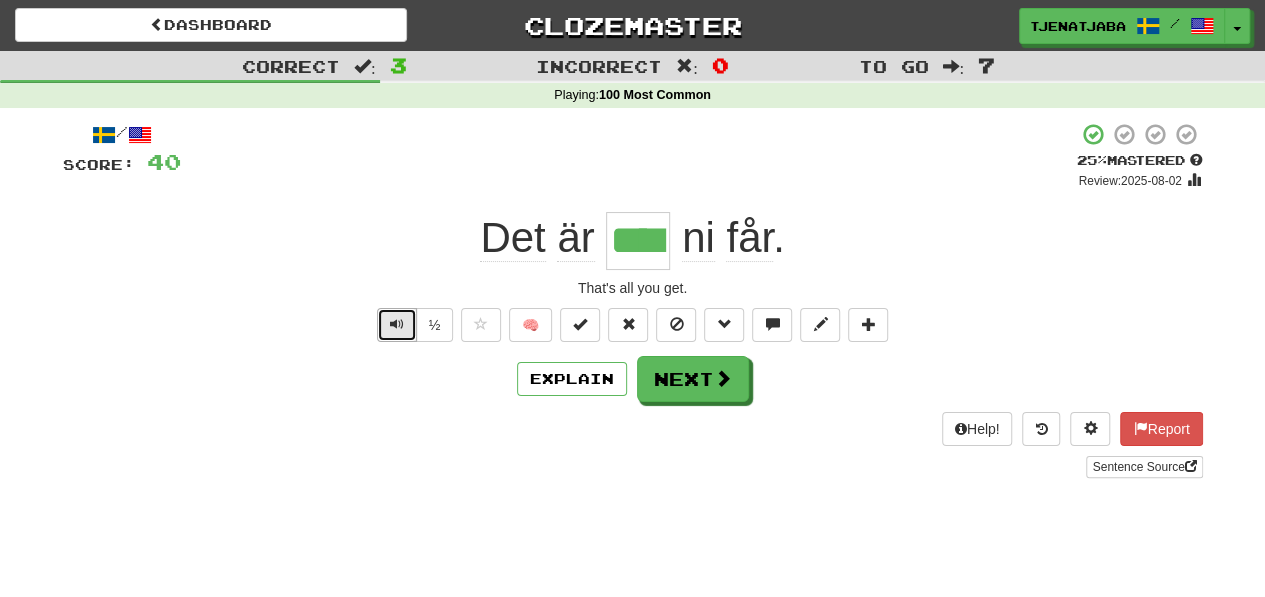 click at bounding box center (397, 324) 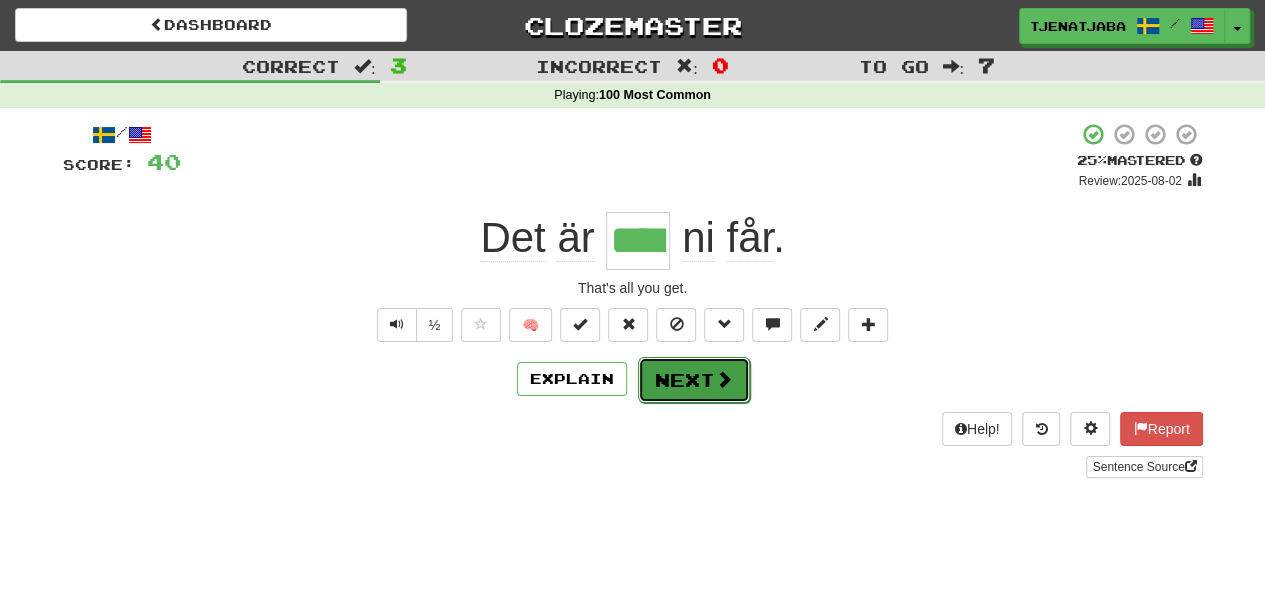 click on "Next" at bounding box center [694, 380] 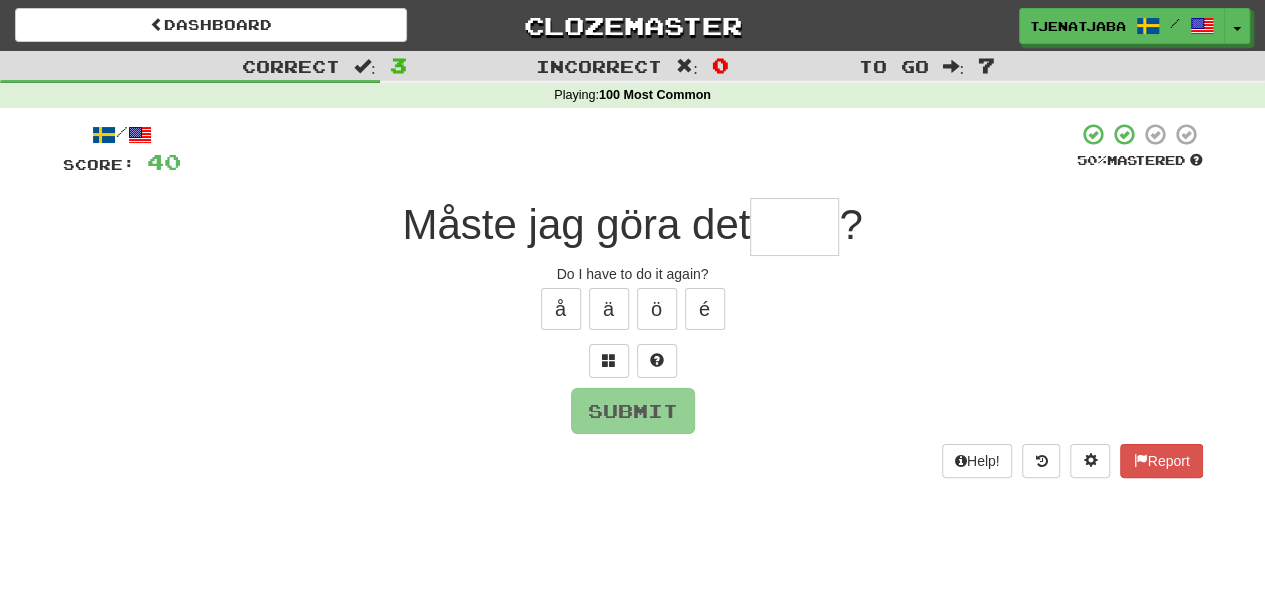 click at bounding box center (794, 227) 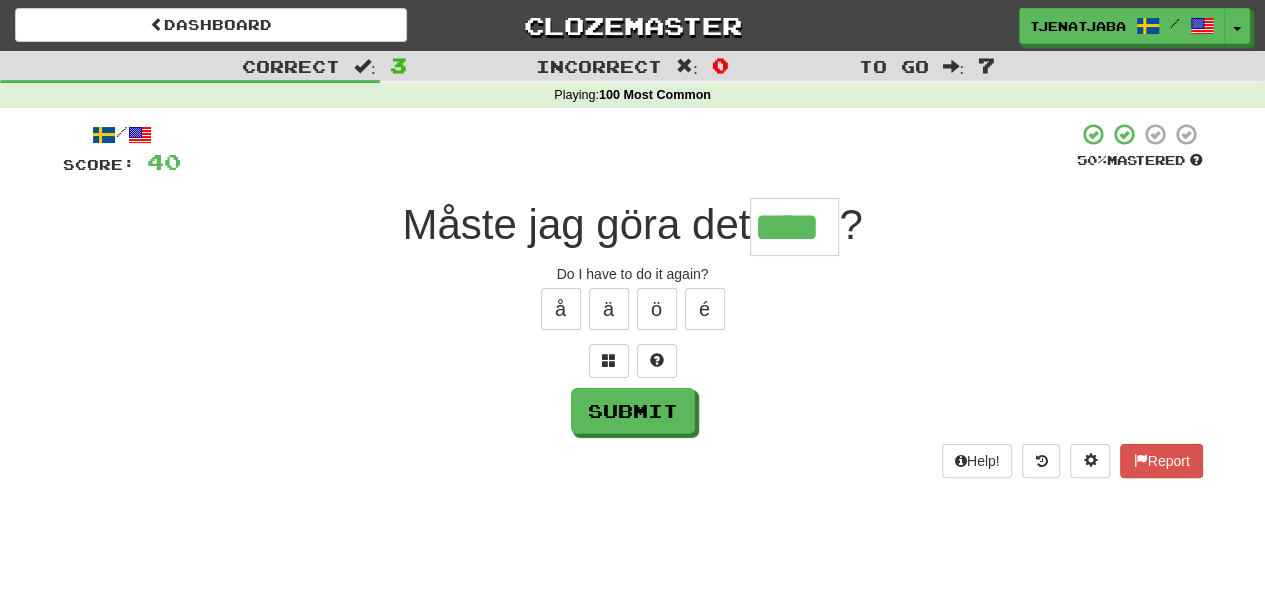 type on "****" 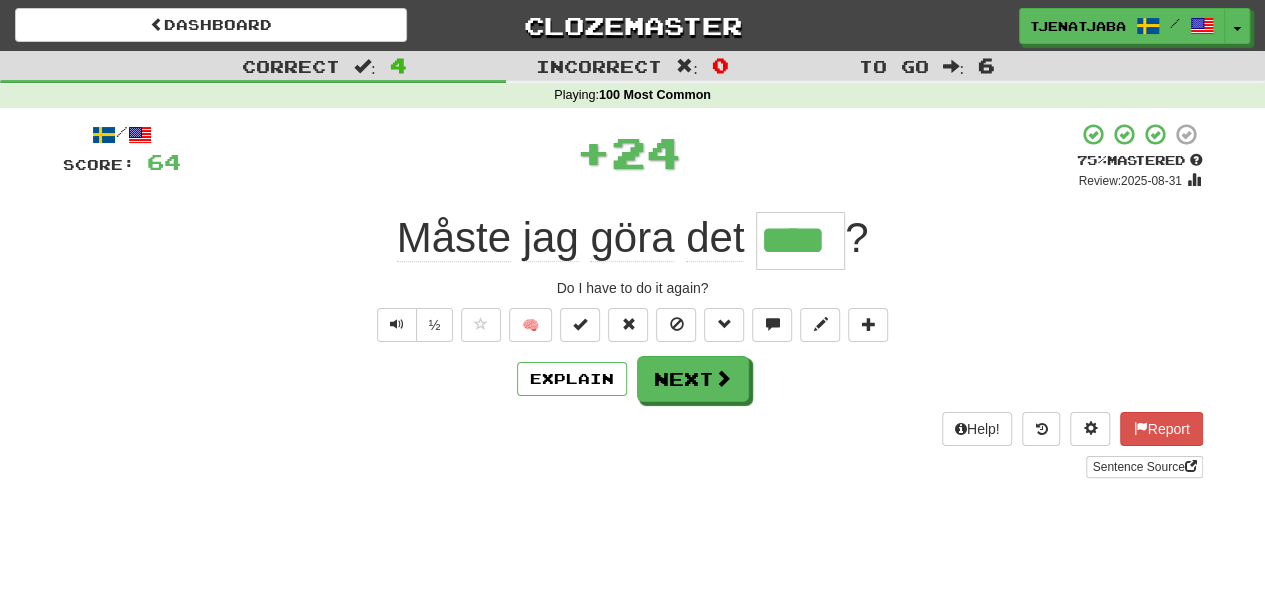 click on "½ 🧠" at bounding box center (633, 325) 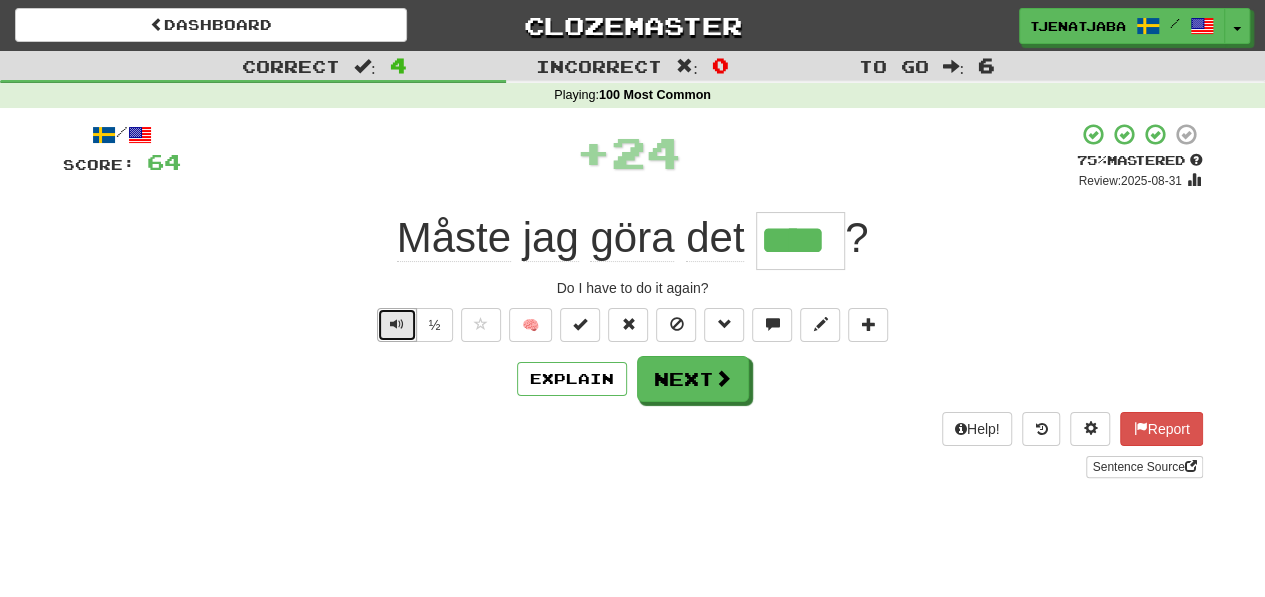click at bounding box center [397, 324] 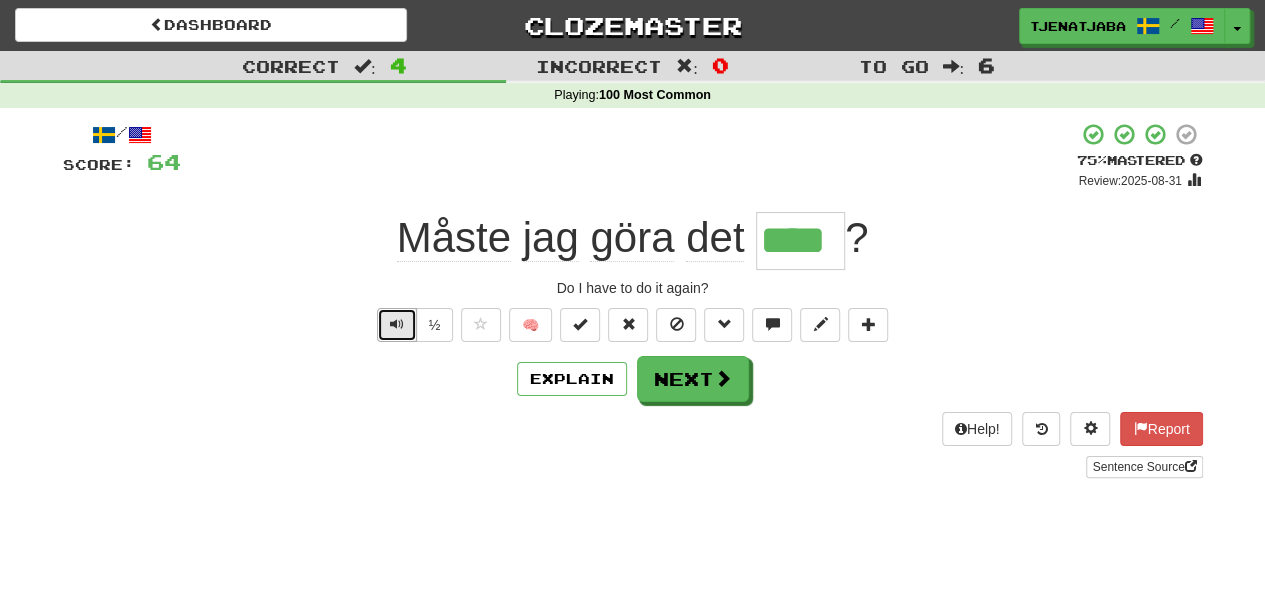 click at bounding box center [397, 324] 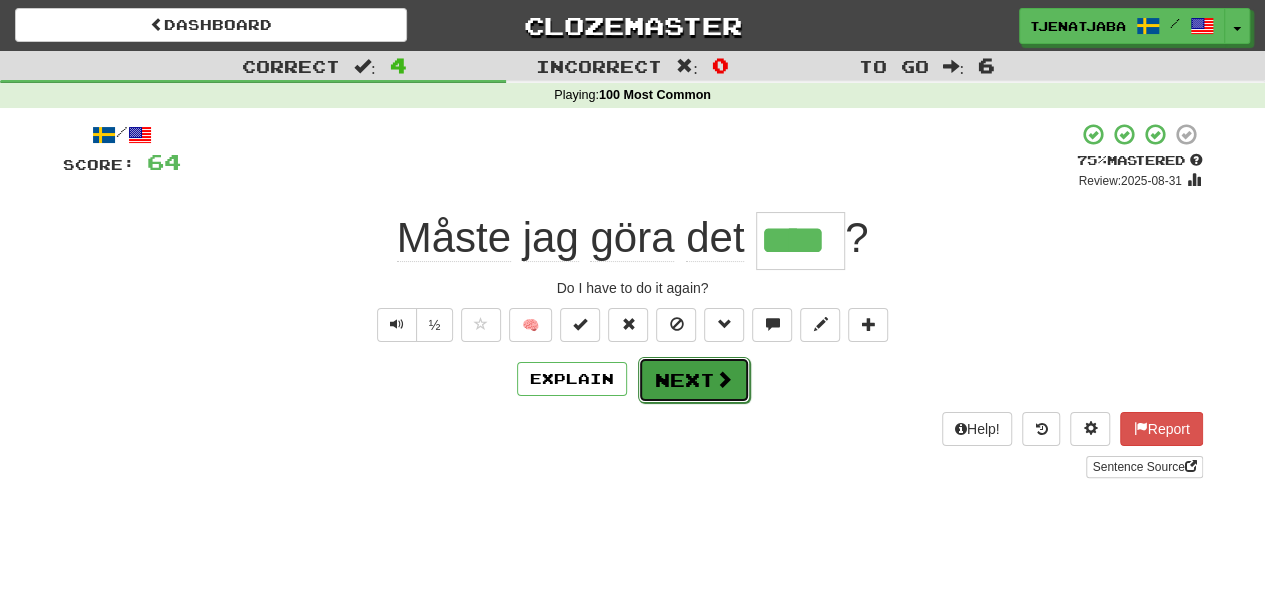 click on "Next" at bounding box center (694, 380) 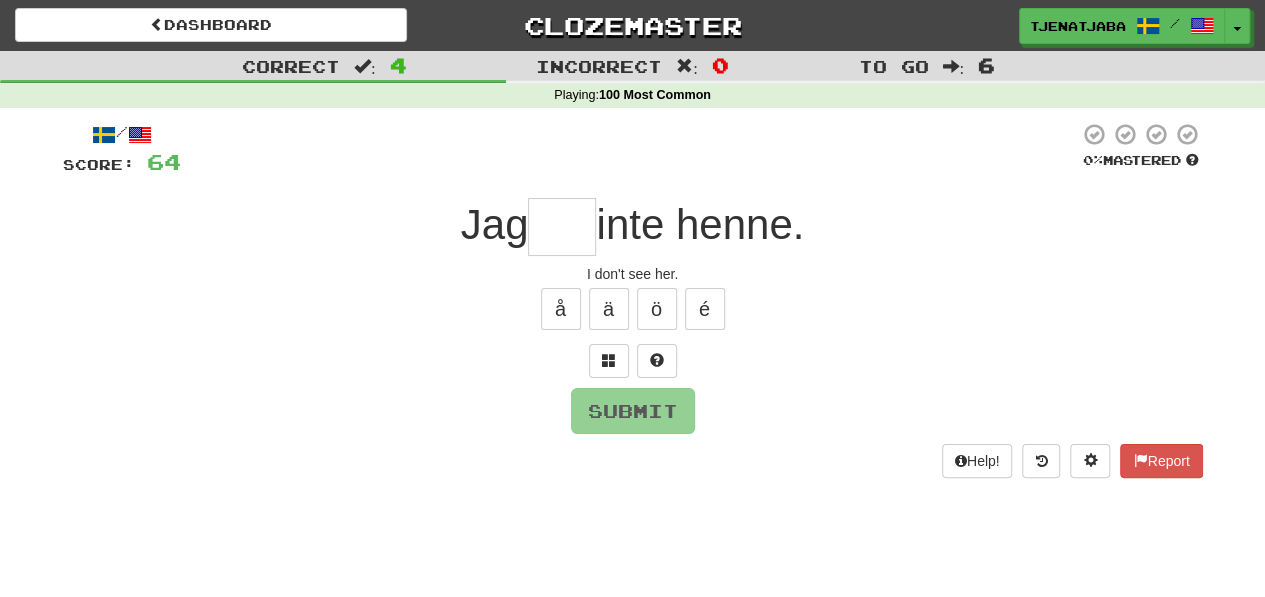 click at bounding box center [562, 227] 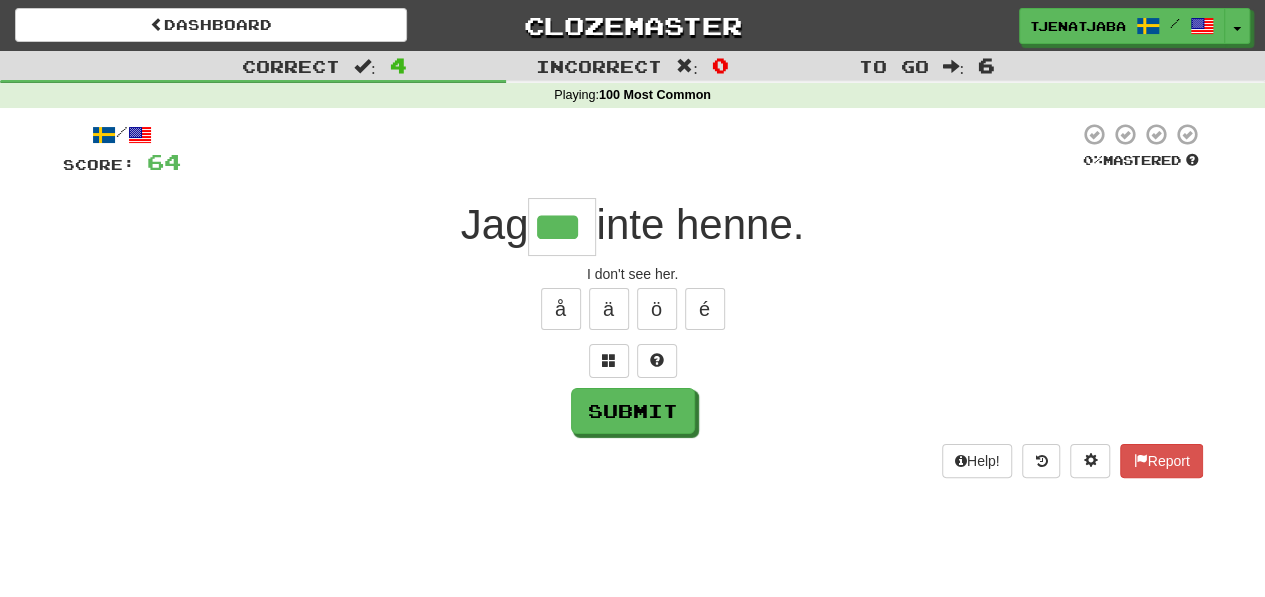 type on "***" 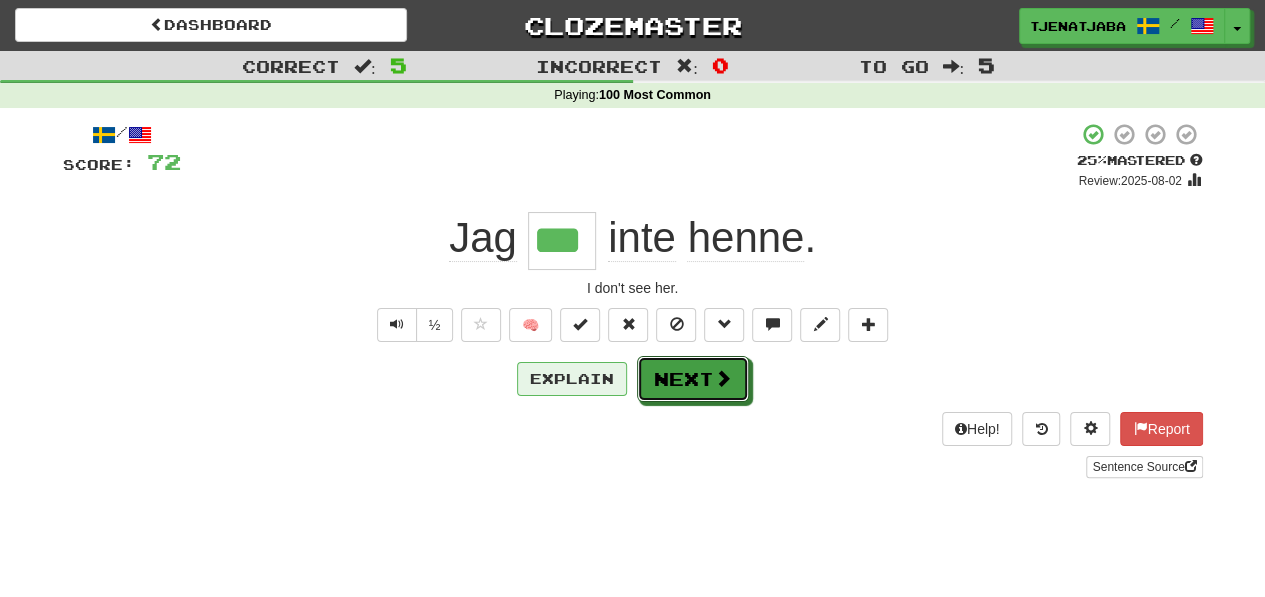 drag, startPoint x: 704, startPoint y: 377, endPoint x: 612, endPoint y: 370, distance: 92.26592 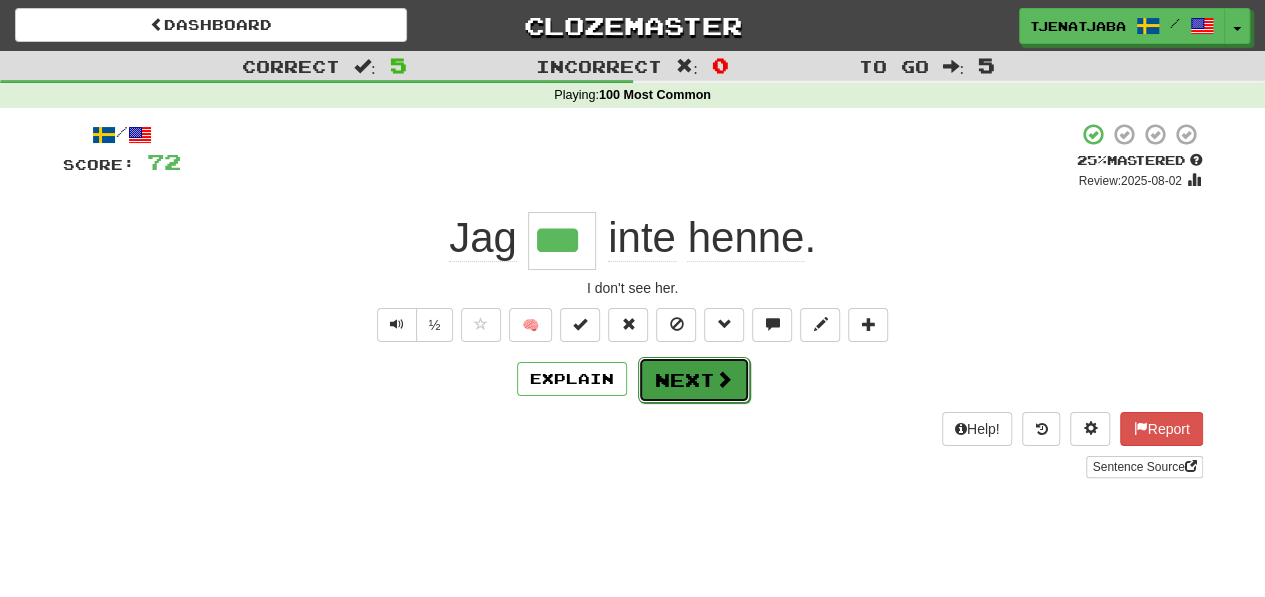click on "Next" at bounding box center [694, 380] 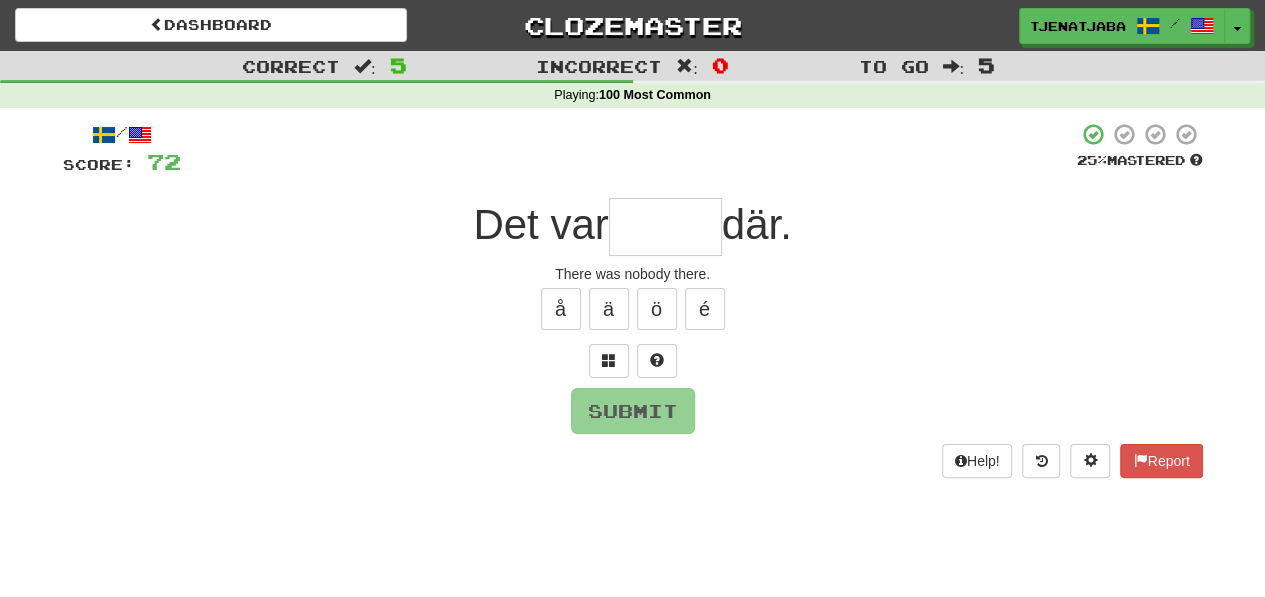 click at bounding box center (665, 227) 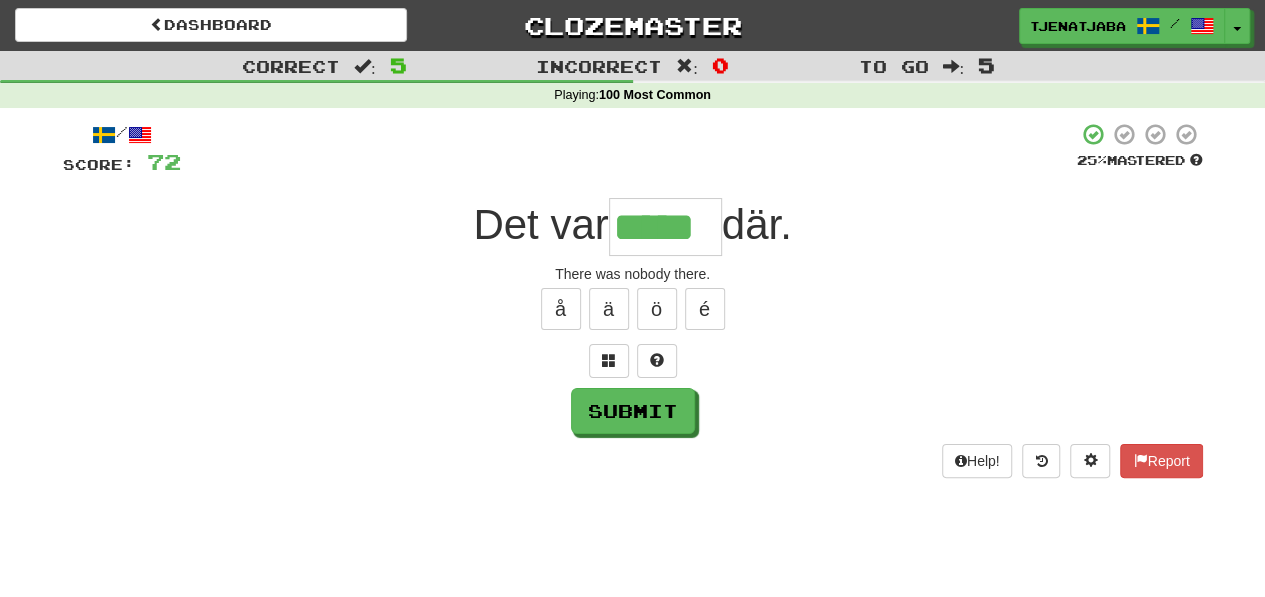 type on "*****" 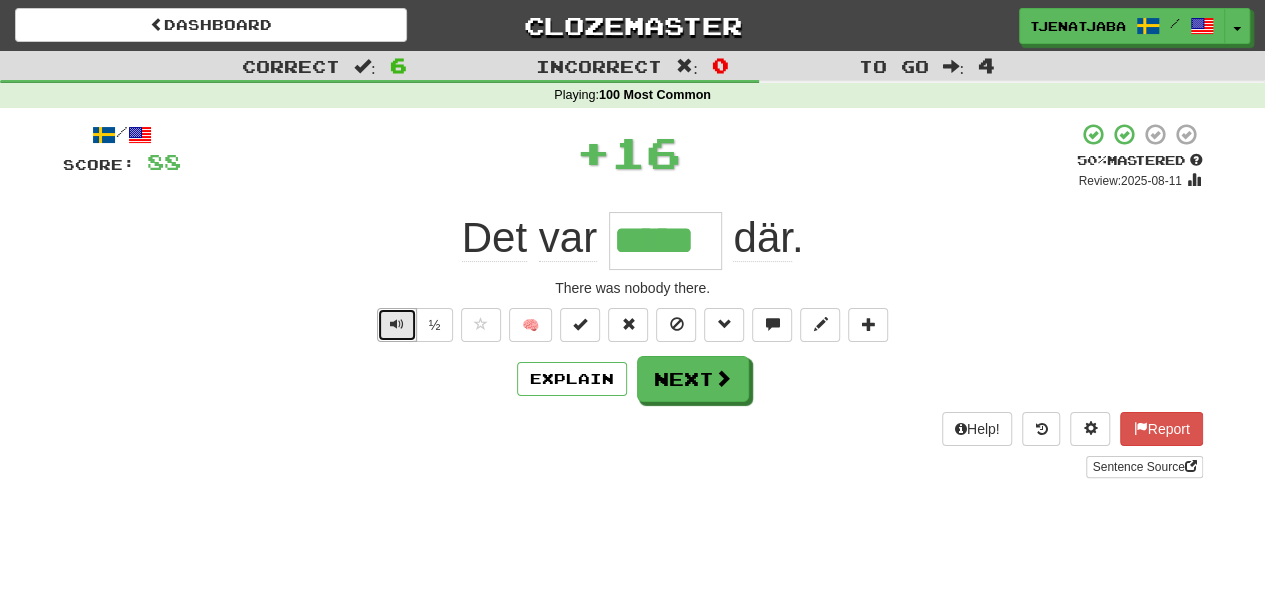 click at bounding box center [397, 325] 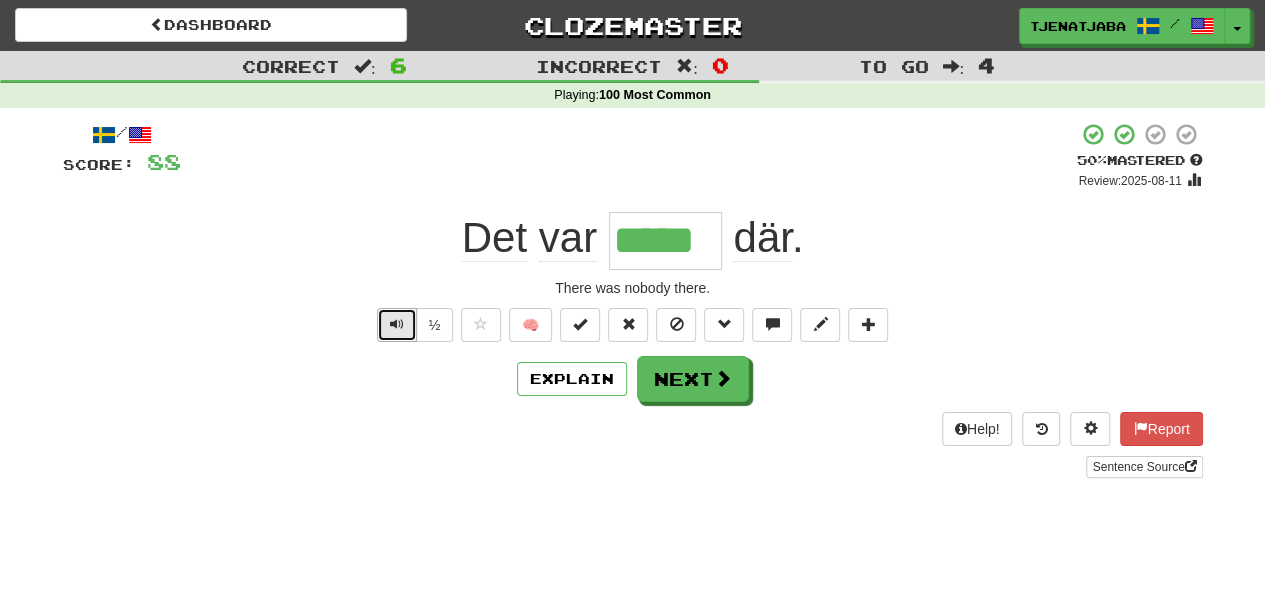 click at bounding box center (397, 325) 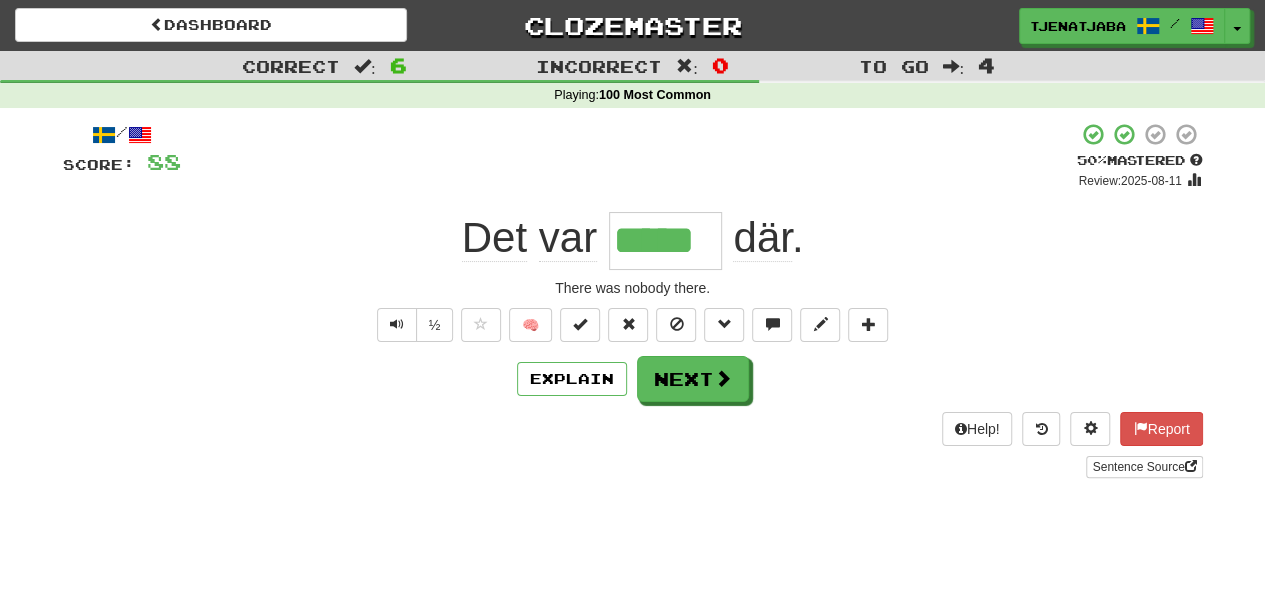 drag, startPoint x: 720, startPoint y: 240, endPoint x: 604, endPoint y: 223, distance: 117.239075 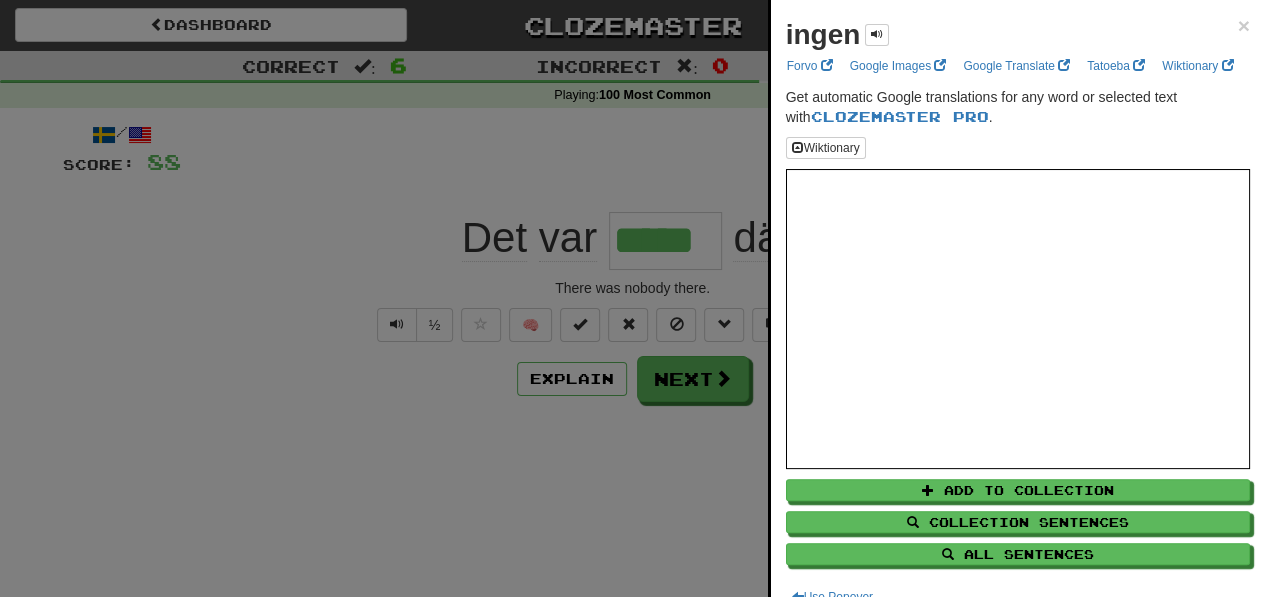 click at bounding box center [632, 298] 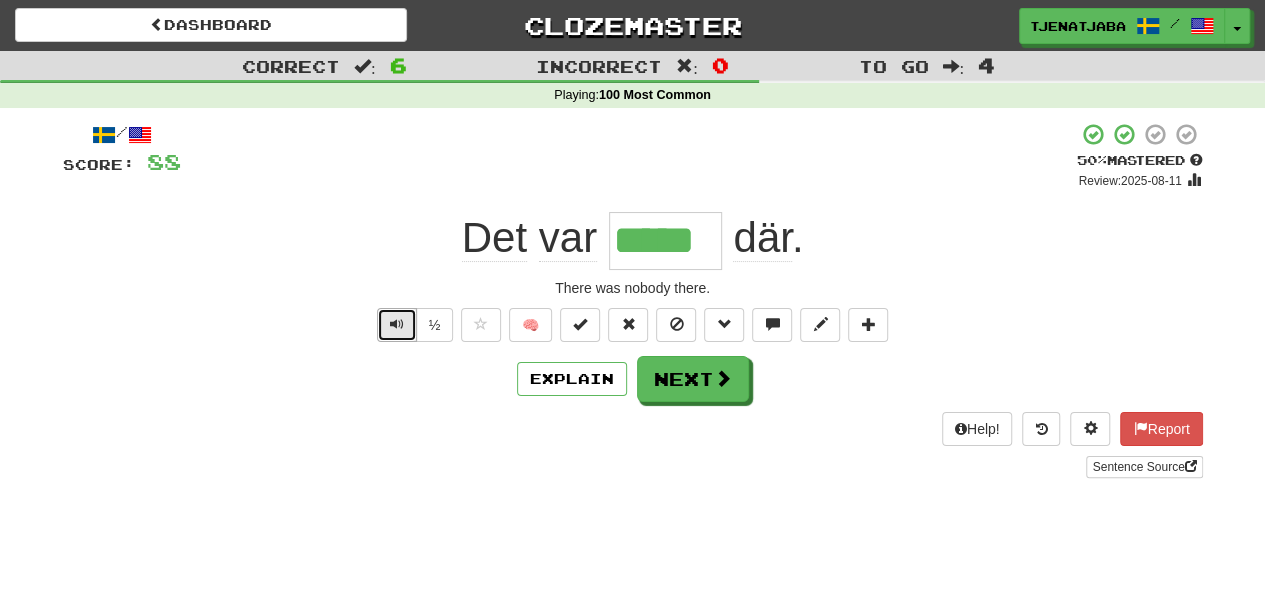 click at bounding box center (397, 324) 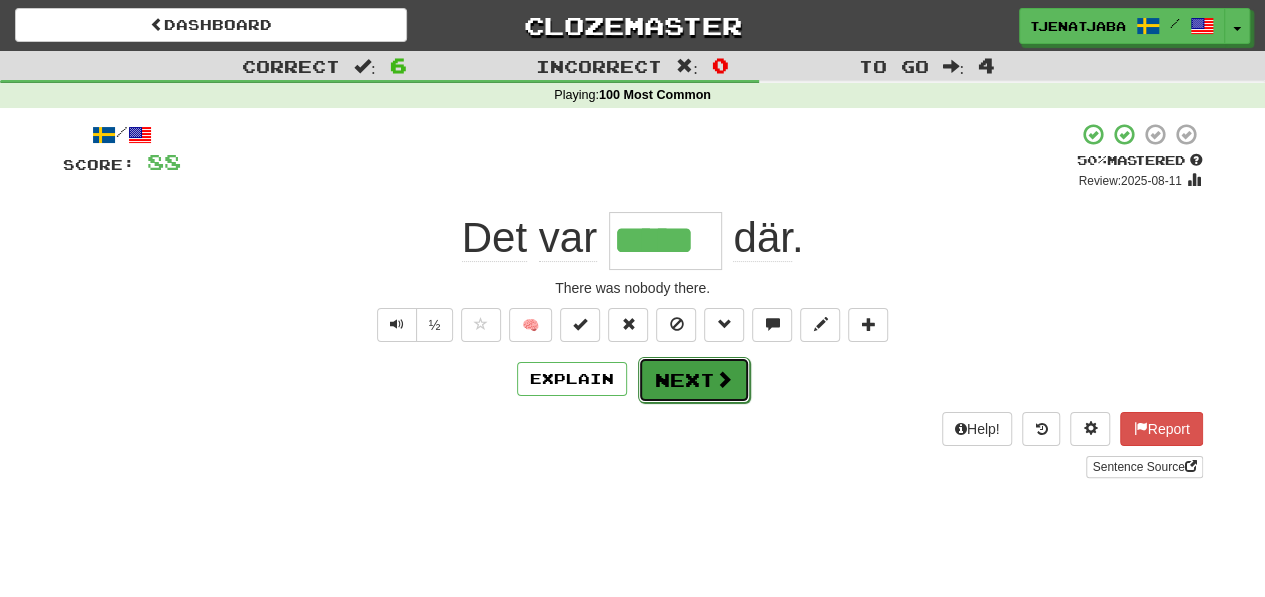 click at bounding box center (724, 379) 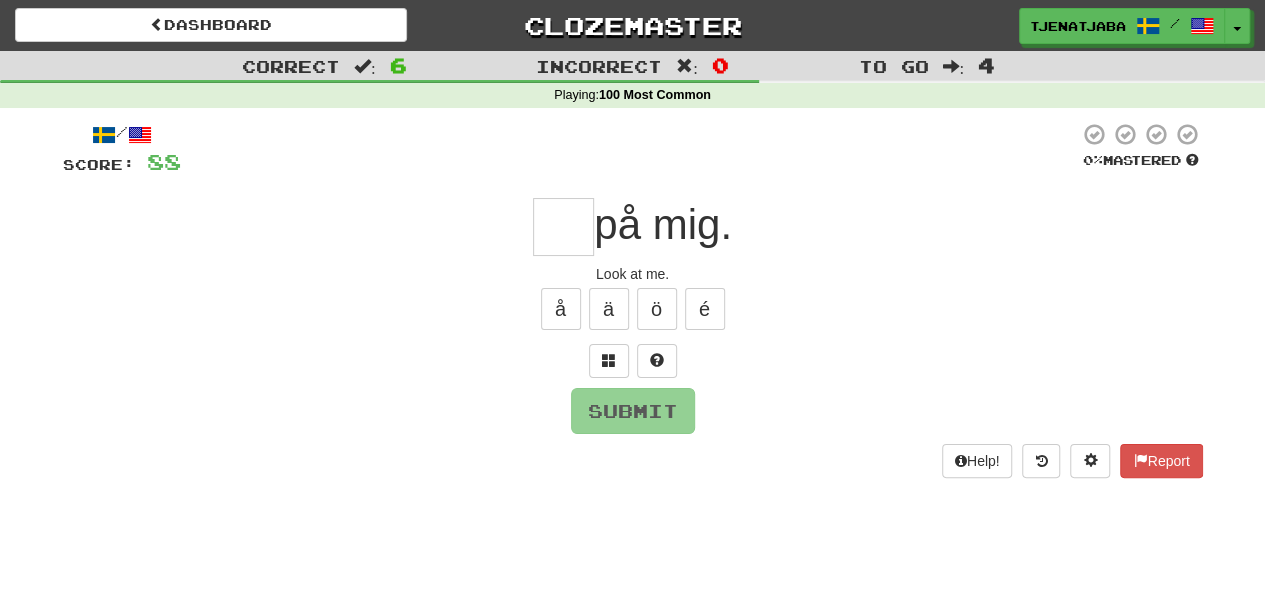 click at bounding box center (563, 227) 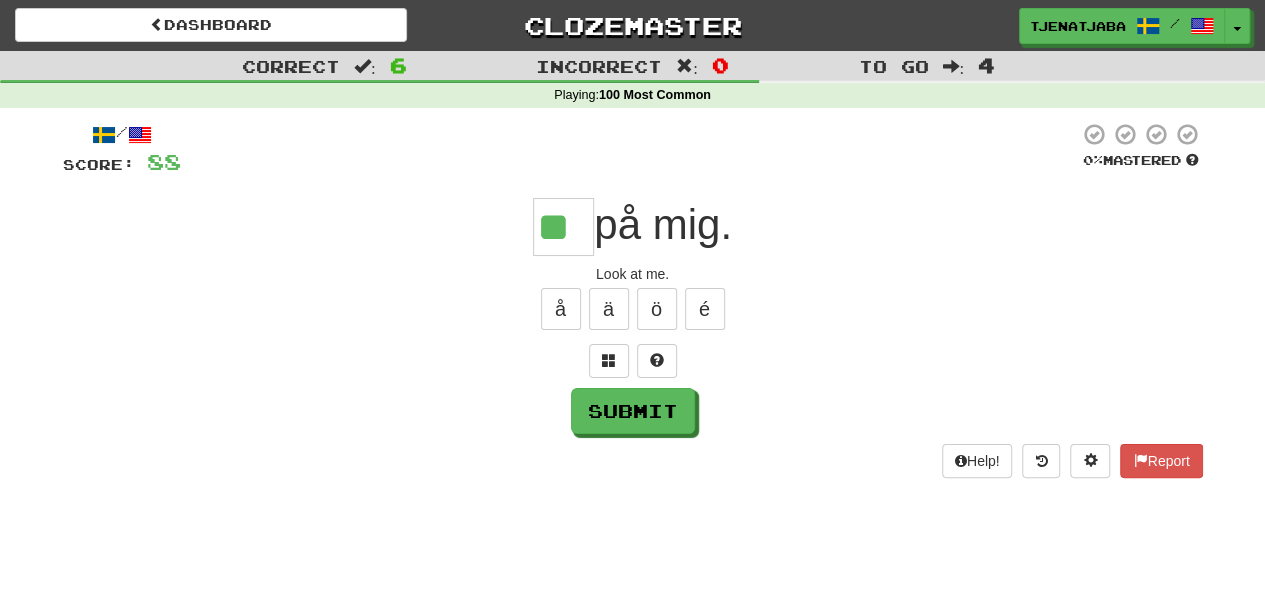 type on "**" 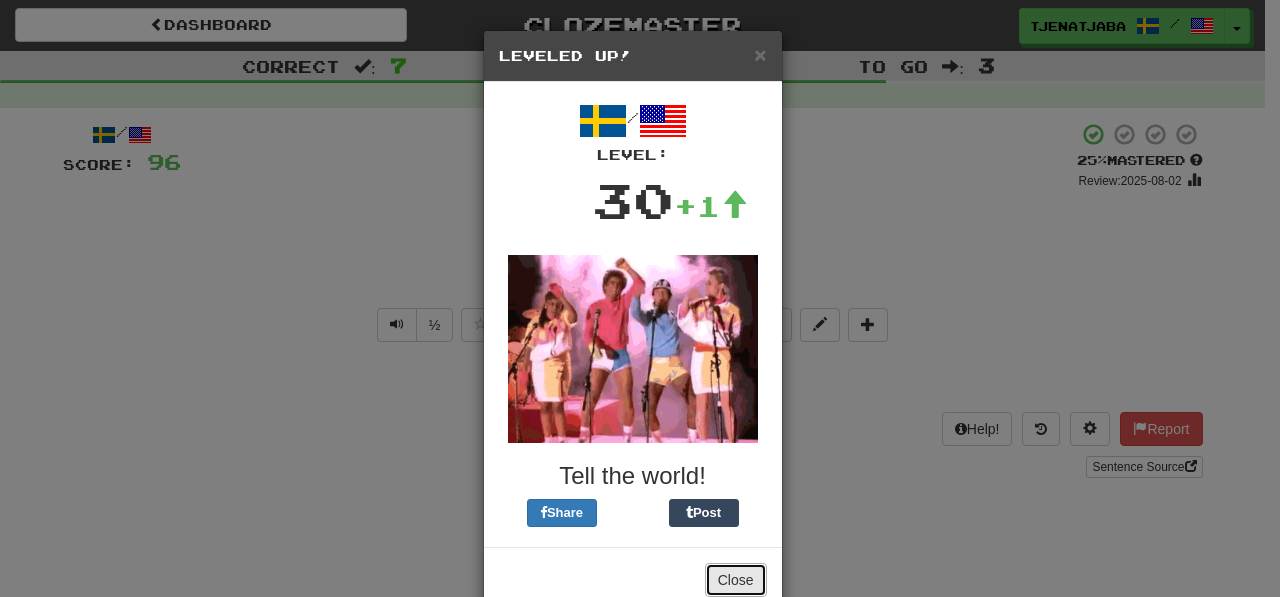 click on "Close" at bounding box center [736, 580] 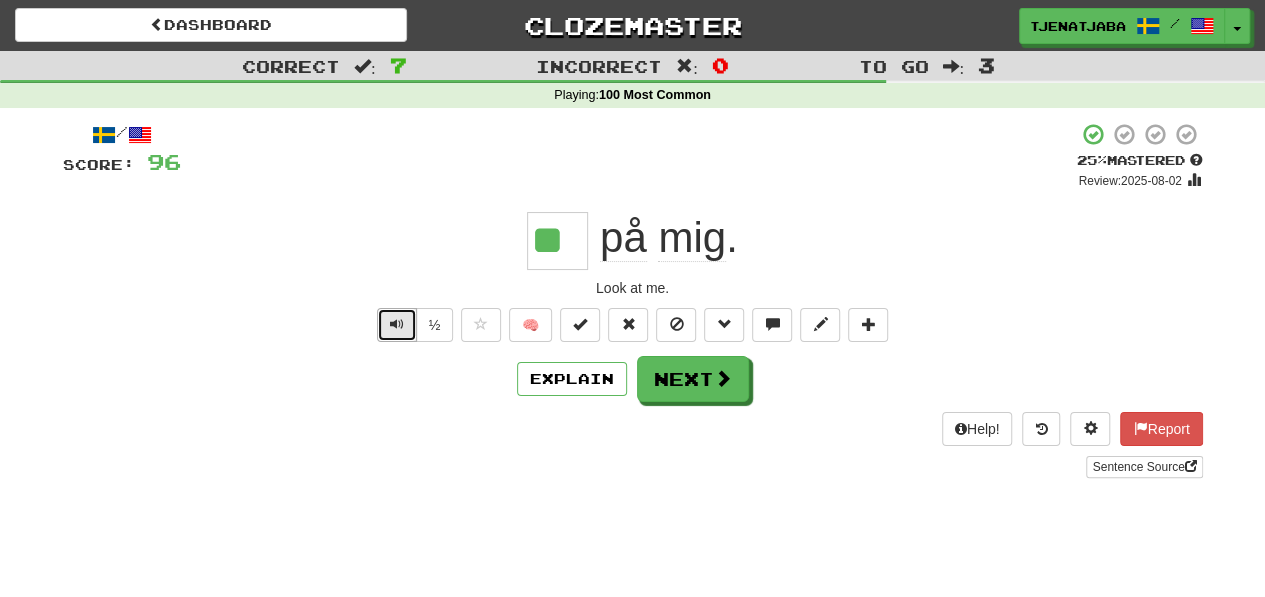 click at bounding box center [397, 325] 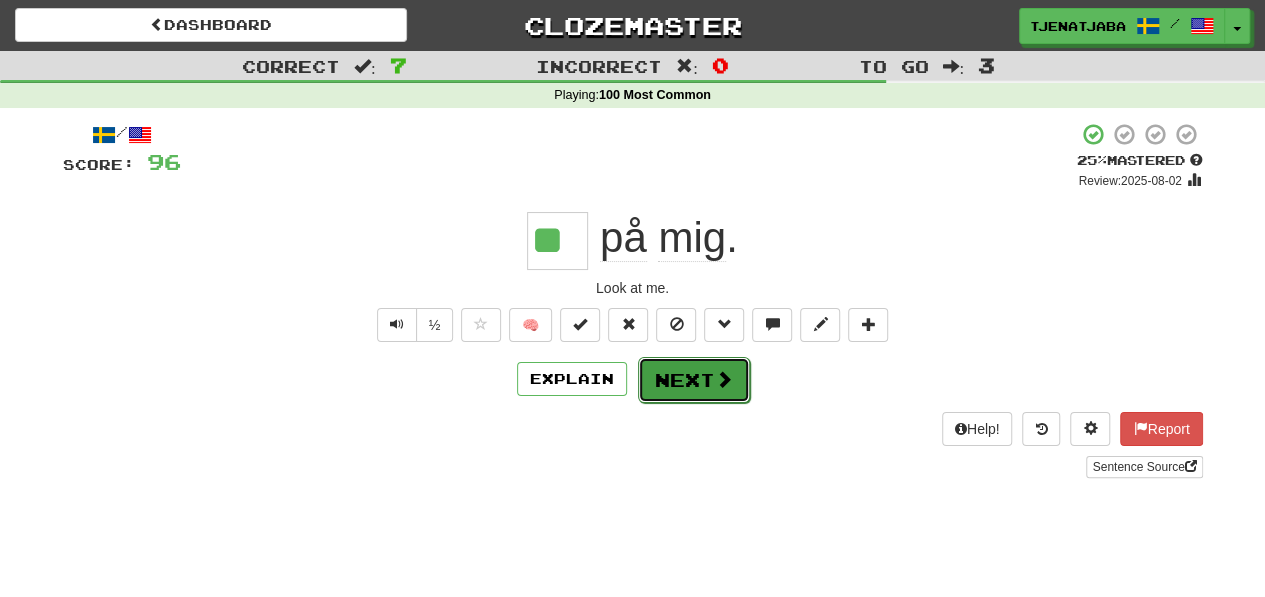 click on "Next" at bounding box center [694, 380] 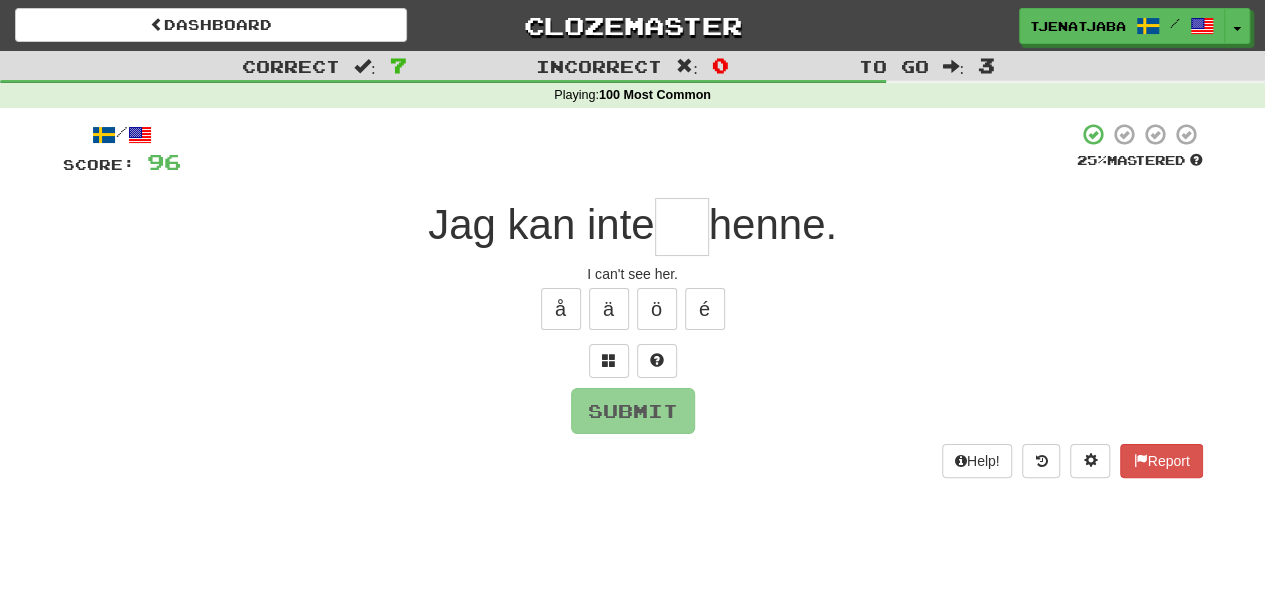 click at bounding box center (682, 227) 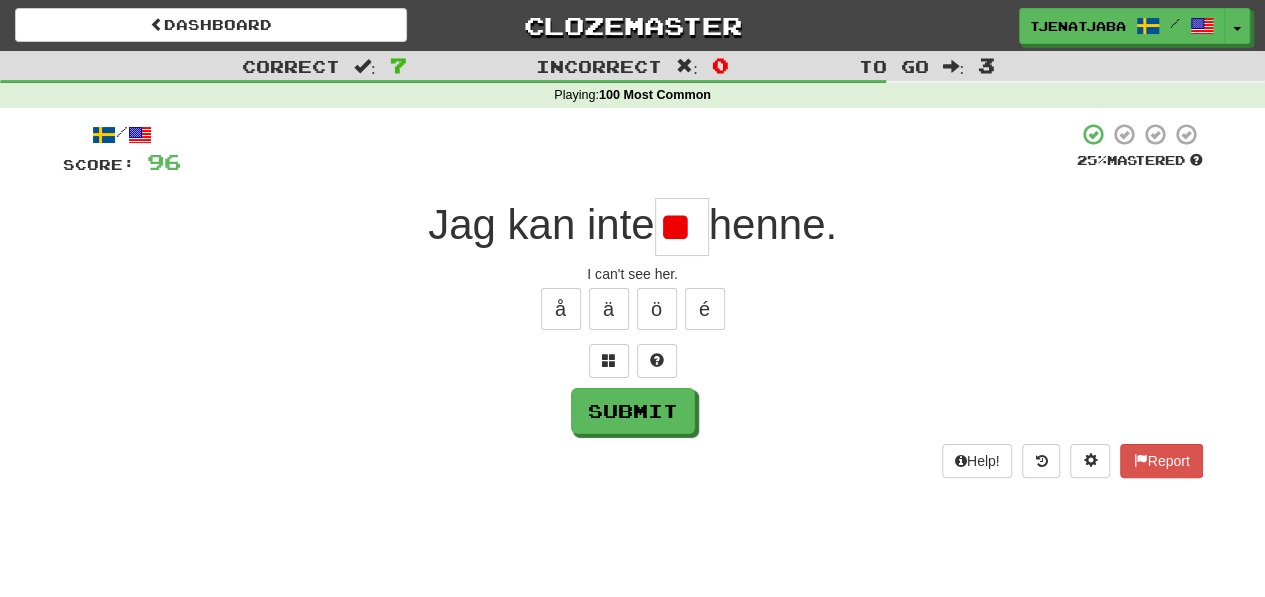 scroll, scrollTop: 0, scrollLeft: 0, axis: both 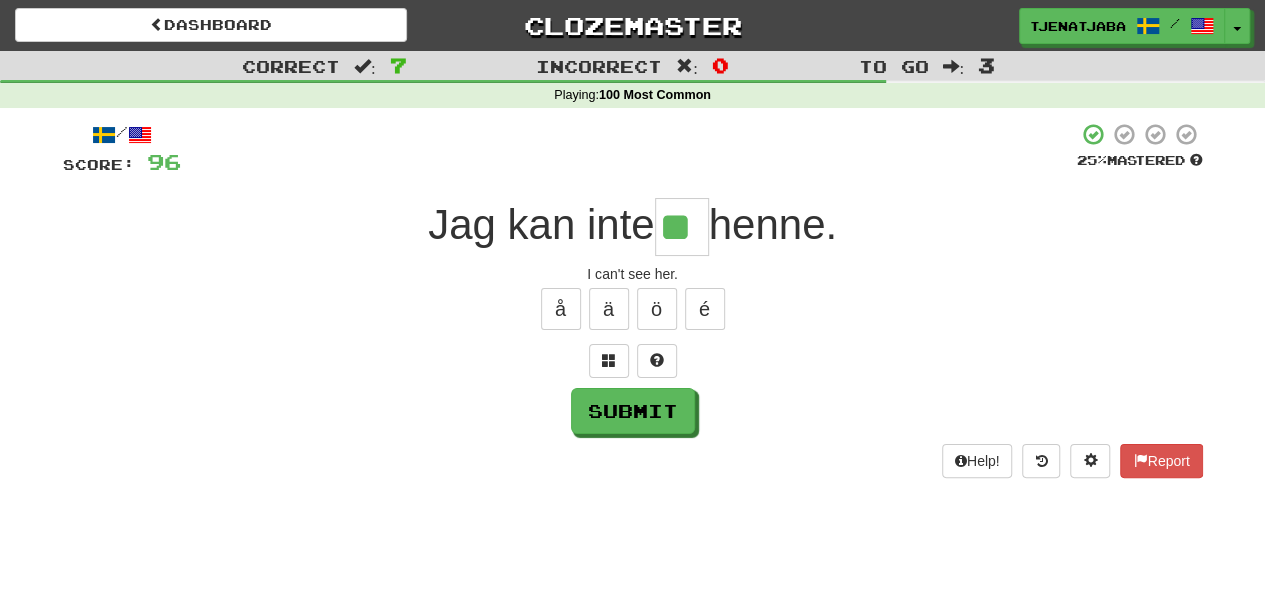 type on "**" 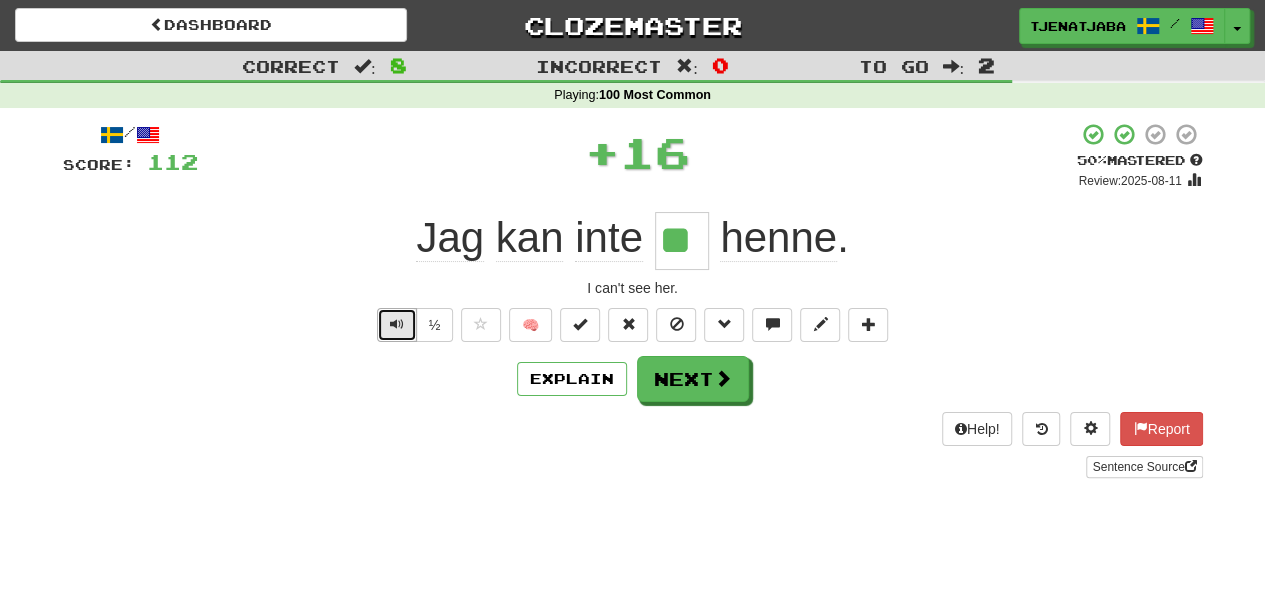 click at bounding box center (397, 324) 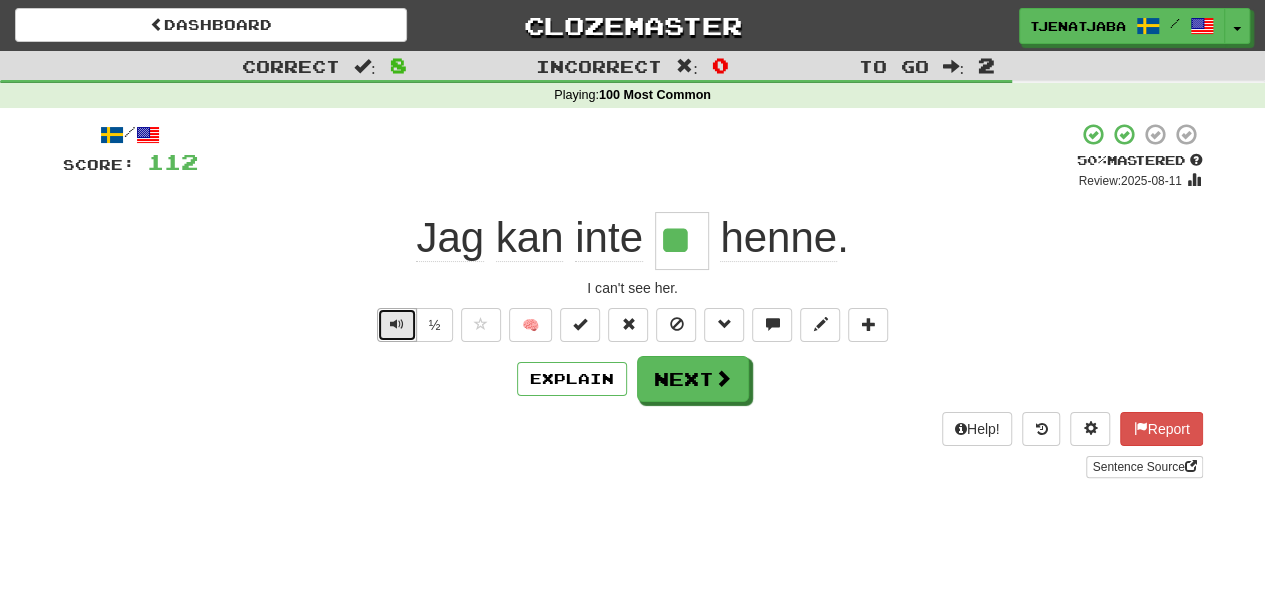 click at bounding box center (397, 324) 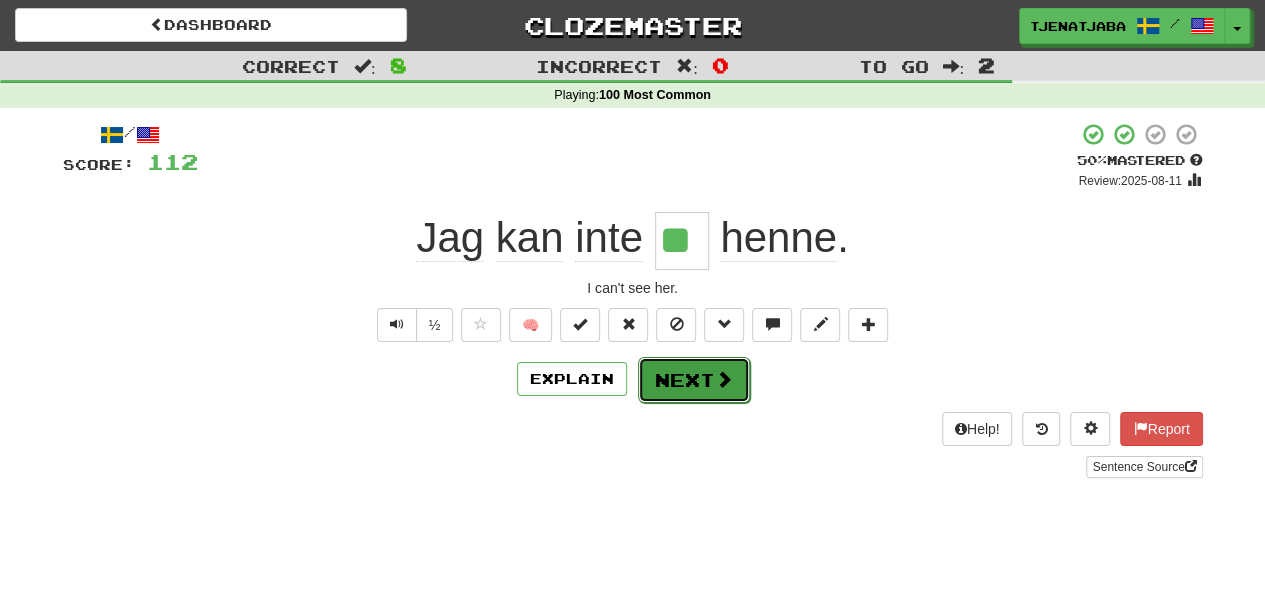 click on "Next" at bounding box center (694, 380) 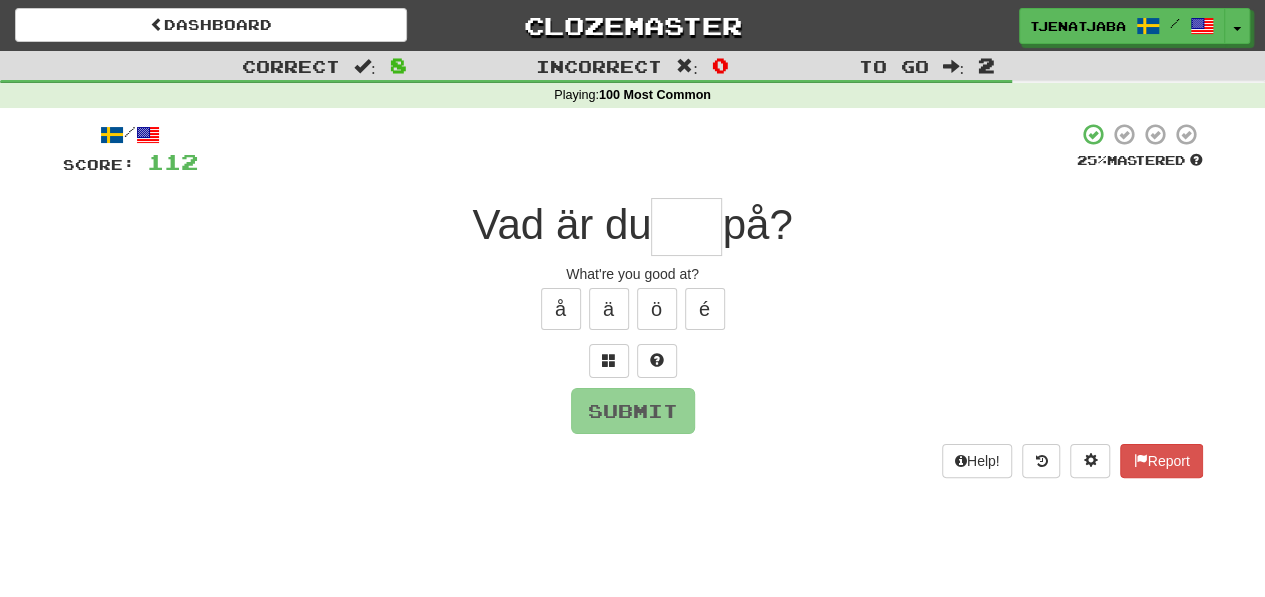 click at bounding box center (686, 227) 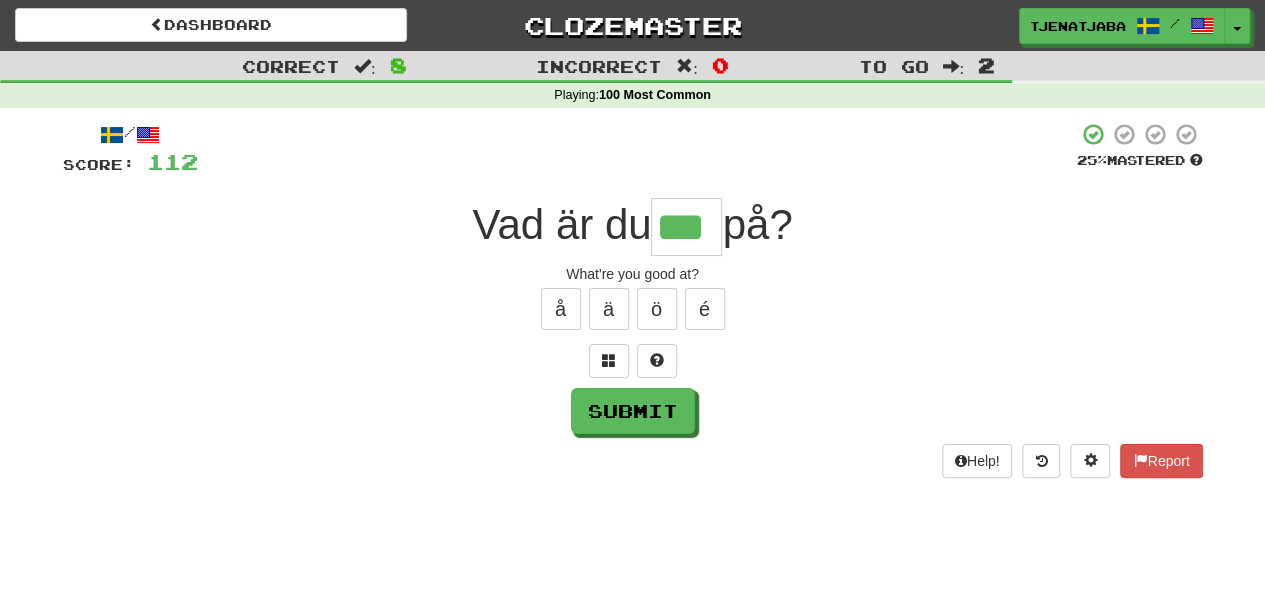 type on "***" 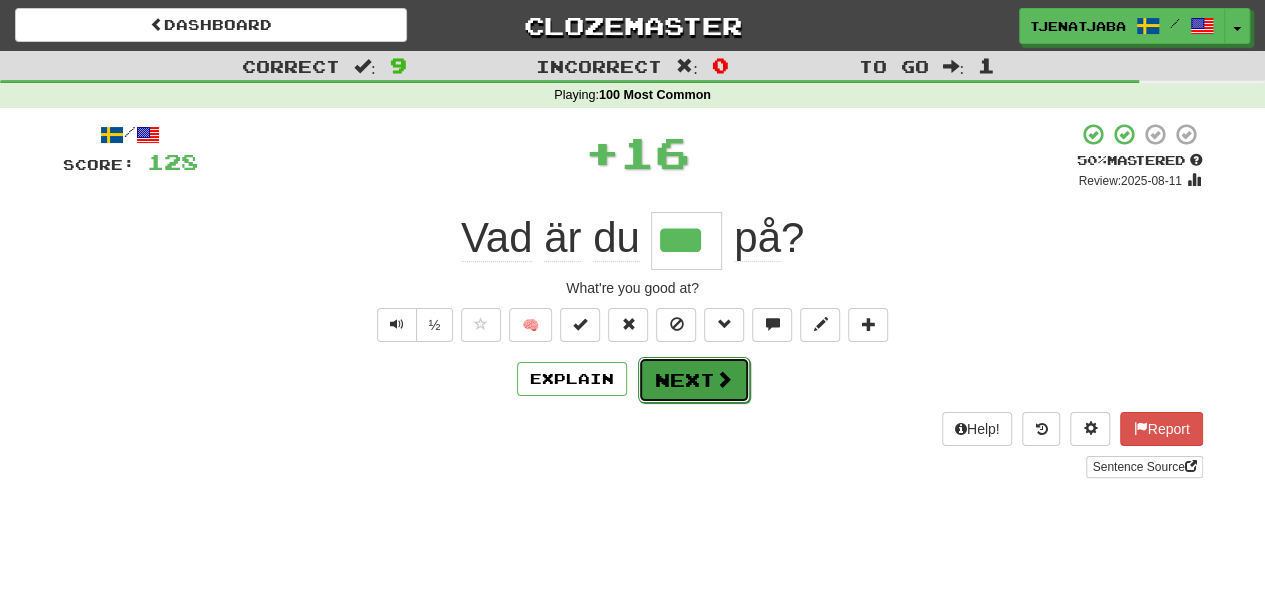 click on "Next" at bounding box center (694, 380) 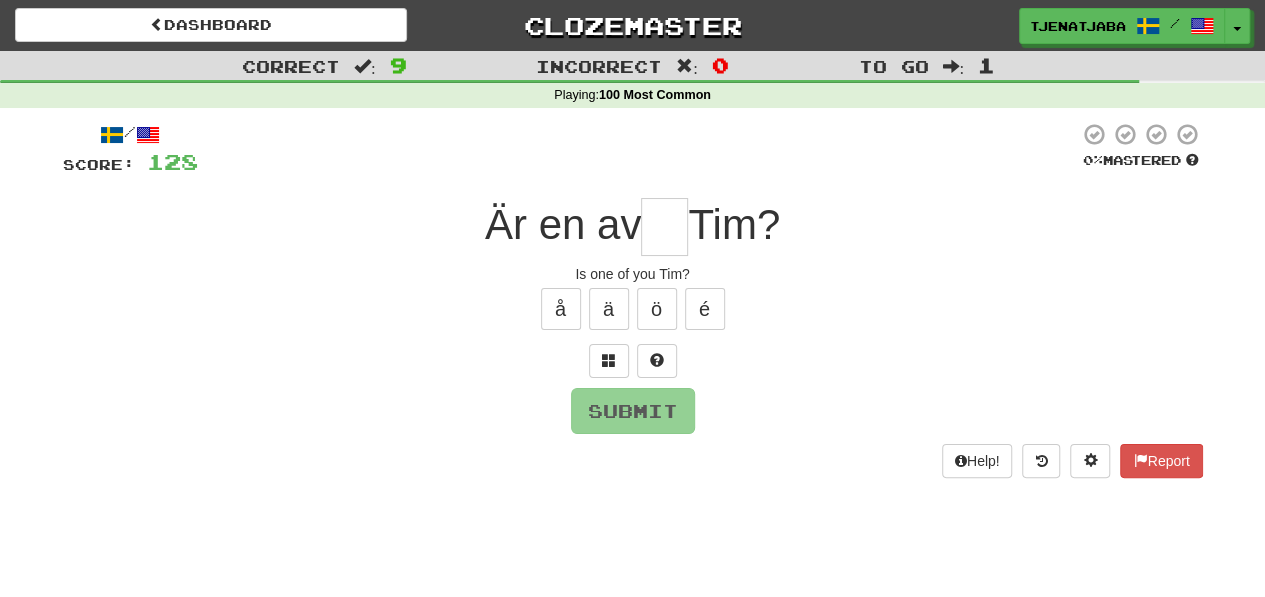 click at bounding box center (664, 227) 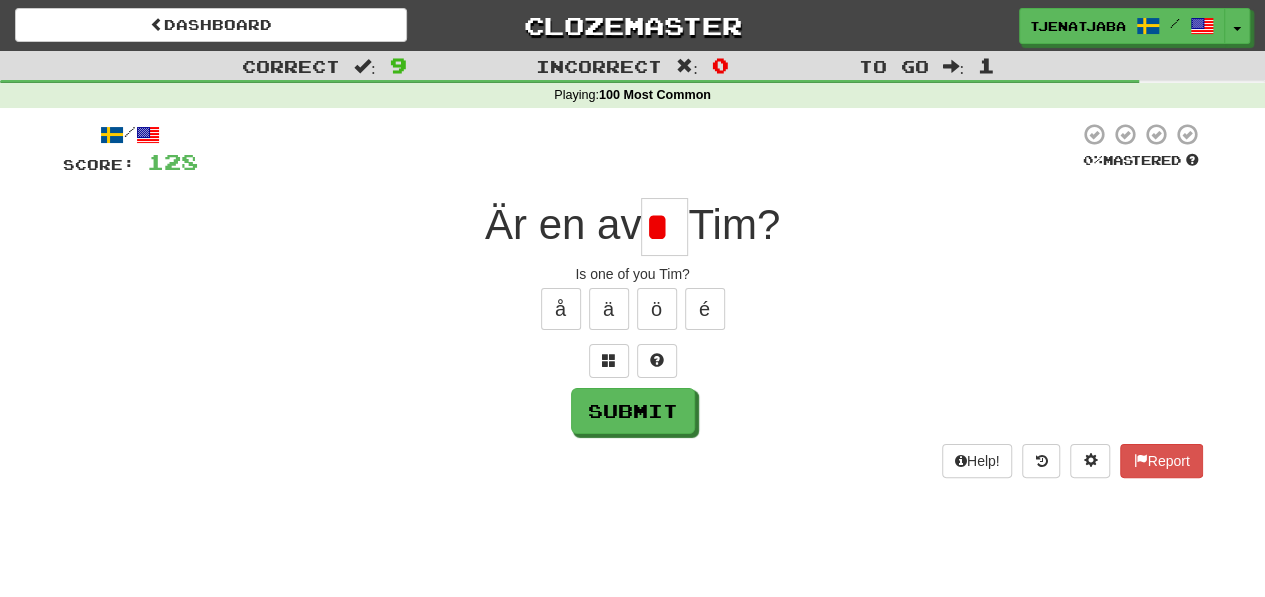 scroll, scrollTop: 0, scrollLeft: 0, axis: both 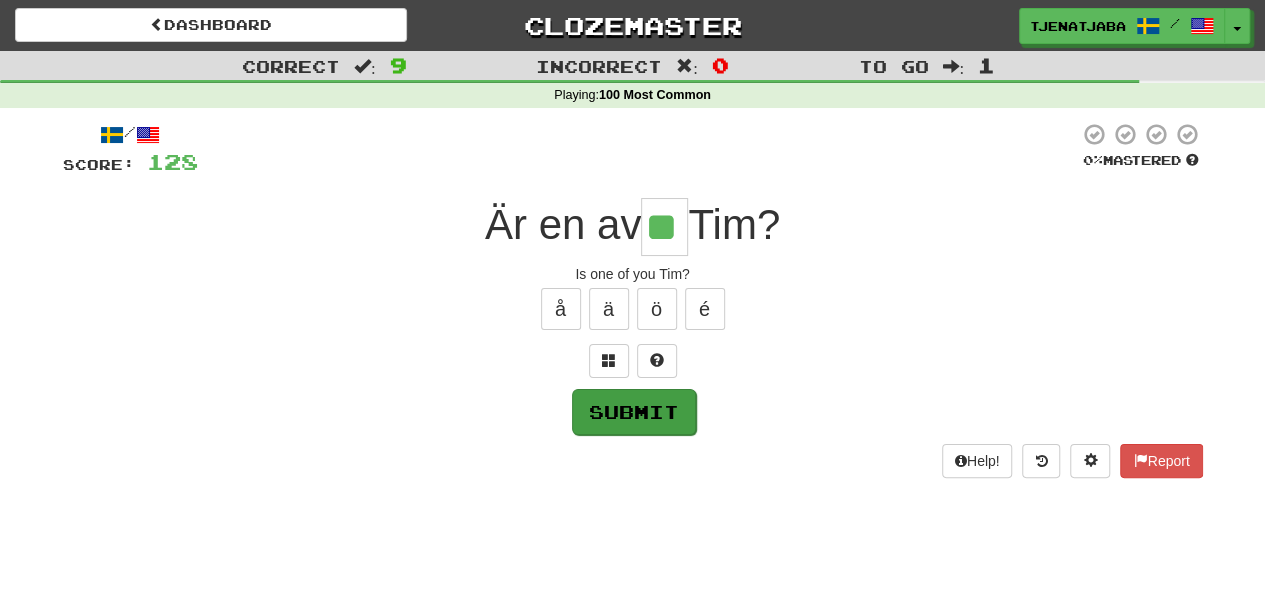 type on "**" 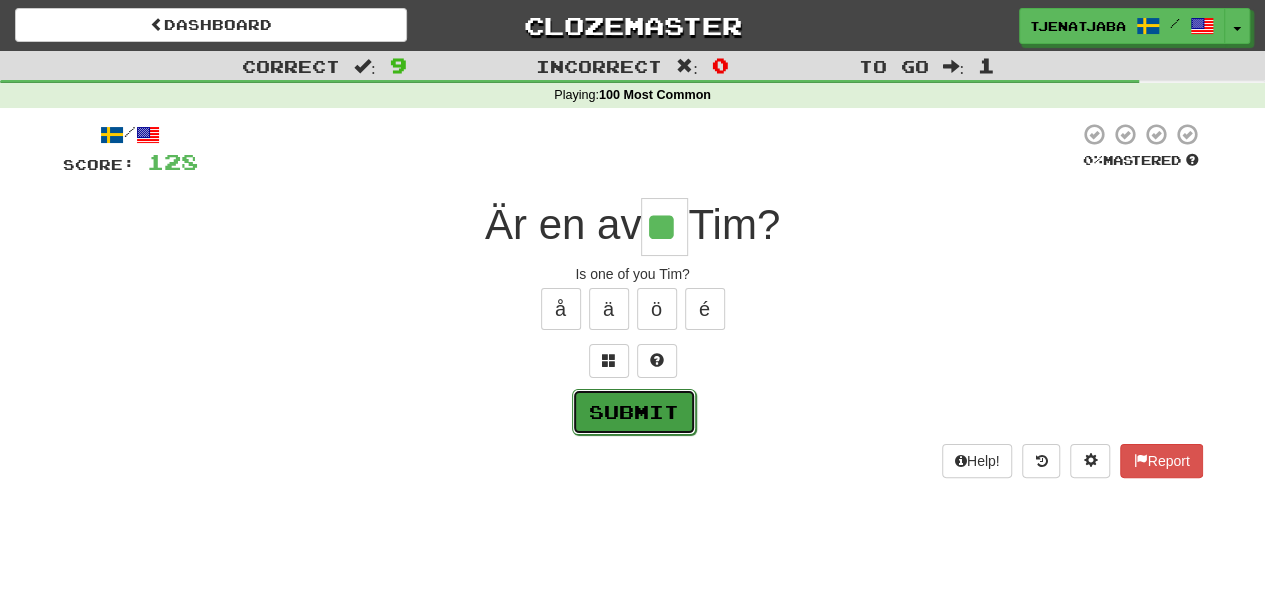 click on "Submit" at bounding box center (634, 412) 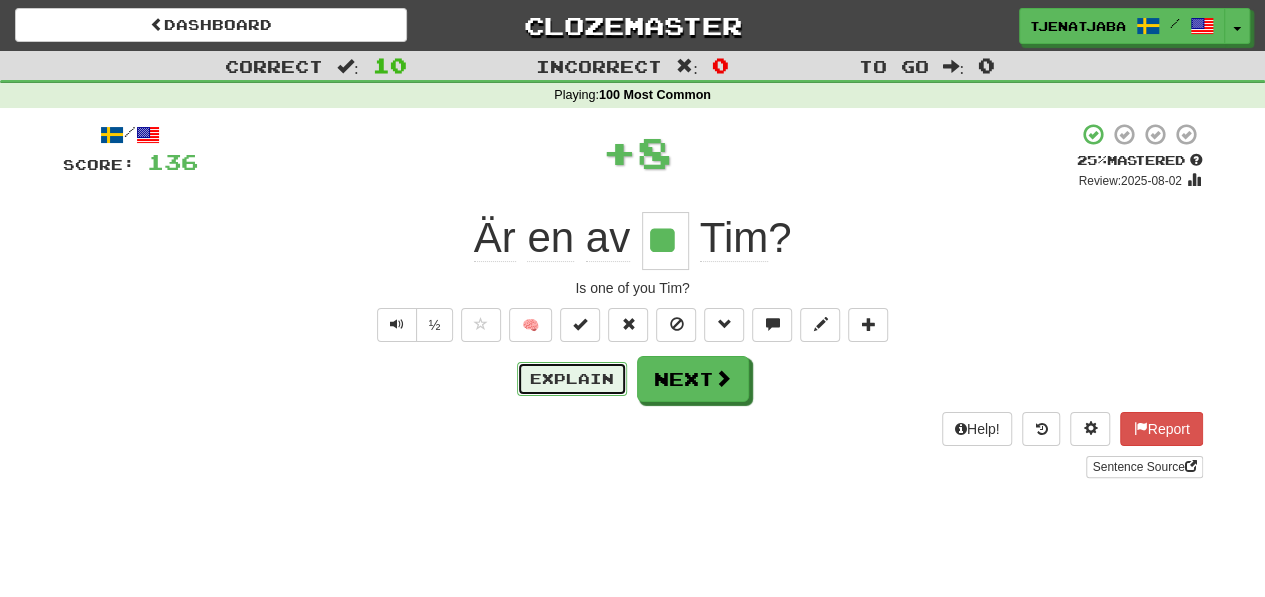 click on "Explain" at bounding box center [572, 379] 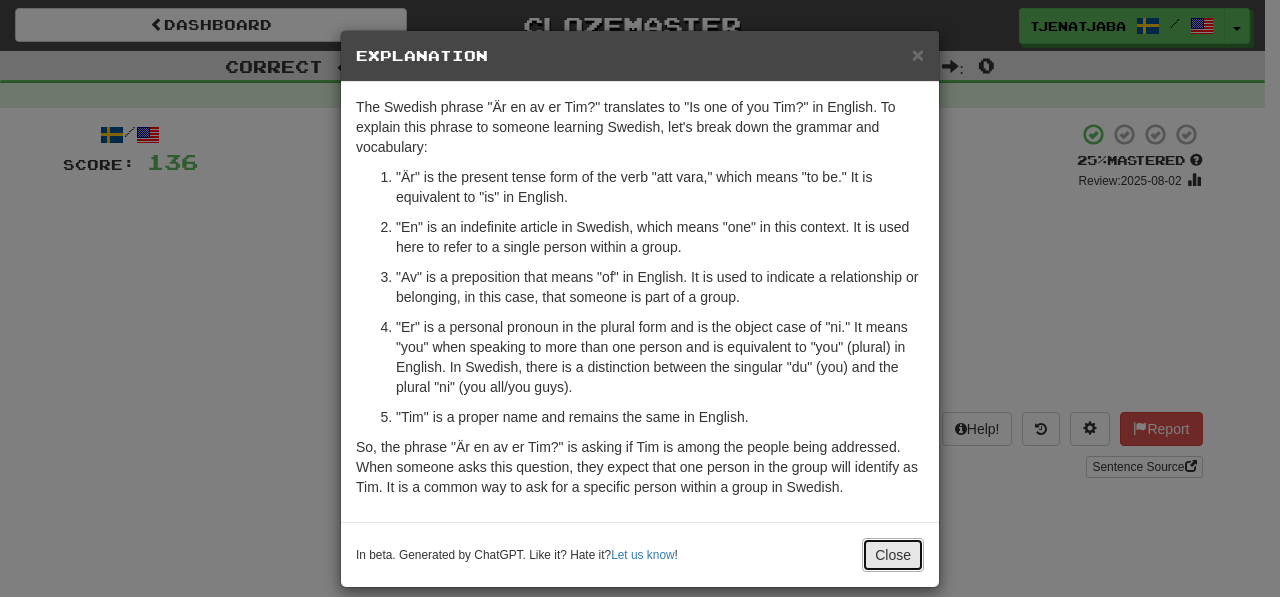 click on "Close" at bounding box center [893, 555] 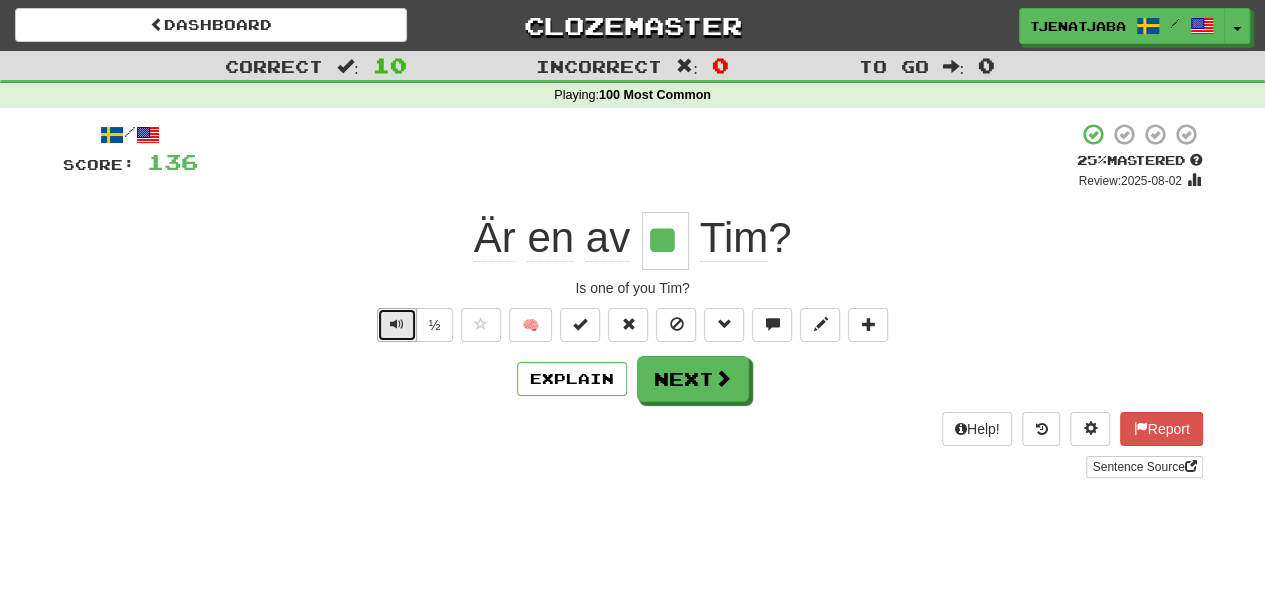 click at bounding box center [397, 324] 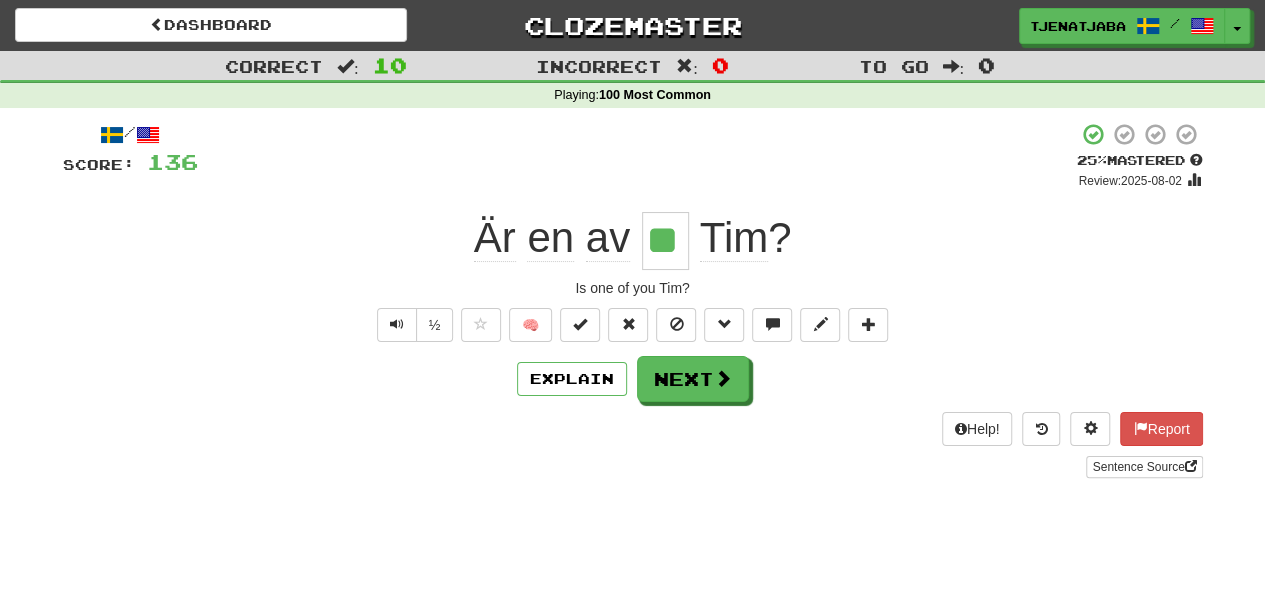 drag, startPoint x: 675, startPoint y: 243, endPoint x: 642, endPoint y: 237, distance: 33.54102 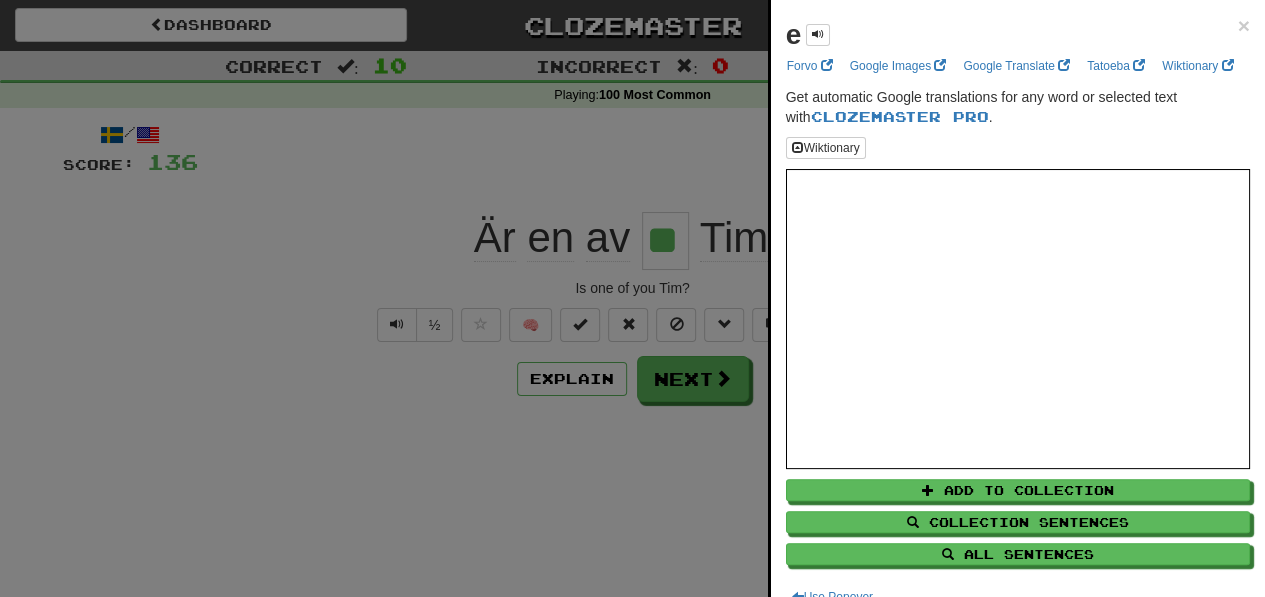 click at bounding box center (632, 298) 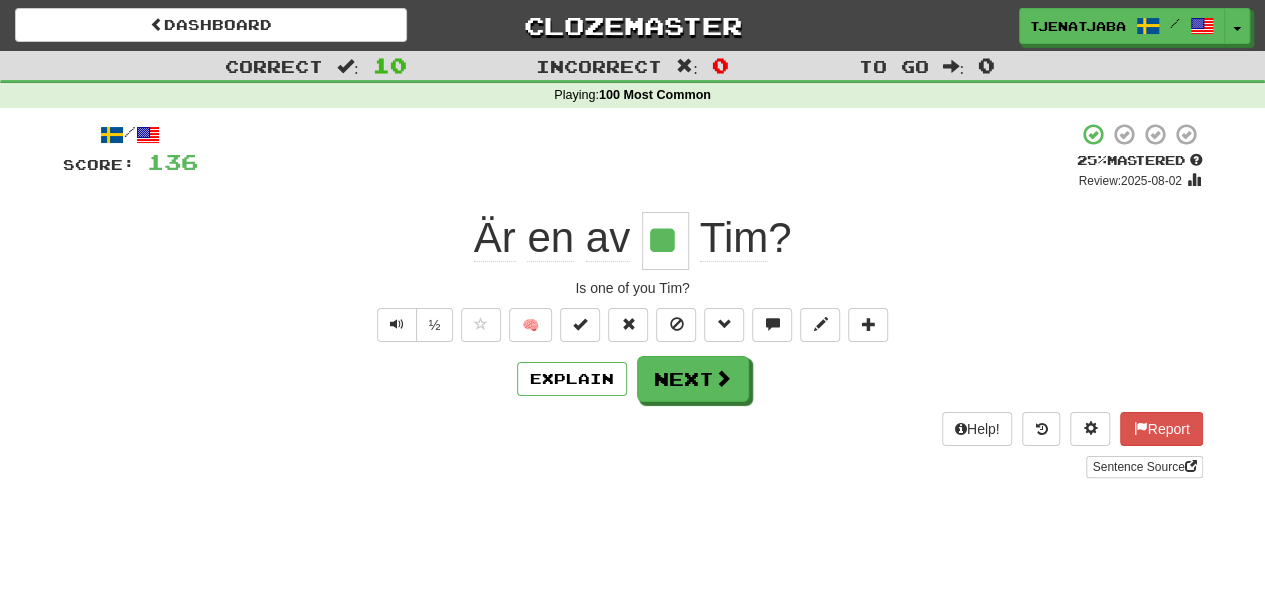 drag, startPoint x: 682, startPoint y: 240, endPoint x: 640, endPoint y: 239, distance: 42.0119 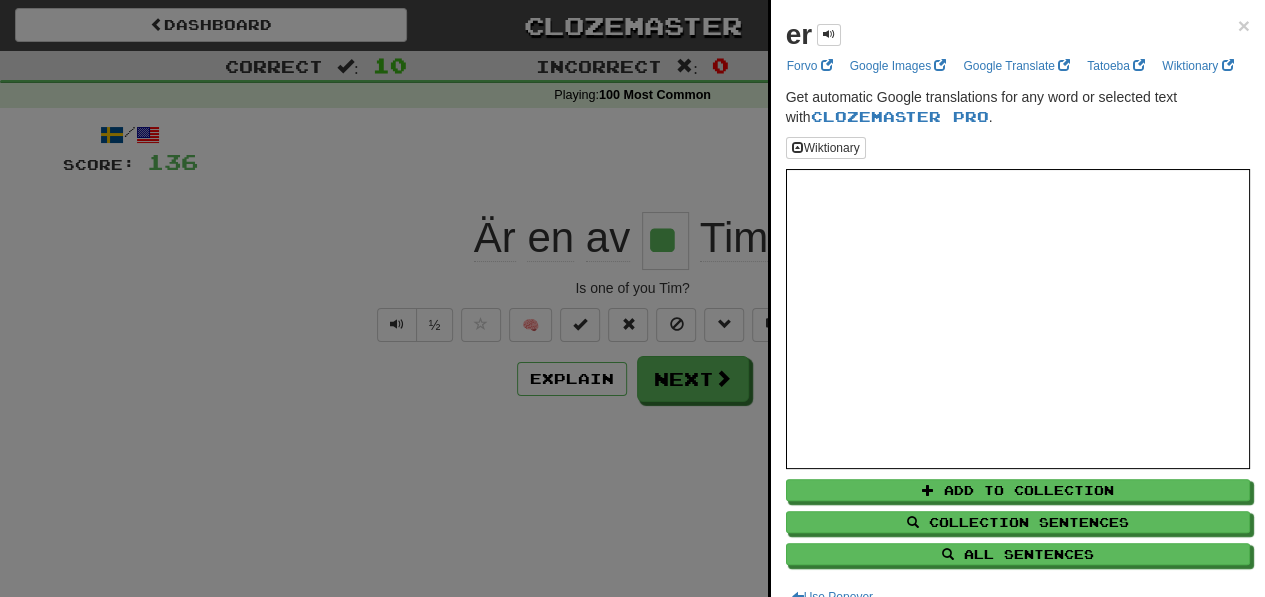 click on "er" at bounding box center [813, 35] 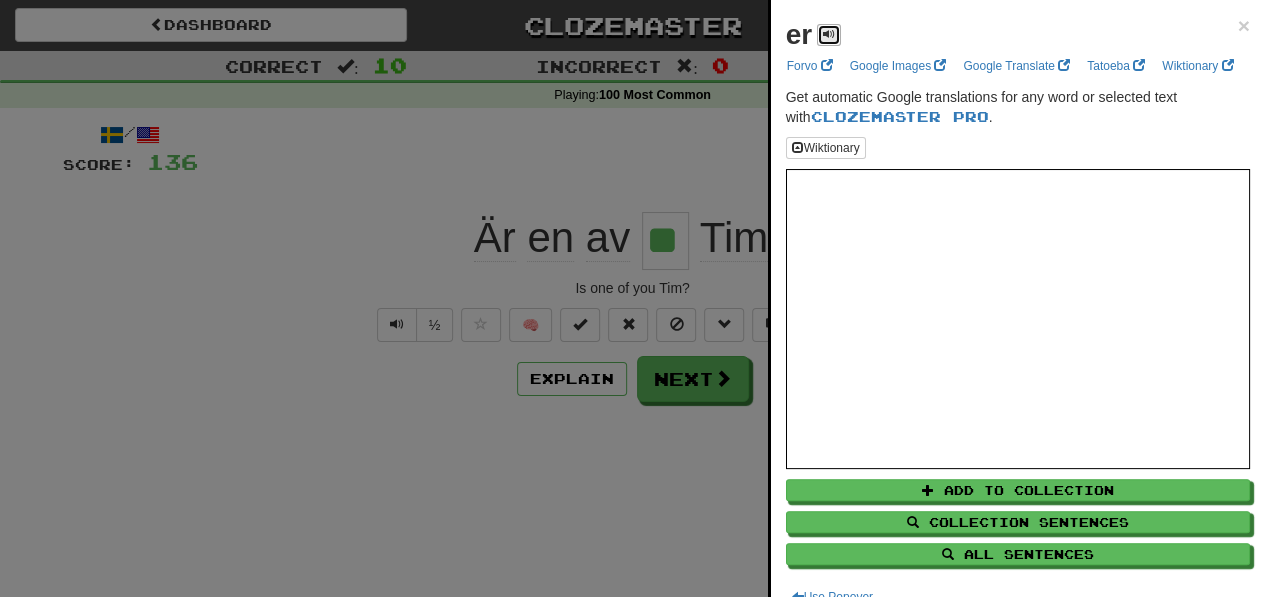 click at bounding box center [829, 34] 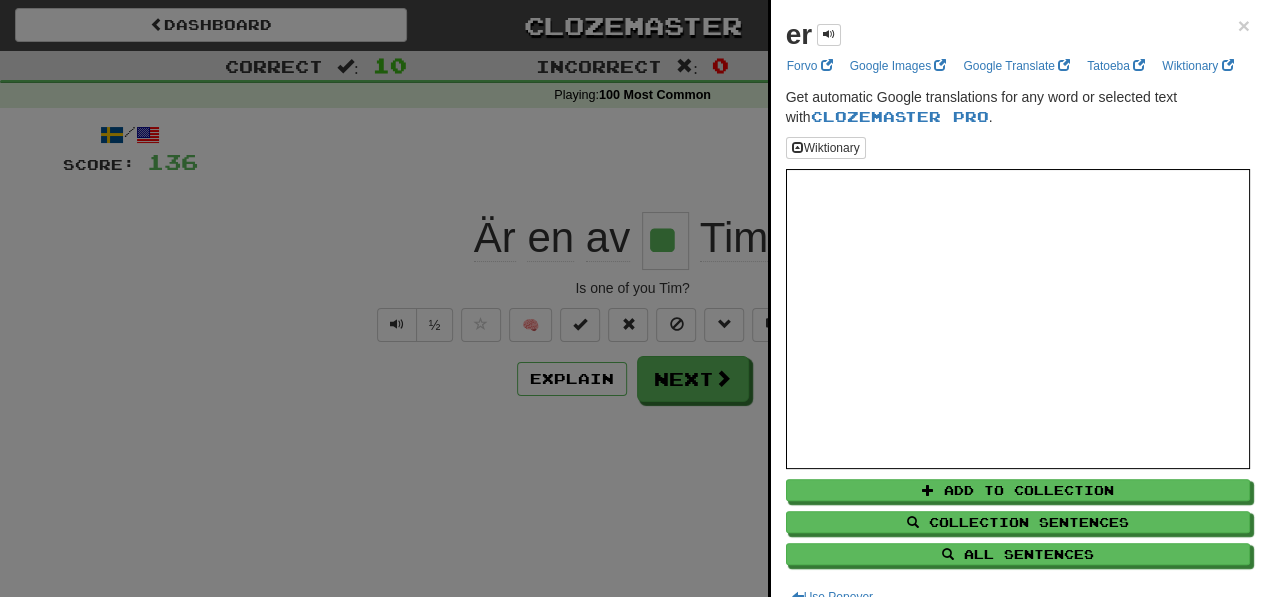 click on "er × Forvo   Google Images   Google Translate   Tatoeba   Wiktionary   Get automatic Google translations for any word or selected text with  Clozemaster Pro .  Wiktionary   Add to Collection   Collection Sentences   All Sentences  Use Popover" at bounding box center (1018, 311) 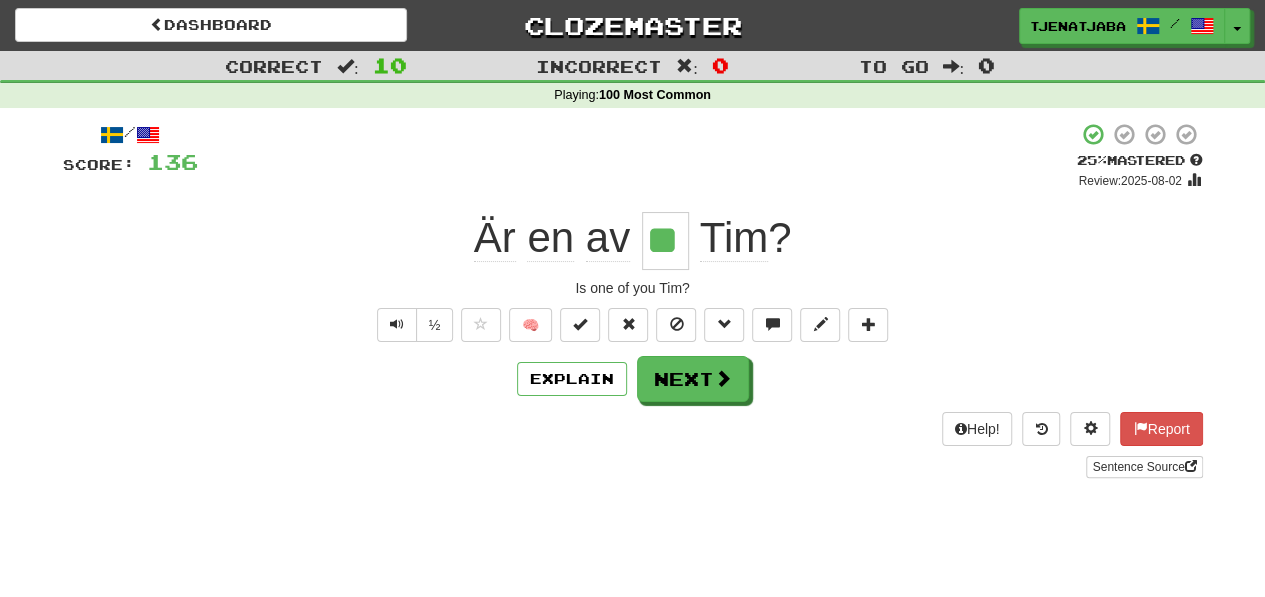 drag, startPoint x: 685, startPoint y: 243, endPoint x: 644, endPoint y: 239, distance: 41.19466 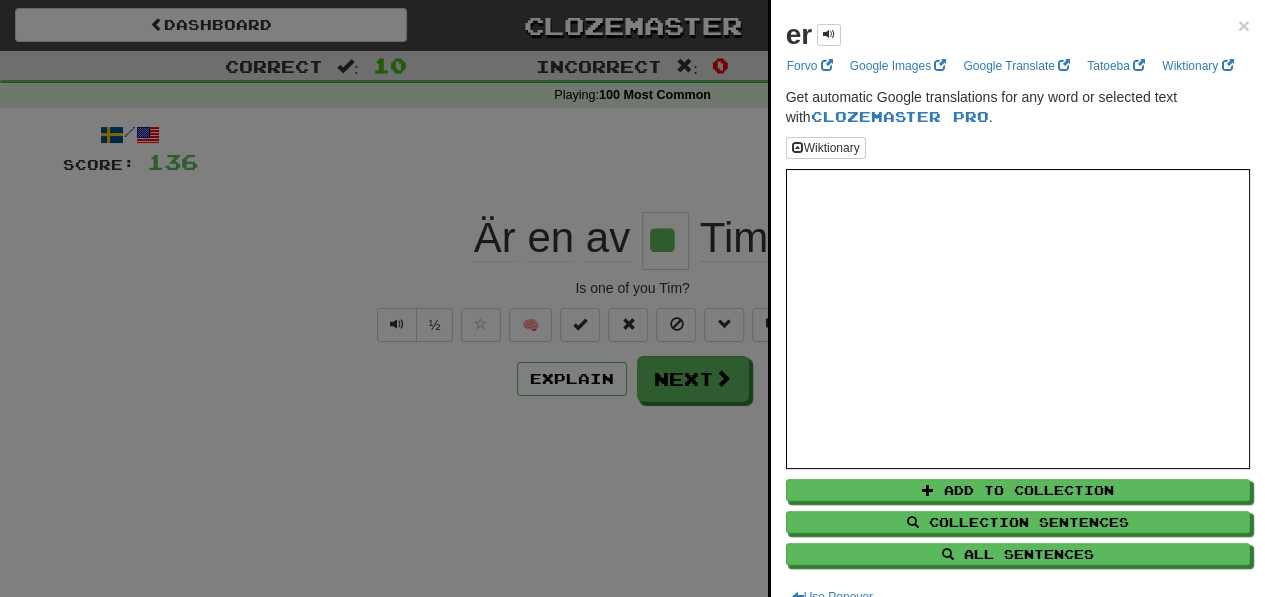click at bounding box center [632, 298] 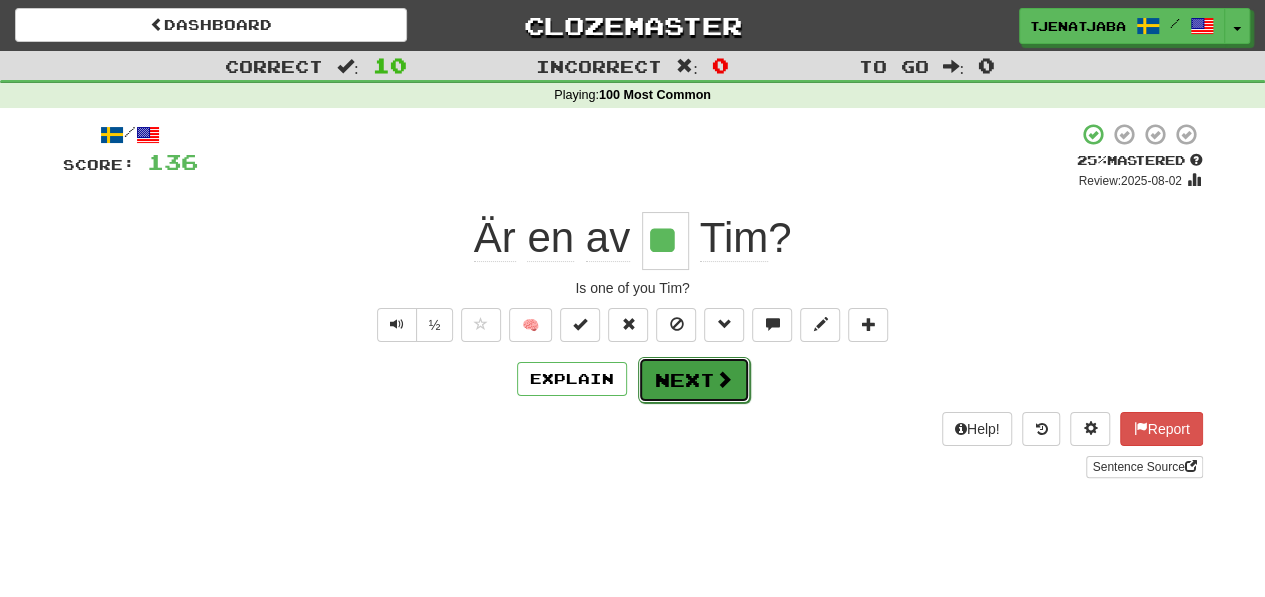 click on "Next" at bounding box center (694, 380) 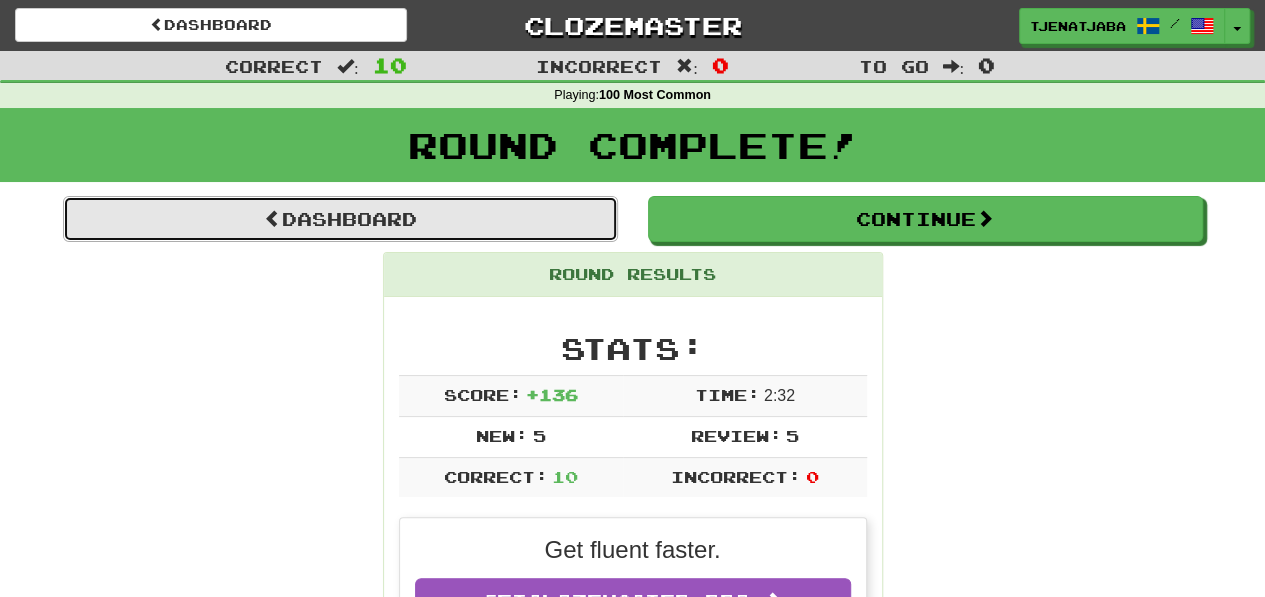 click on "Dashboard" at bounding box center (340, 219) 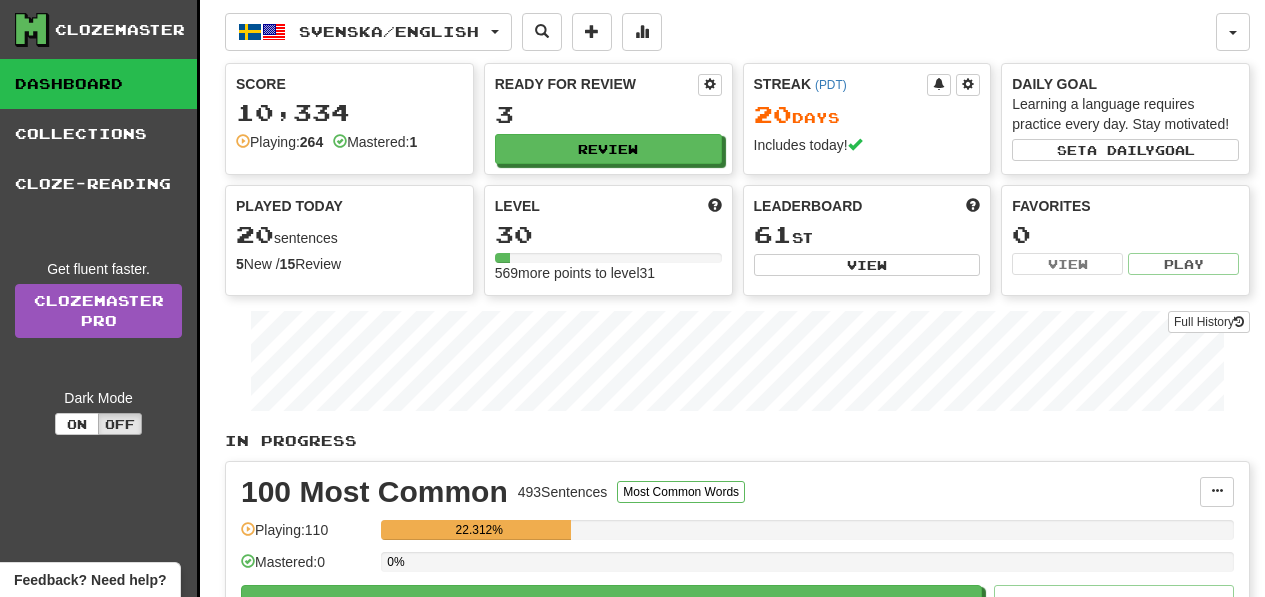 scroll, scrollTop: 0, scrollLeft: 0, axis: both 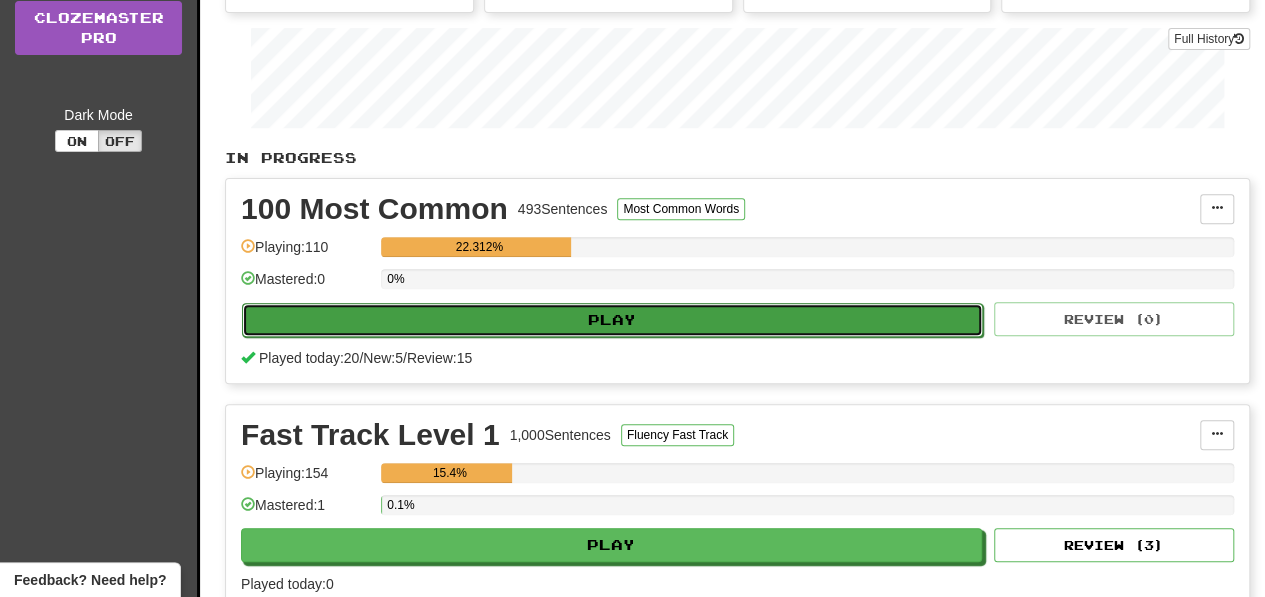 click on "Play" at bounding box center (612, 320) 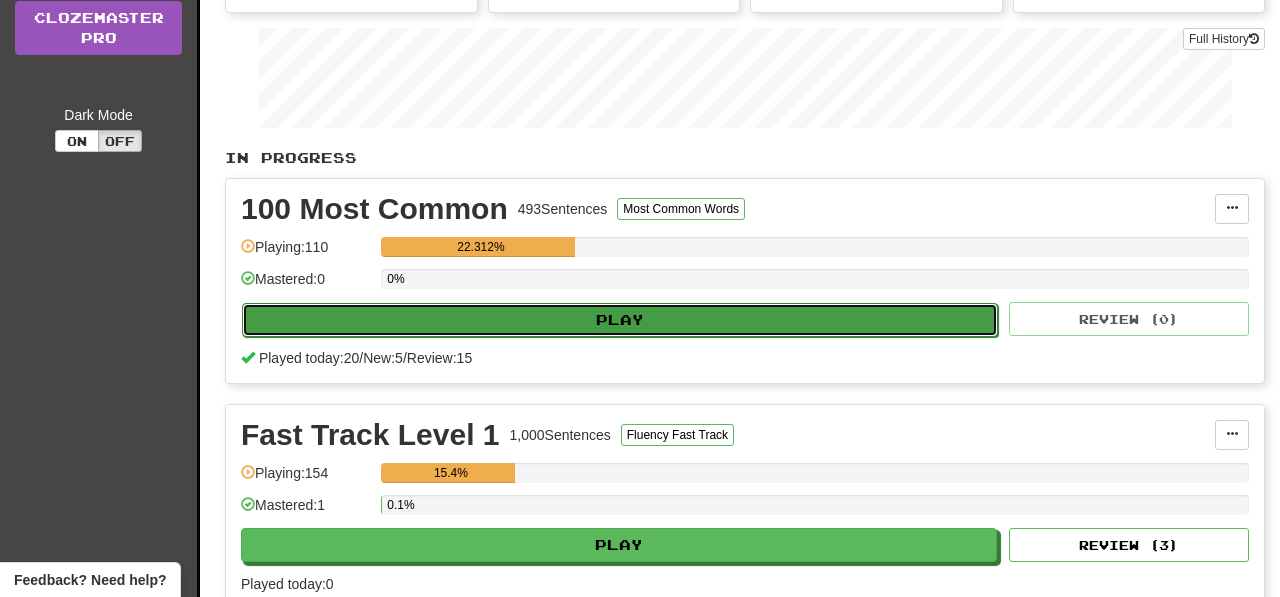 select on "**" 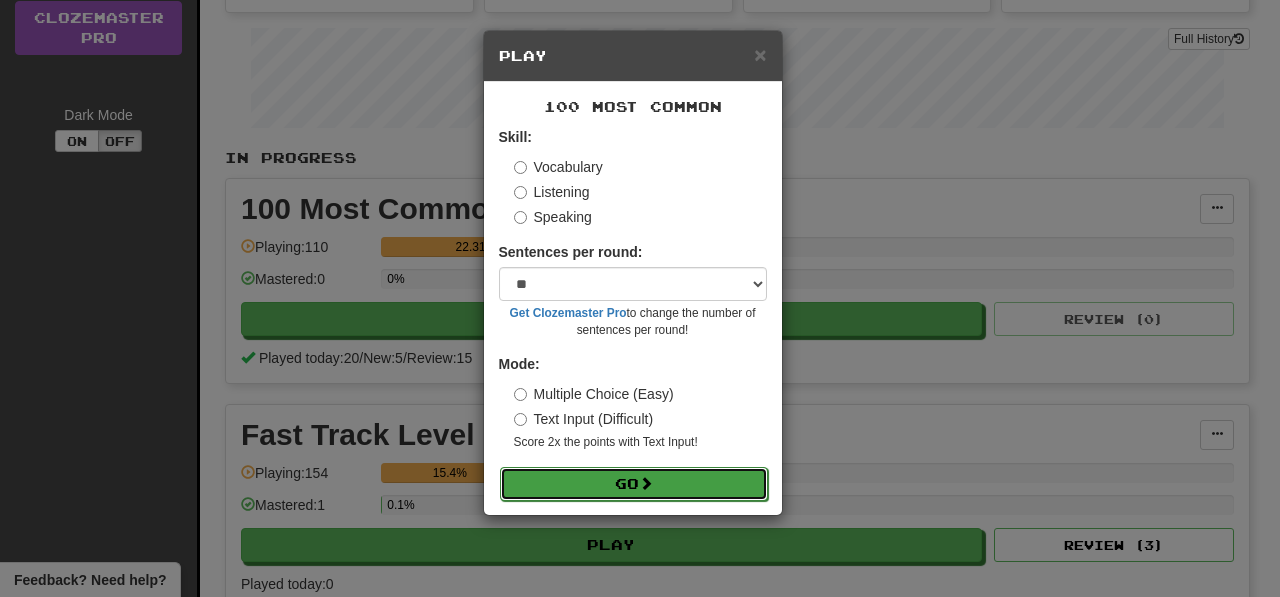 click on "Go" at bounding box center (634, 484) 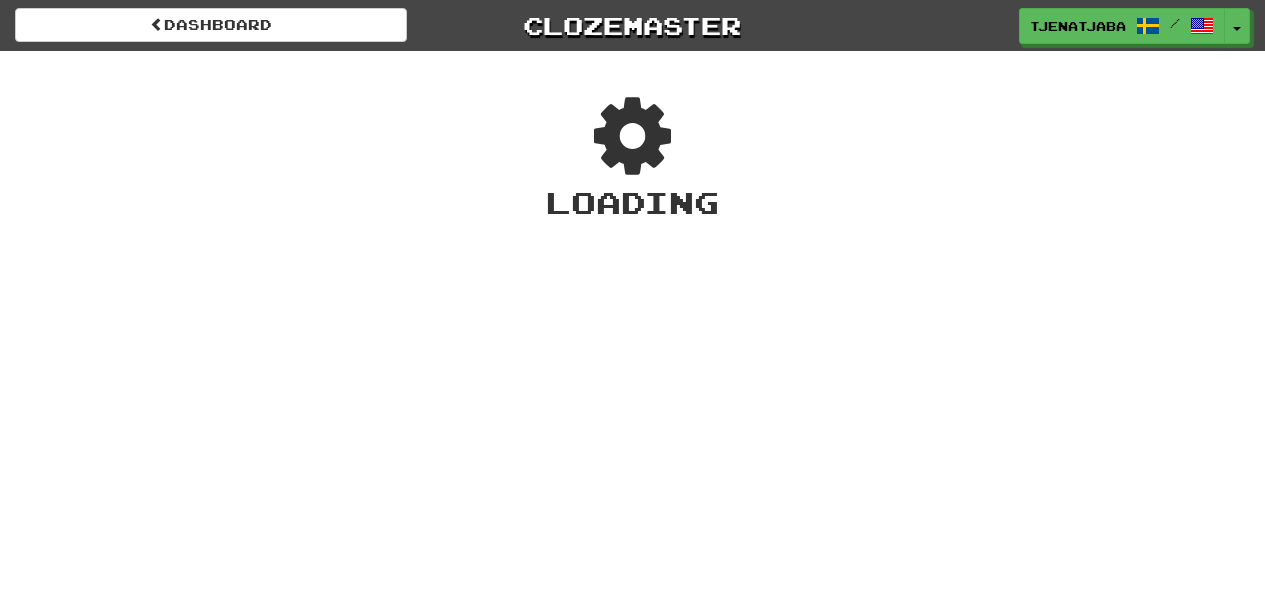 scroll, scrollTop: 0, scrollLeft: 0, axis: both 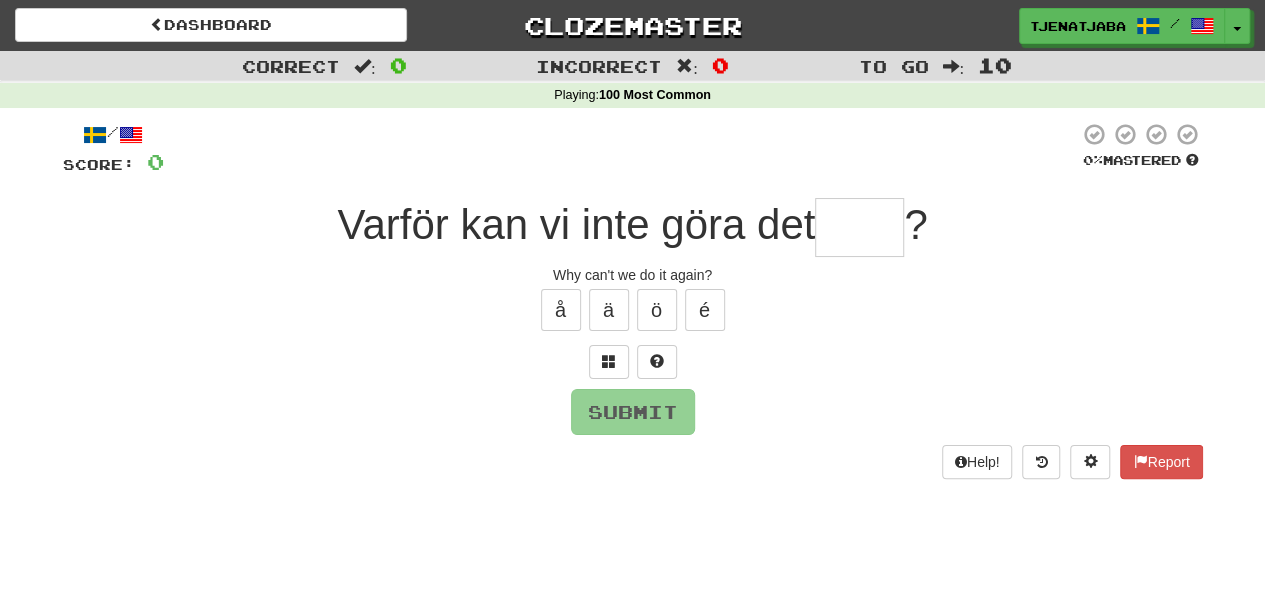 click at bounding box center [859, 227] 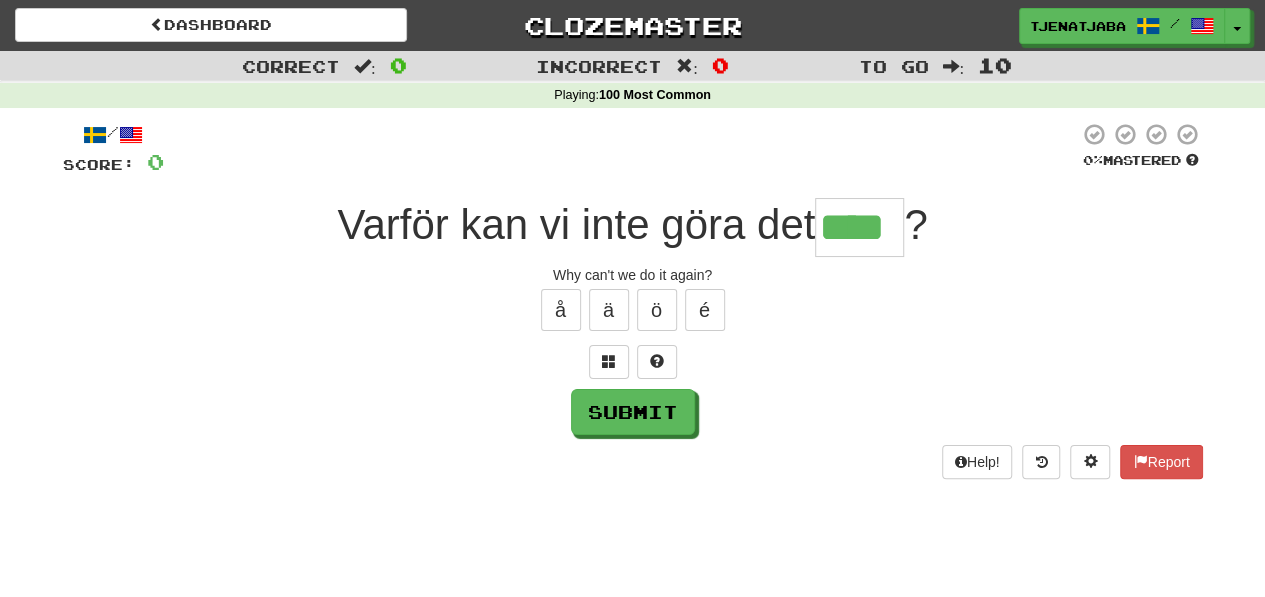 type on "****" 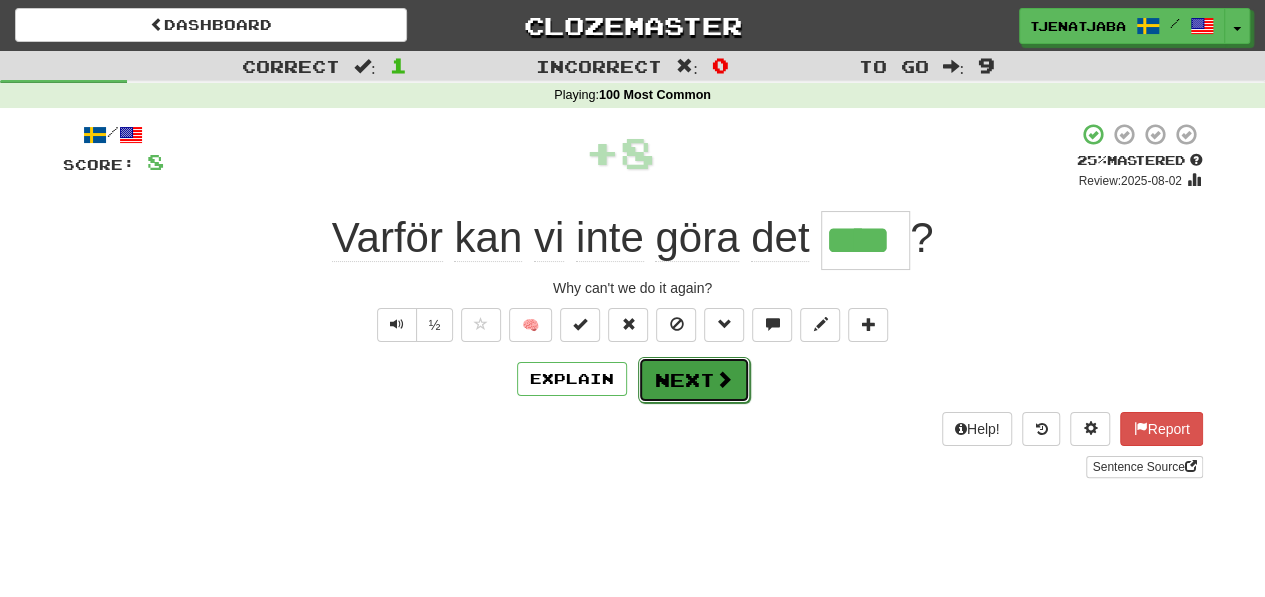 click at bounding box center [724, 379] 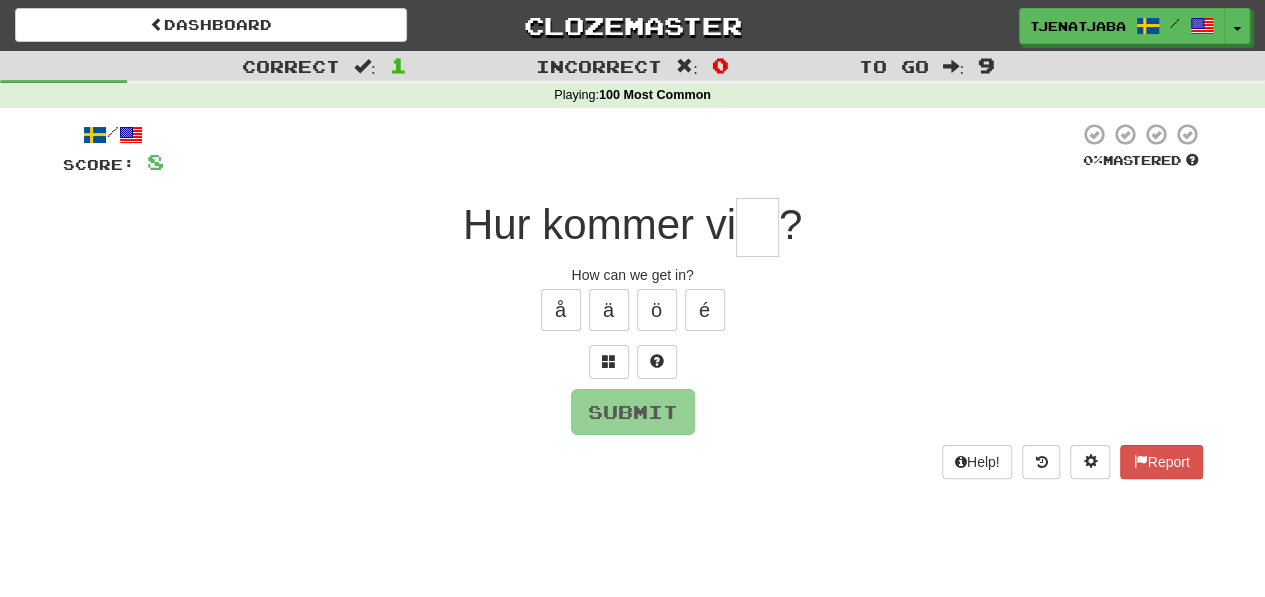 click at bounding box center [757, 227] 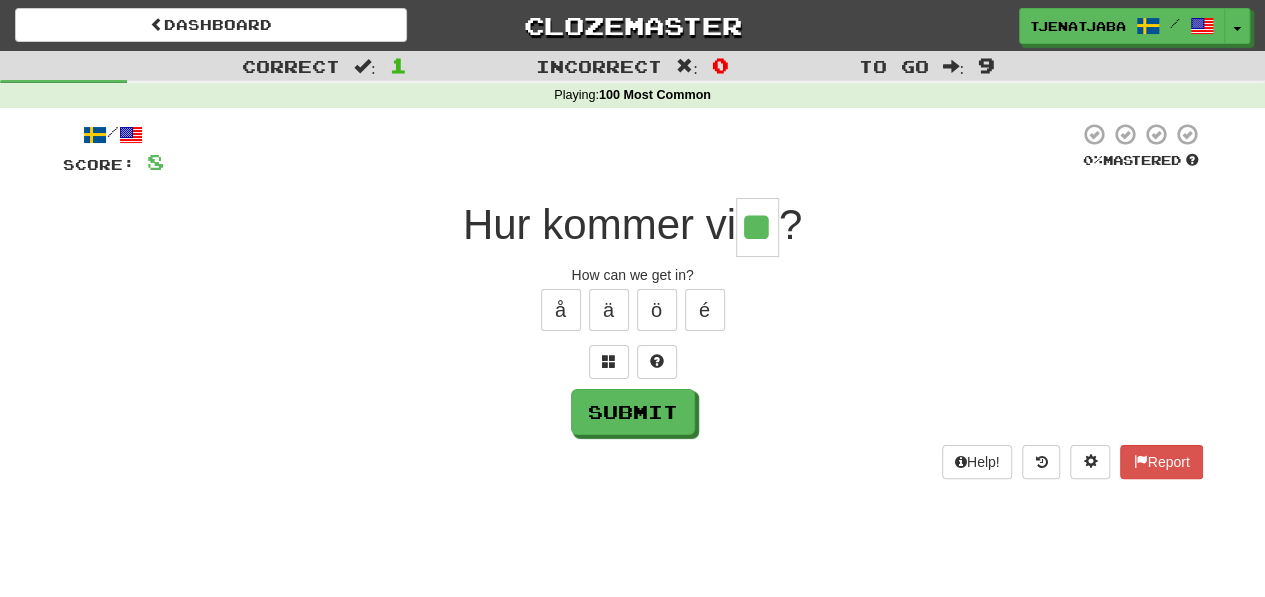 type on "**" 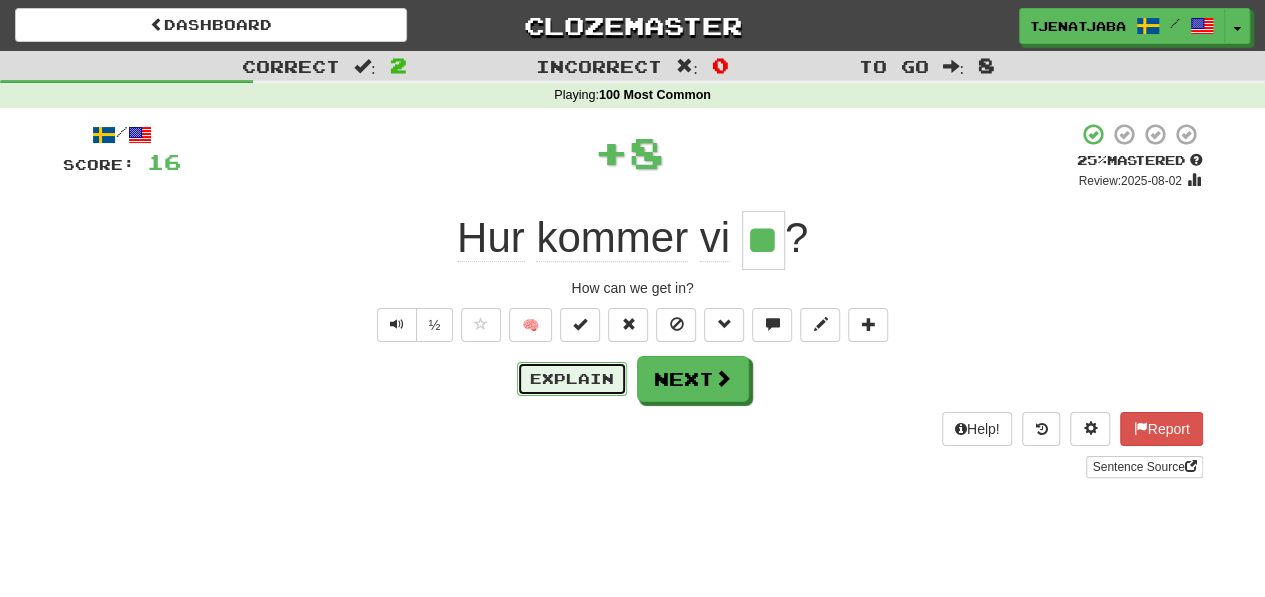 click on "Explain" at bounding box center [572, 379] 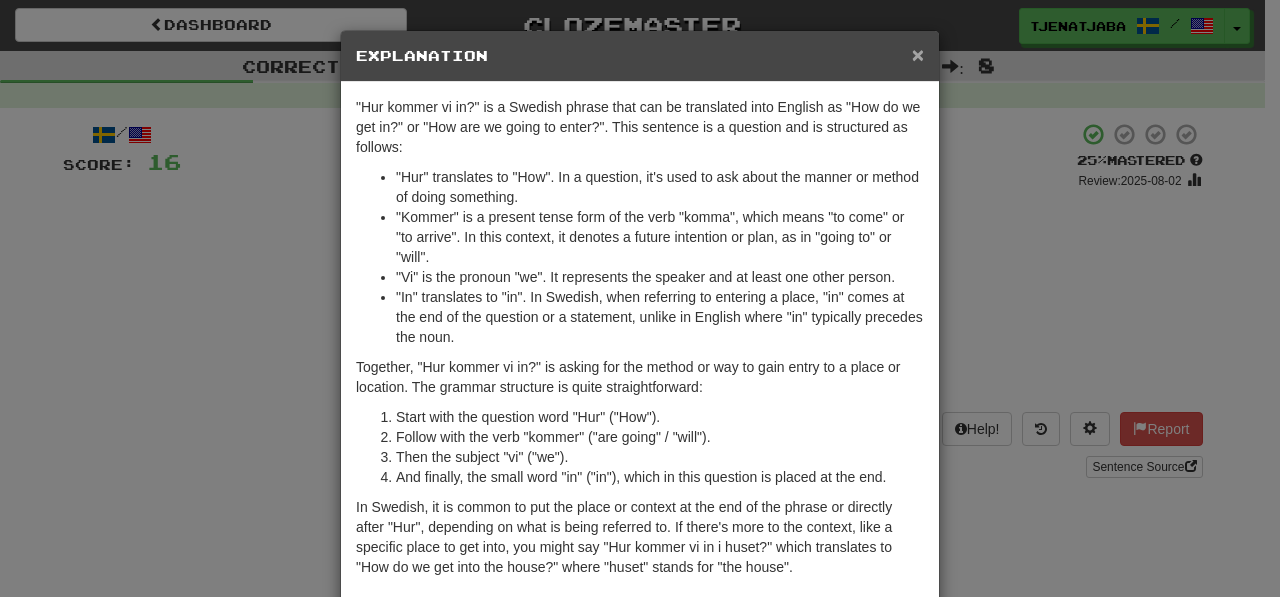 click on "×" at bounding box center [918, 54] 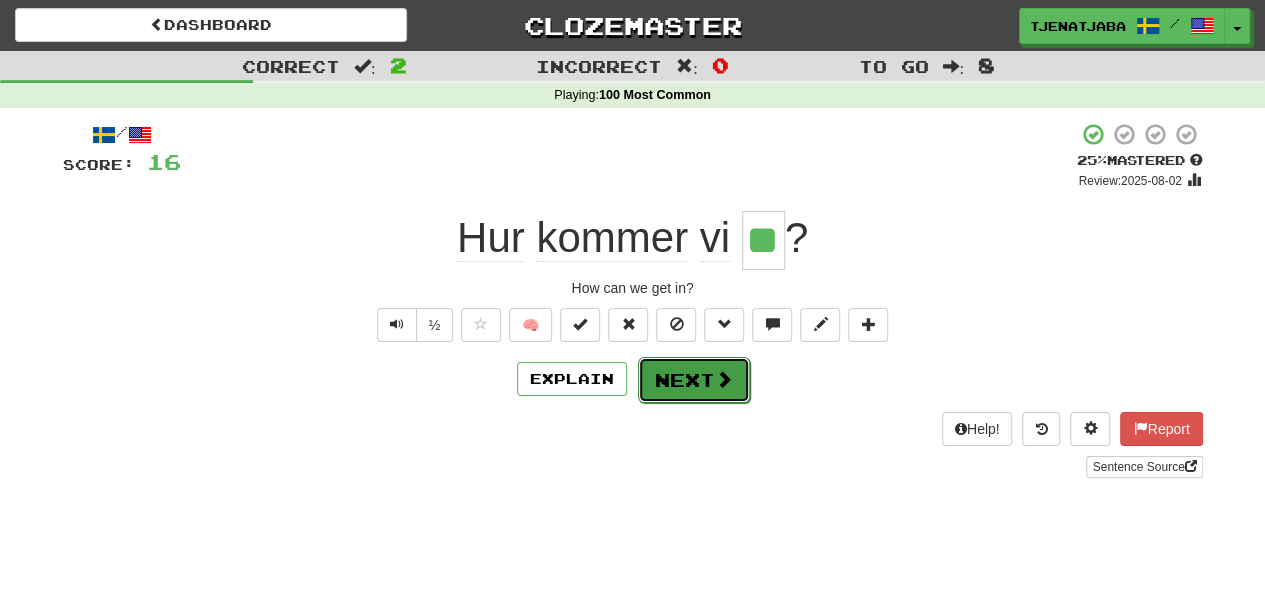 click on "Next" at bounding box center [694, 380] 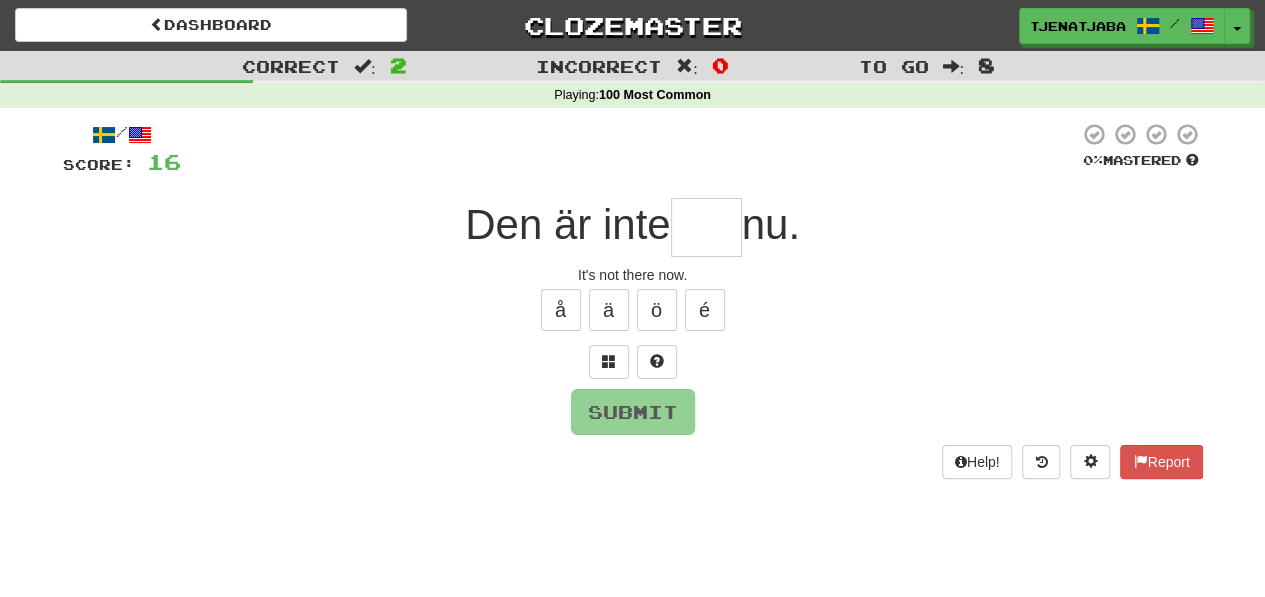 click at bounding box center (706, 227) 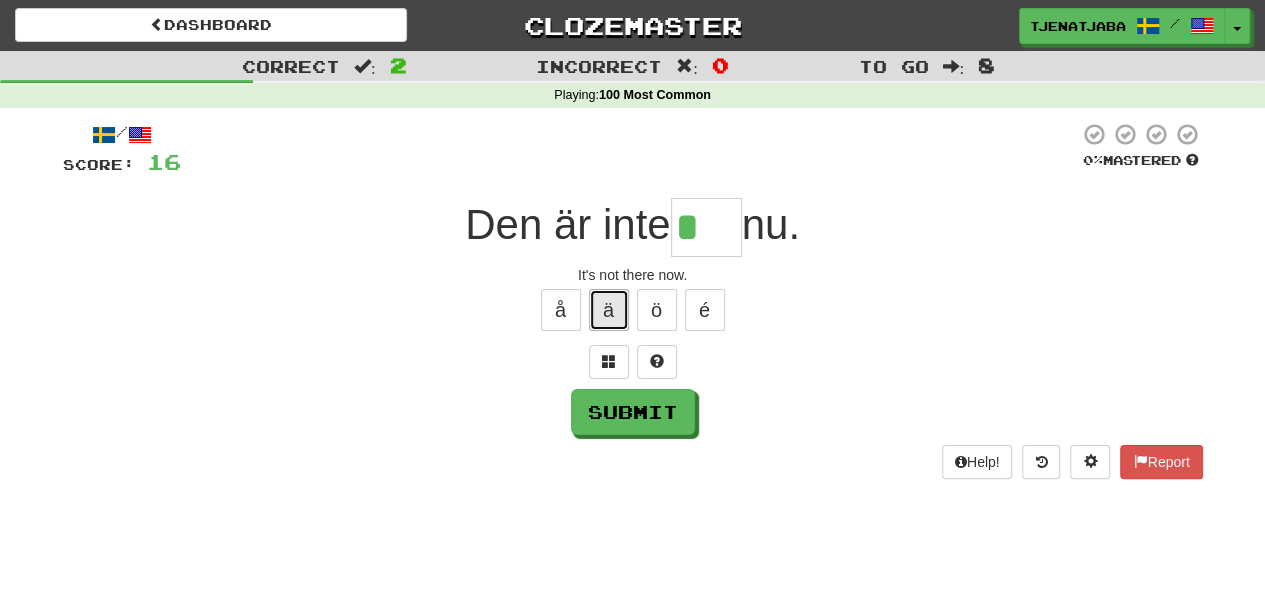 click on "ä" at bounding box center (609, 310) 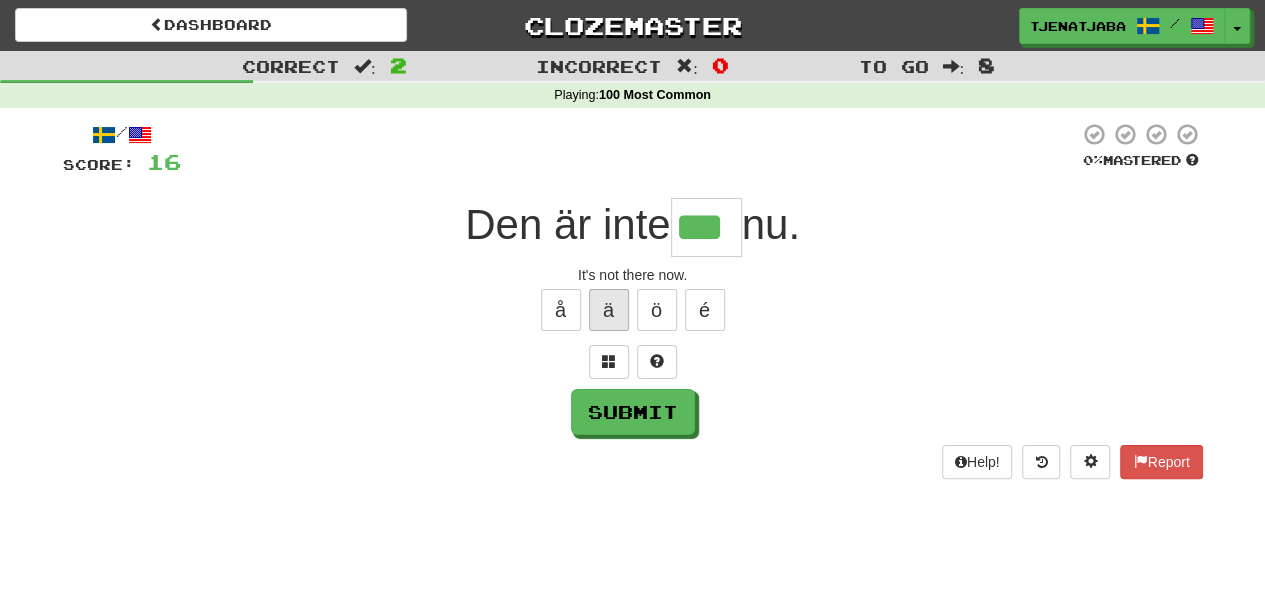 type on "***" 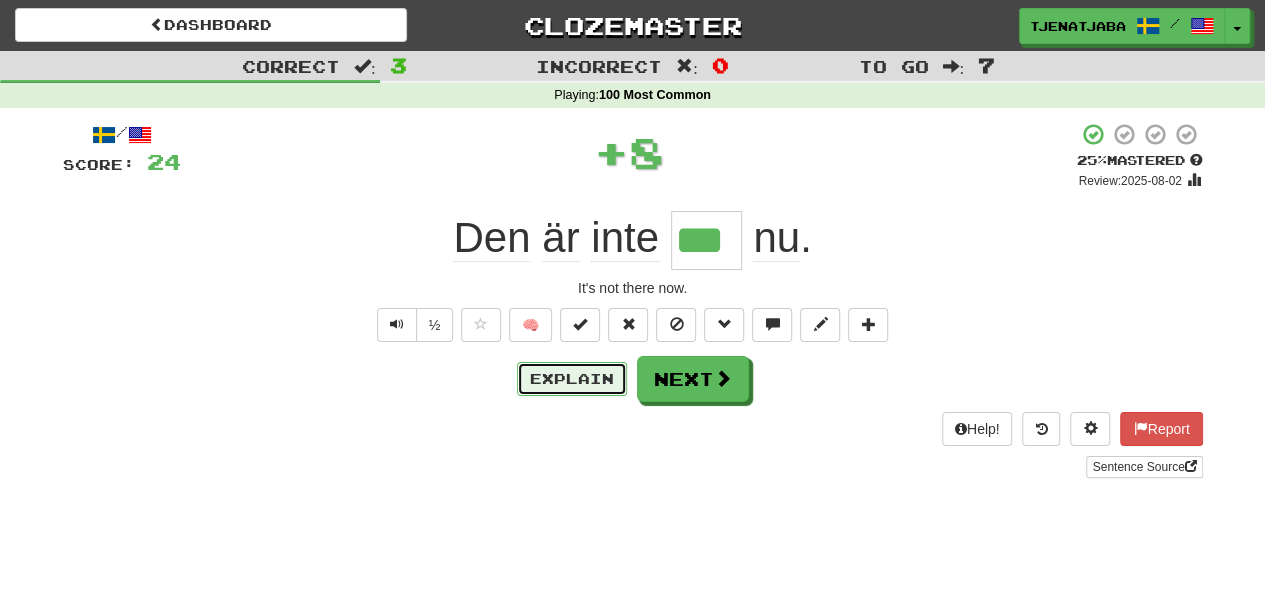 click on "Explain" at bounding box center [572, 379] 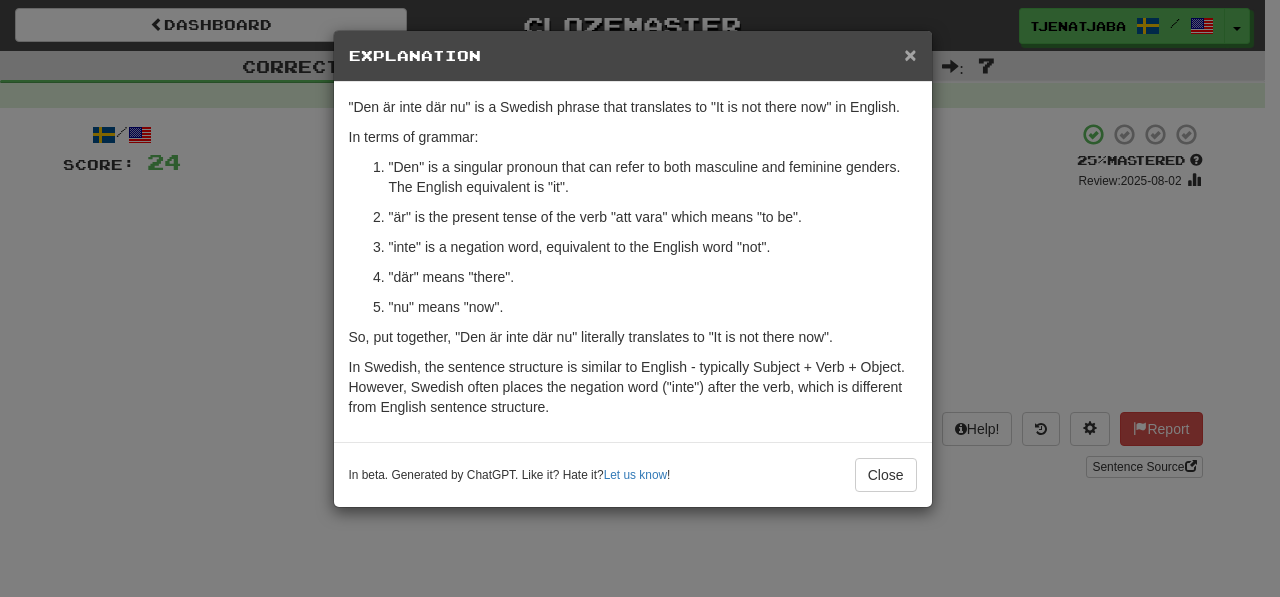 click on "×" at bounding box center [910, 54] 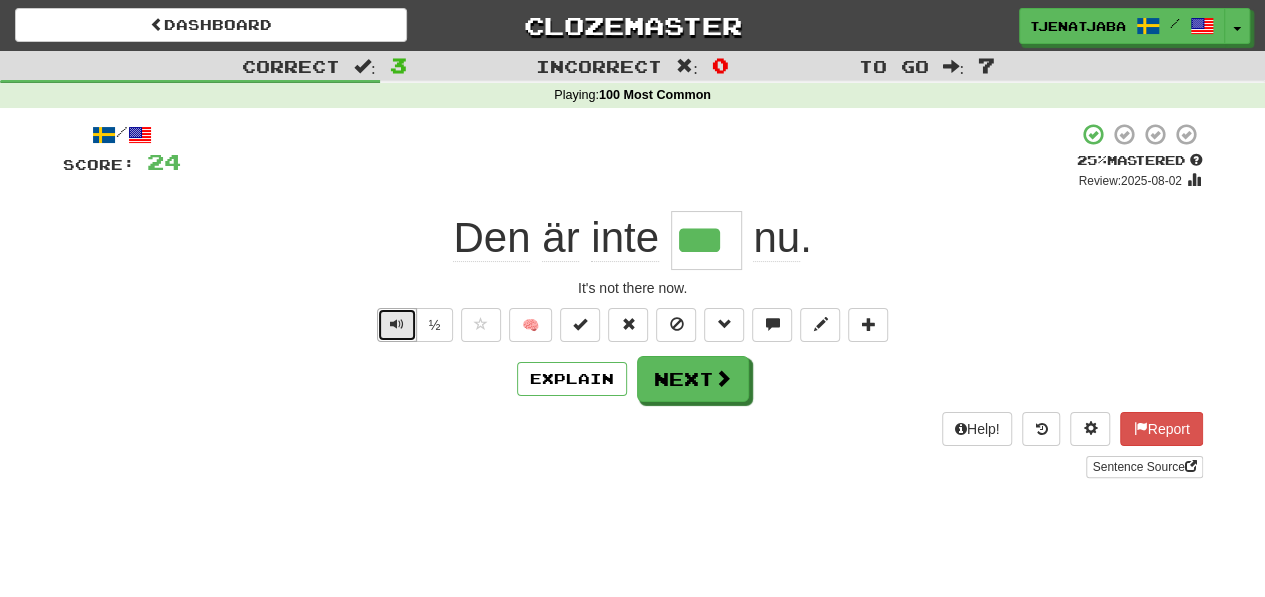 click at bounding box center [397, 324] 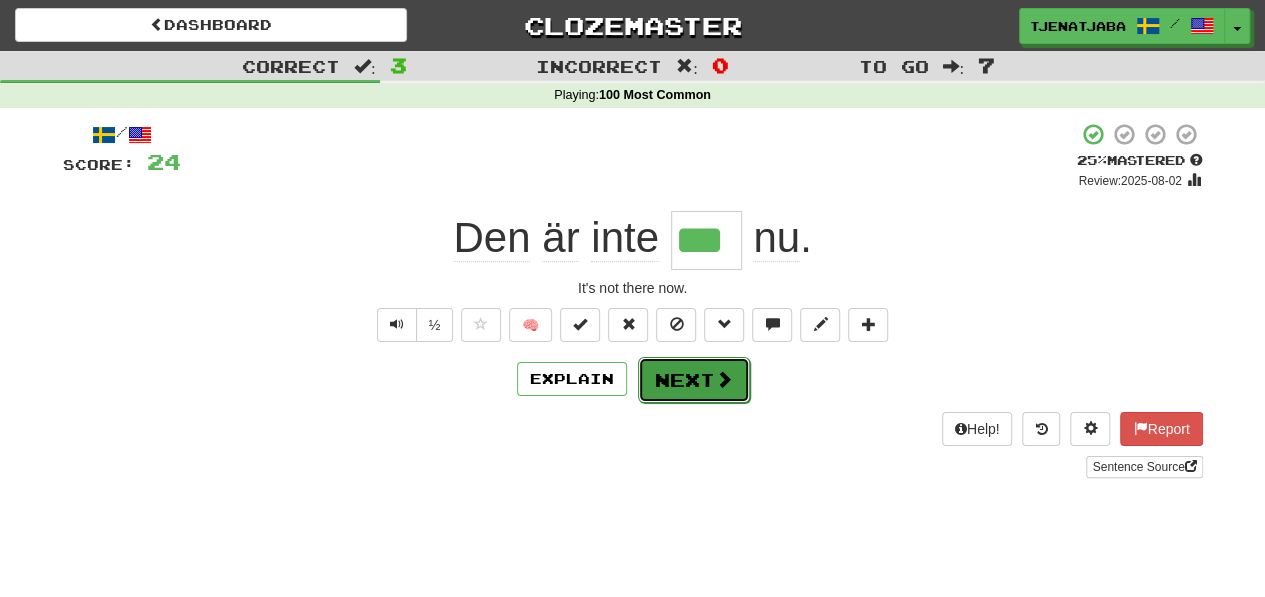 click on "Next" at bounding box center (694, 380) 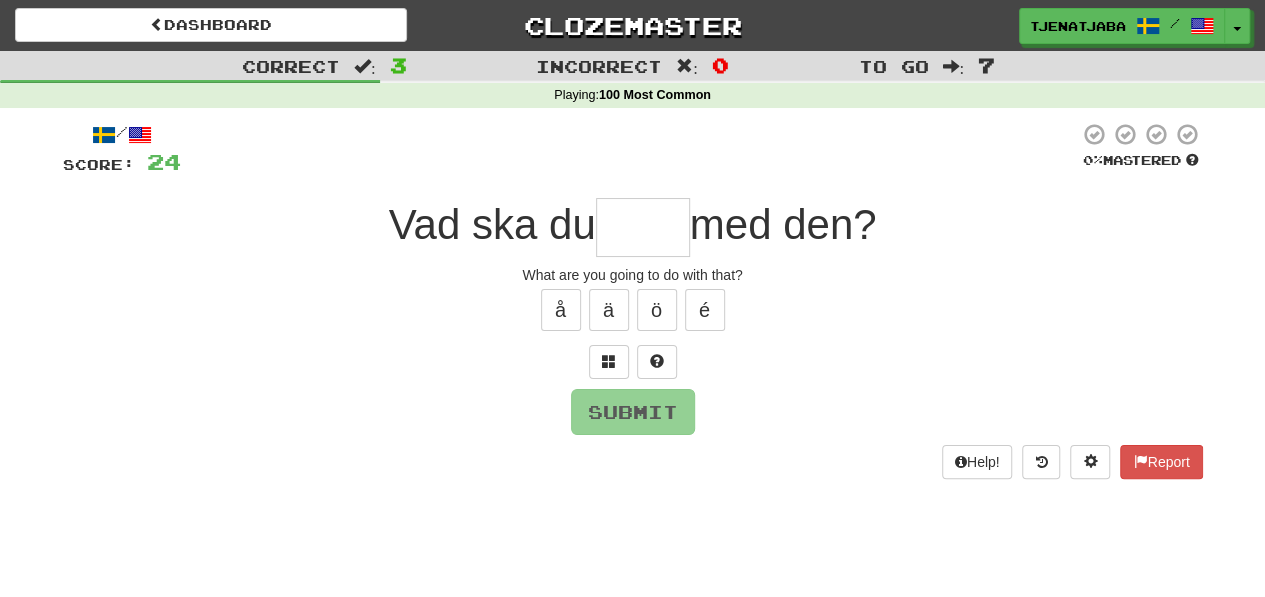 click at bounding box center [643, 227] 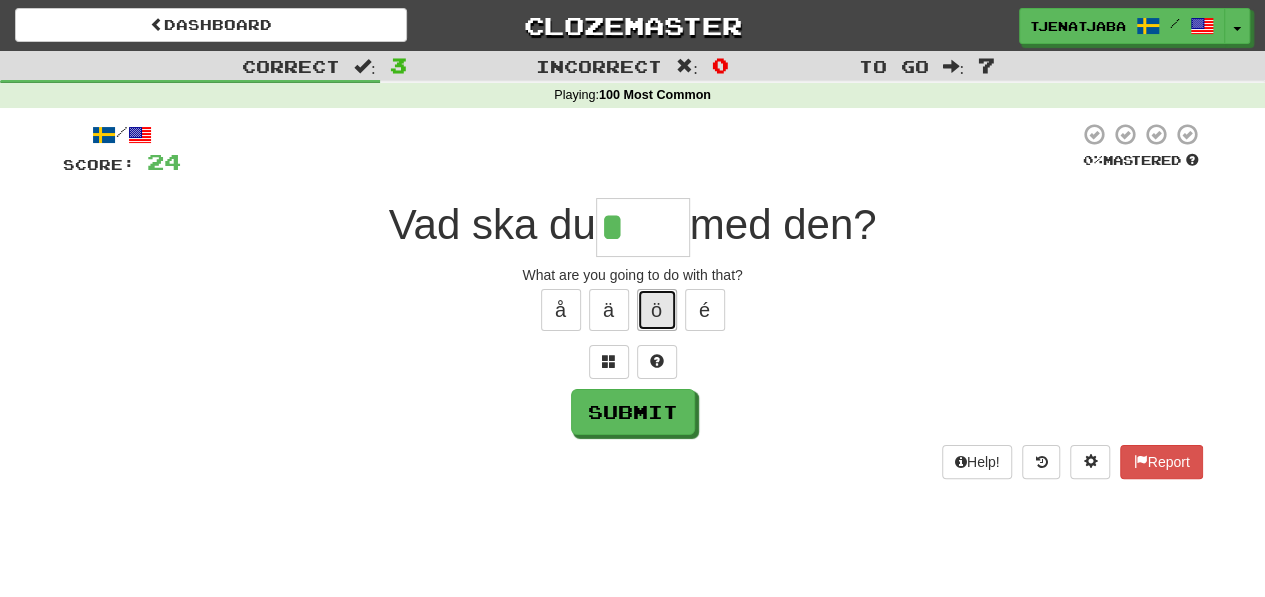 click on "ö" at bounding box center (657, 310) 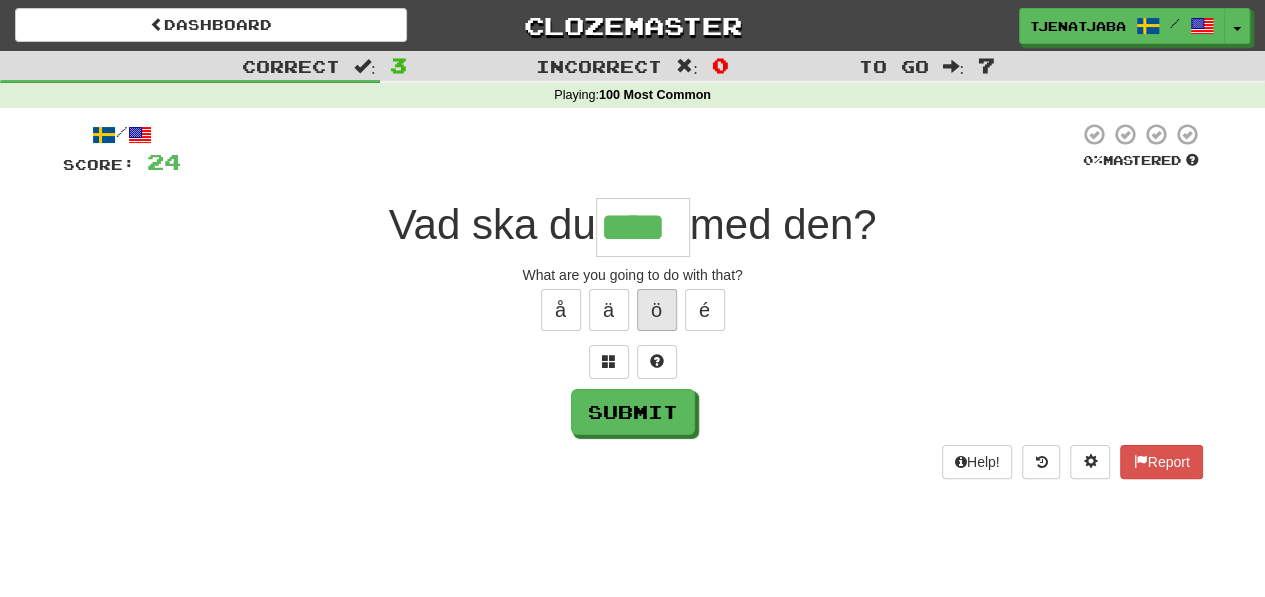 type on "****" 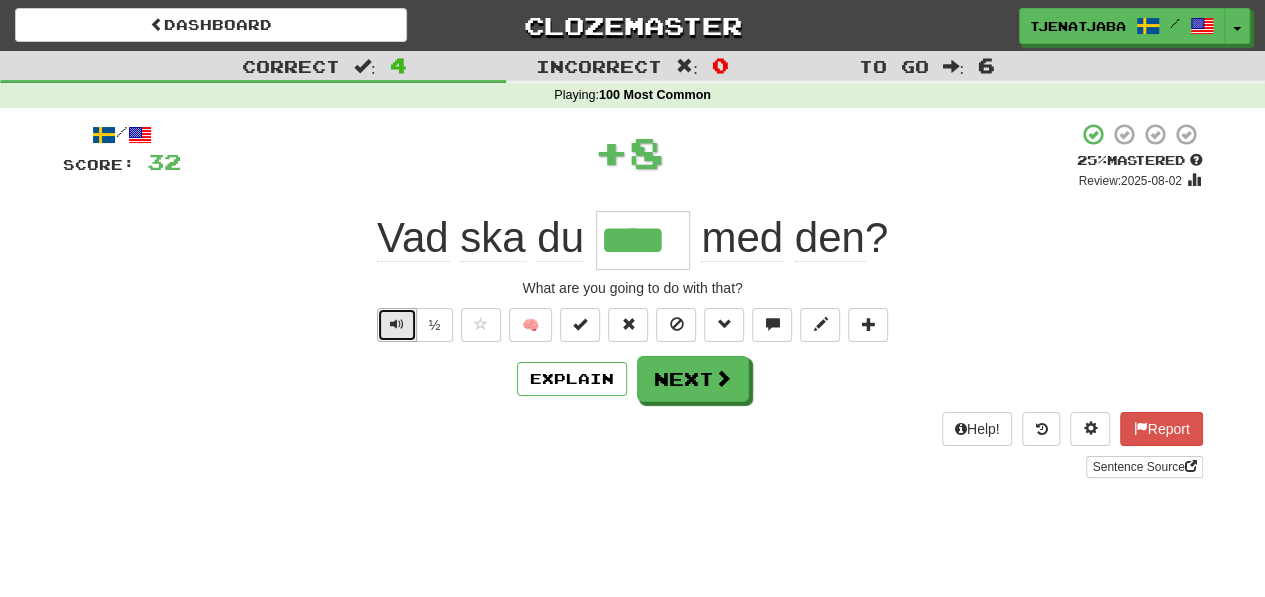 click at bounding box center (397, 325) 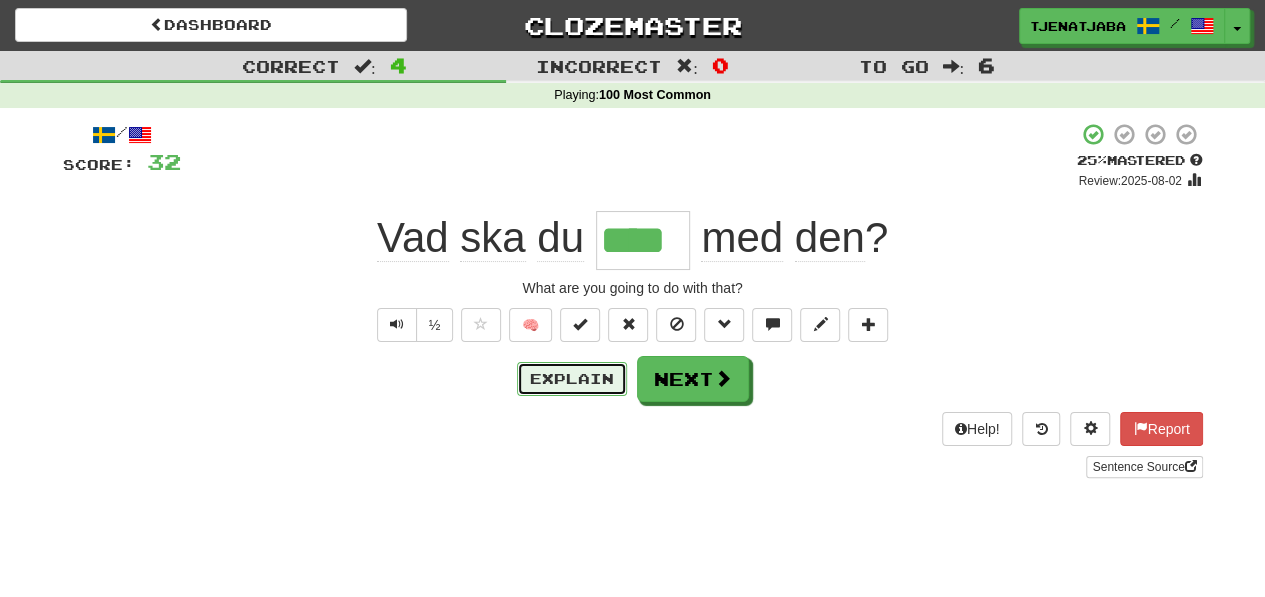 click on "Explain" at bounding box center (572, 379) 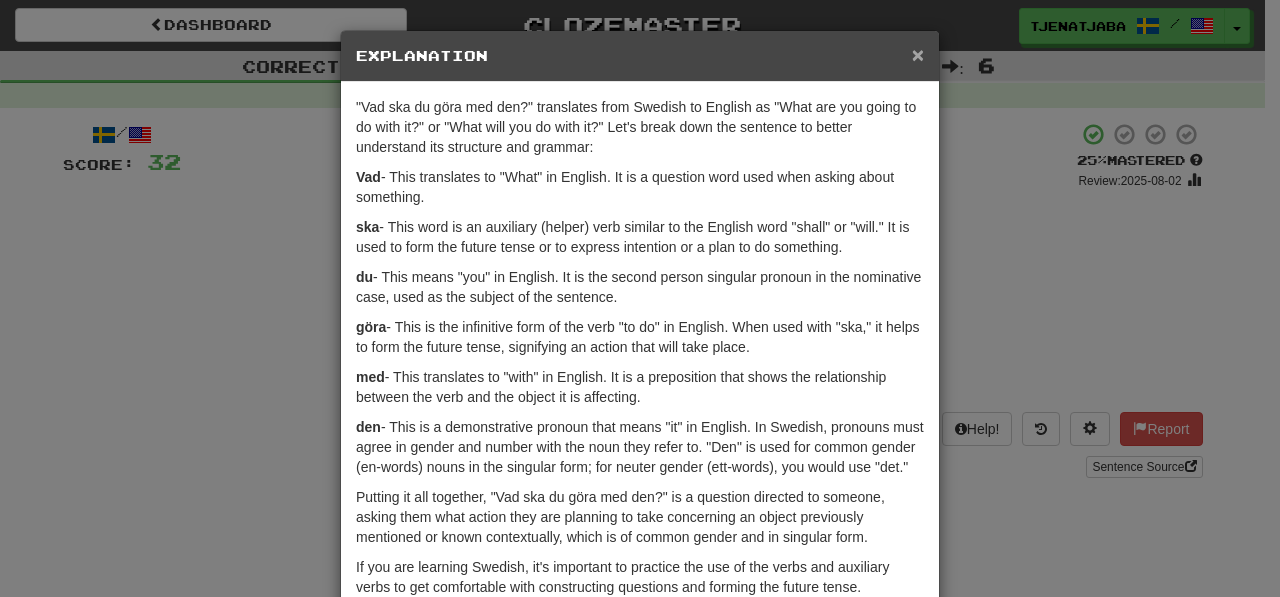 click on "×" at bounding box center [918, 54] 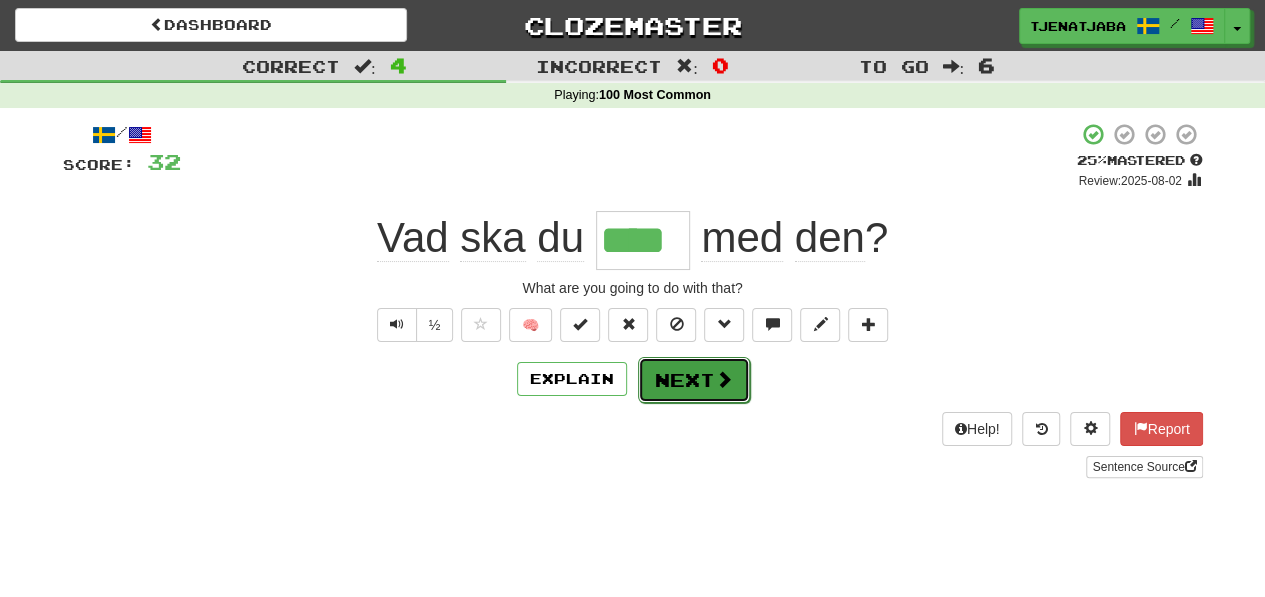 click at bounding box center (724, 379) 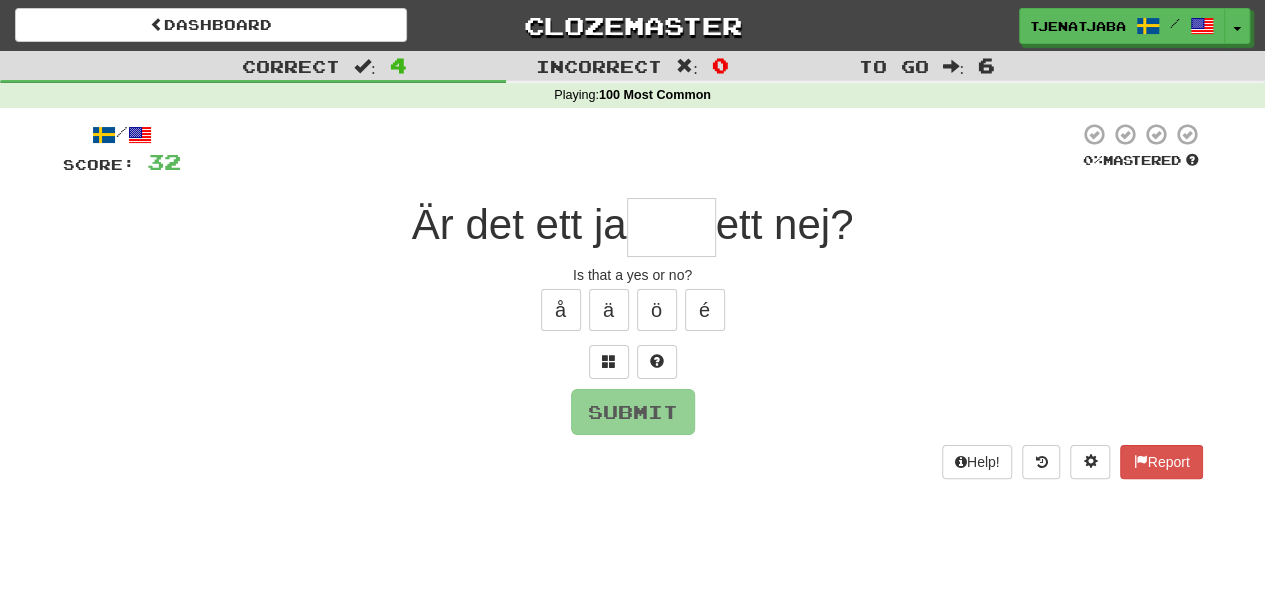 click at bounding box center [671, 227] 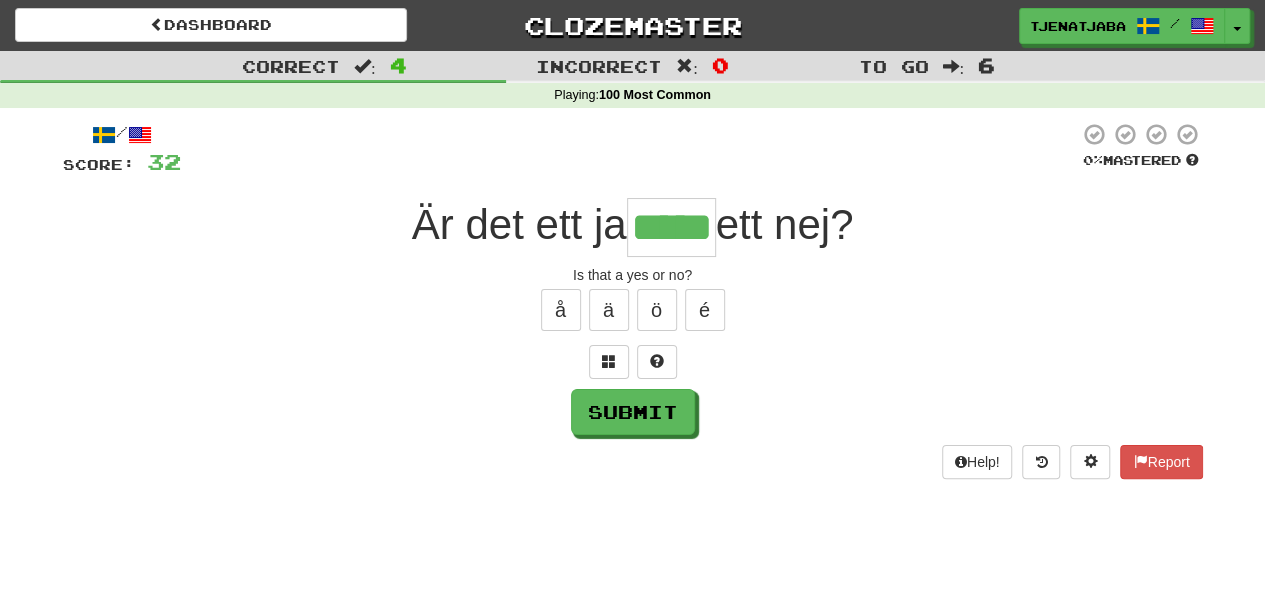 type on "*****" 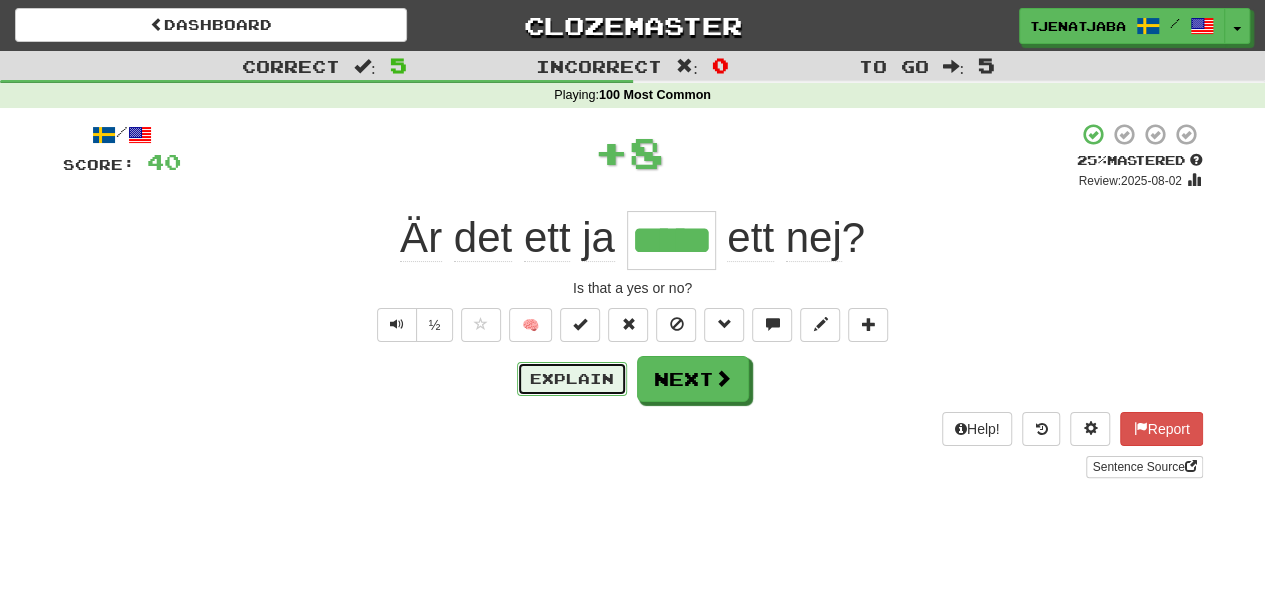 click on "Explain" at bounding box center (572, 379) 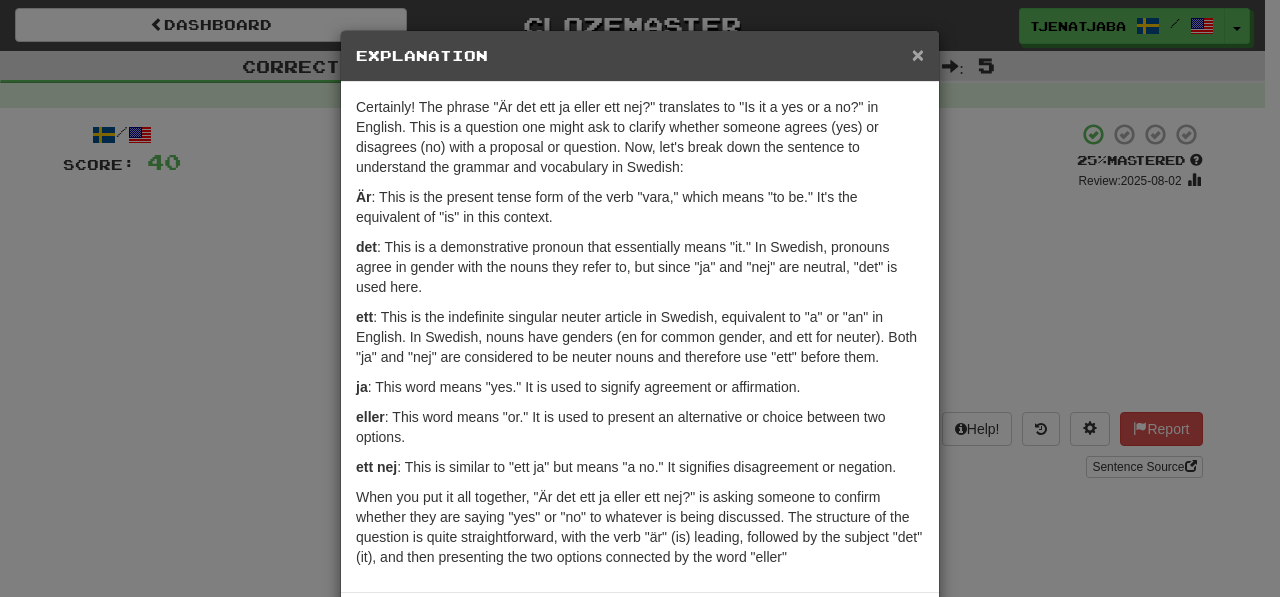 click on "×" at bounding box center [918, 54] 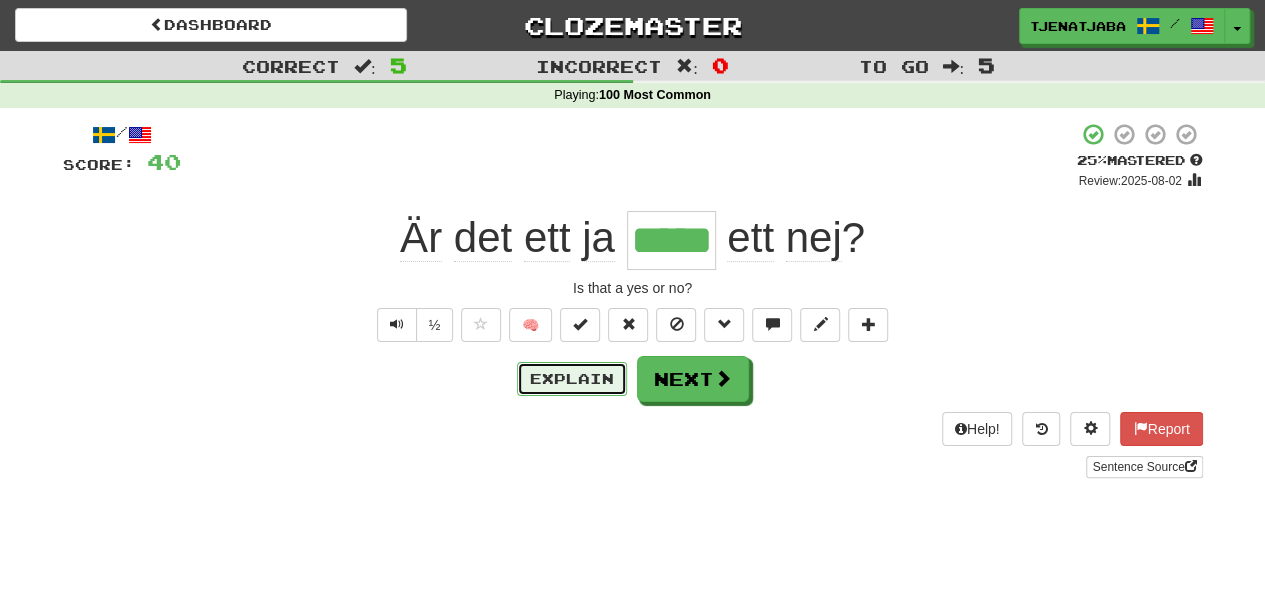 click on "Explain" at bounding box center (572, 379) 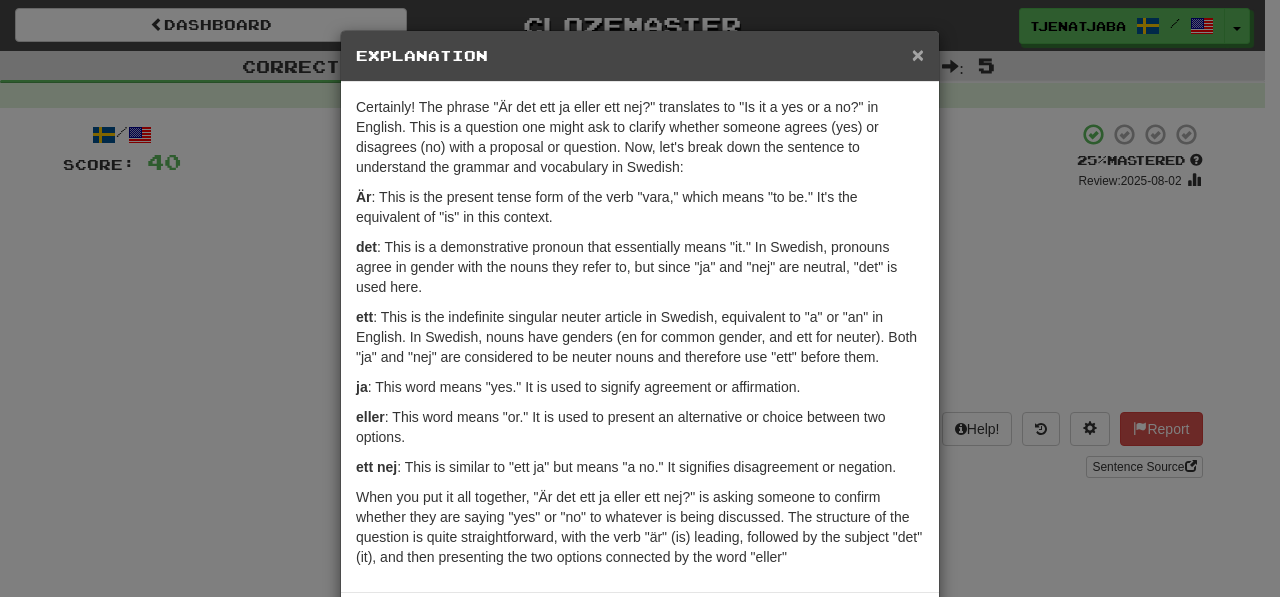 click on "×" at bounding box center [918, 54] 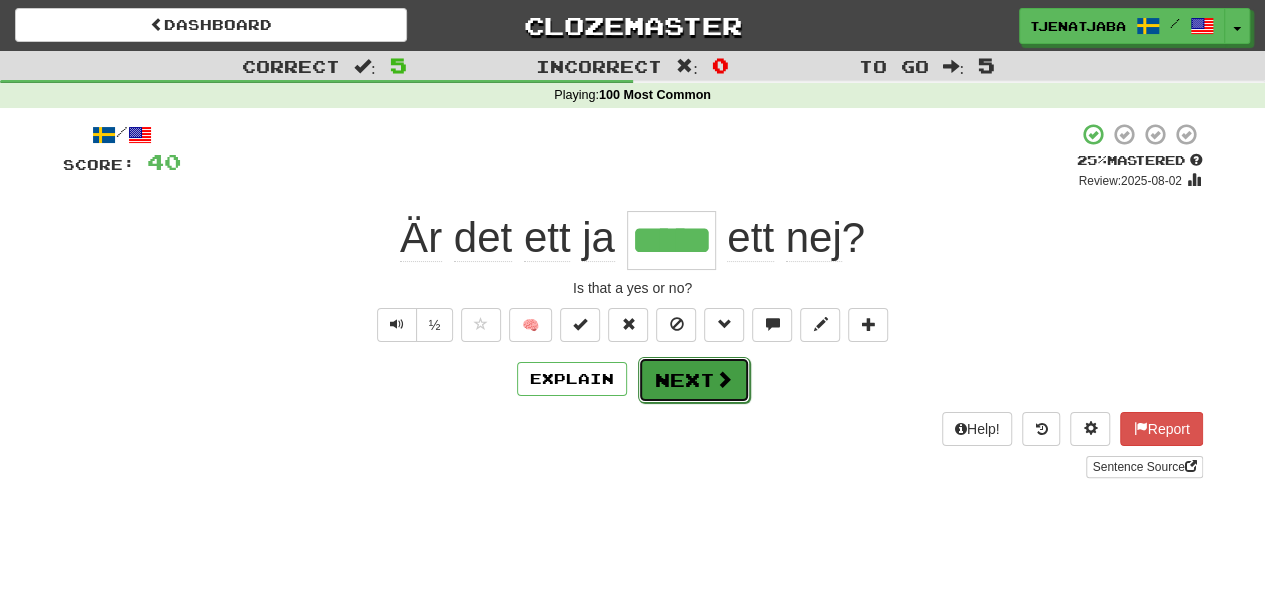 click at bounding box center (724, 379) 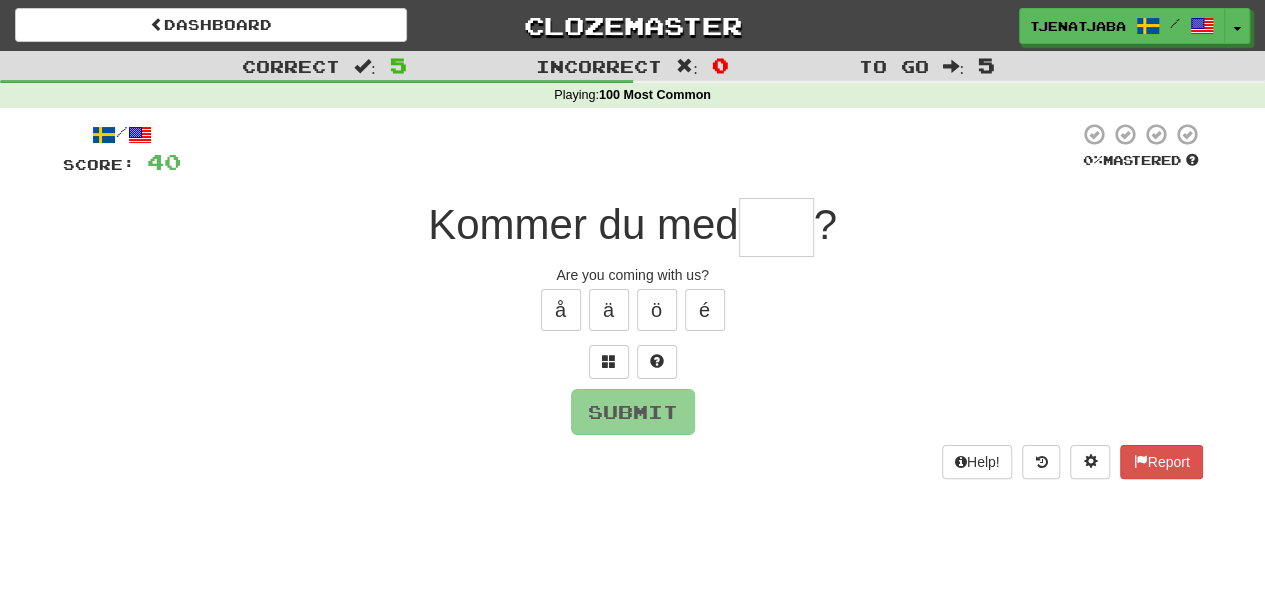 click on "Are you coming with us?" at bounding box center [633, 275] 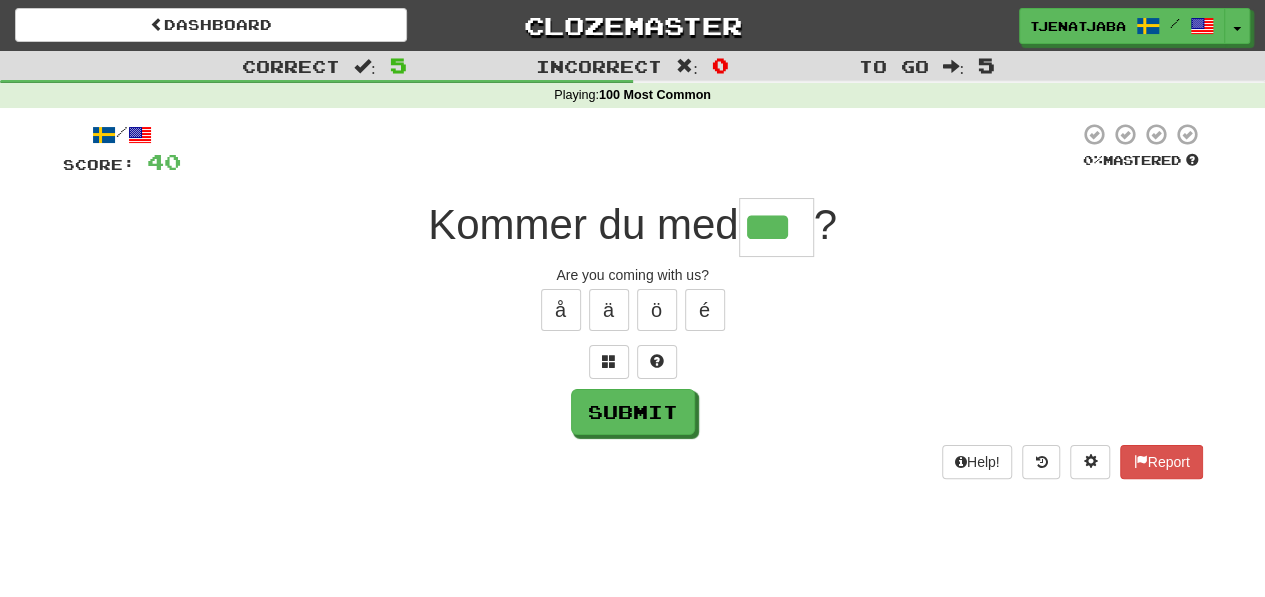 type on "***" 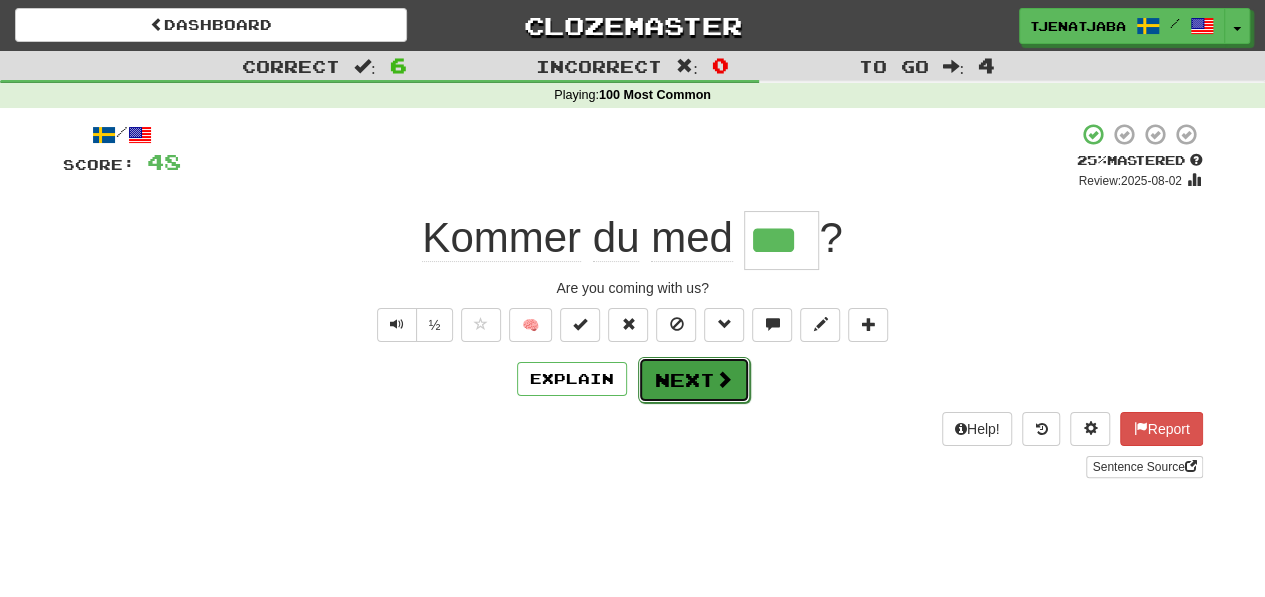 click on "Next" at bounding box center [694, 380] 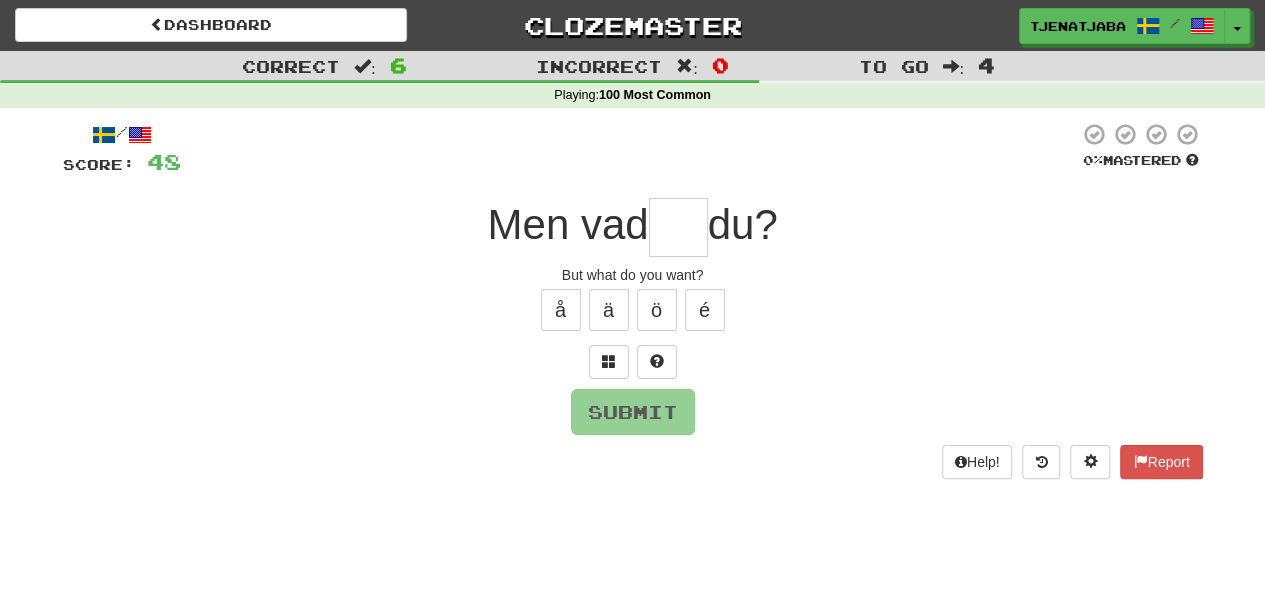 click at bounding box center (678, 227) 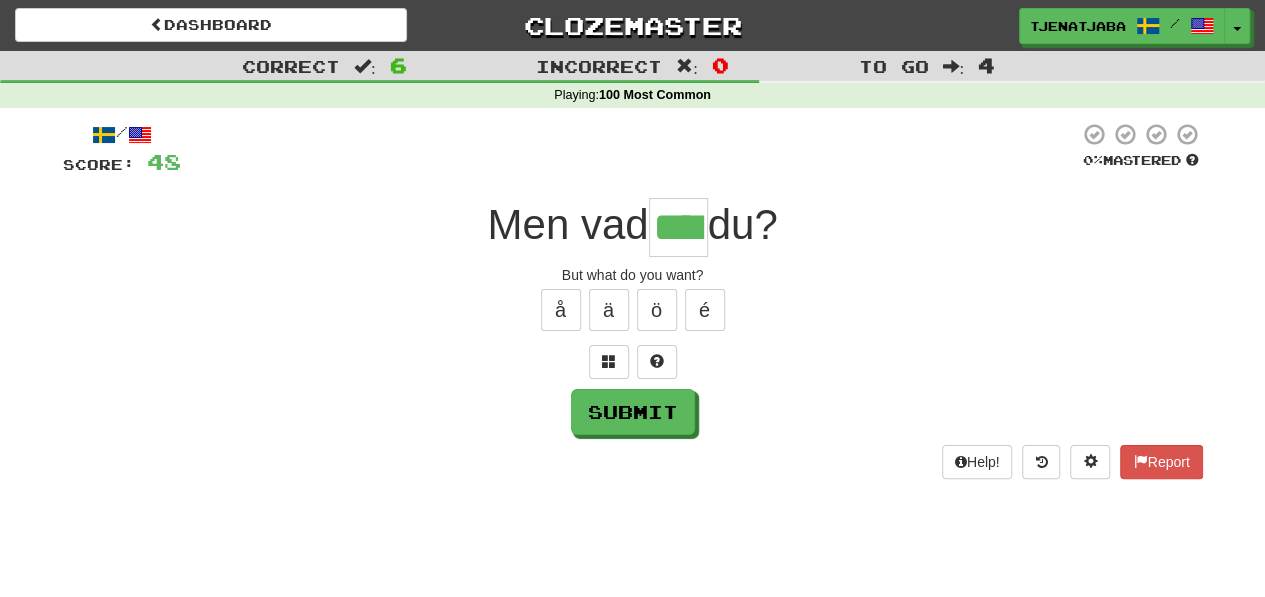 type on "****" 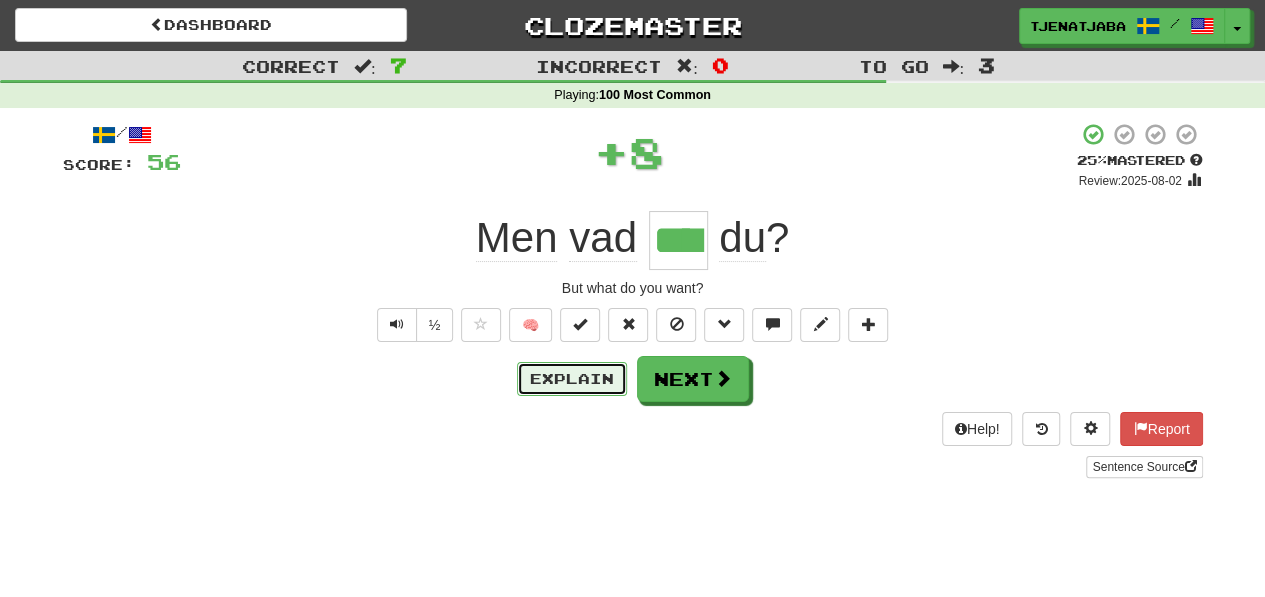 click on "Explain" at bounding box center (572, 379) 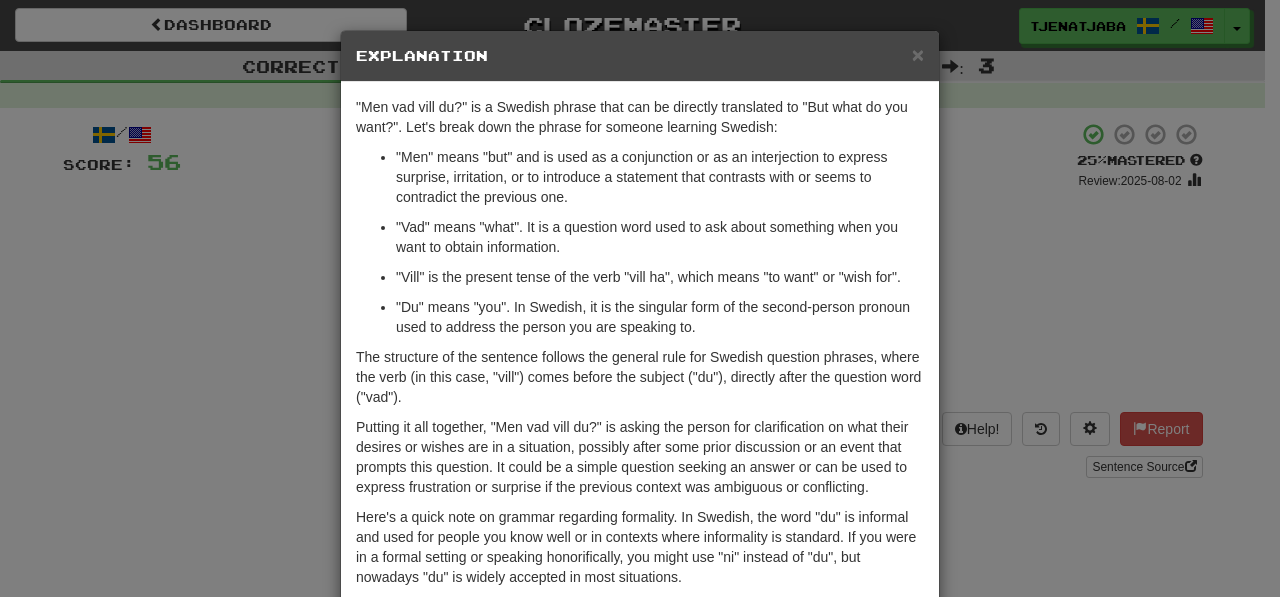 click on "× Explanation" at bounding box center (640, 56) 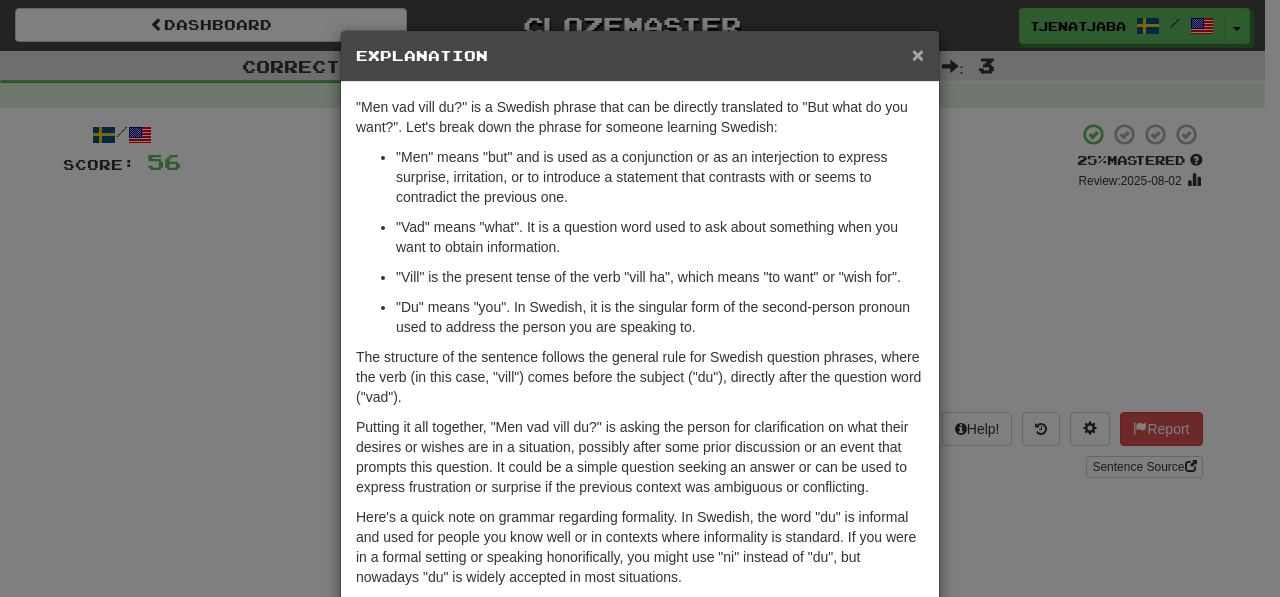 click on "×" at bounding box center (918, 54) 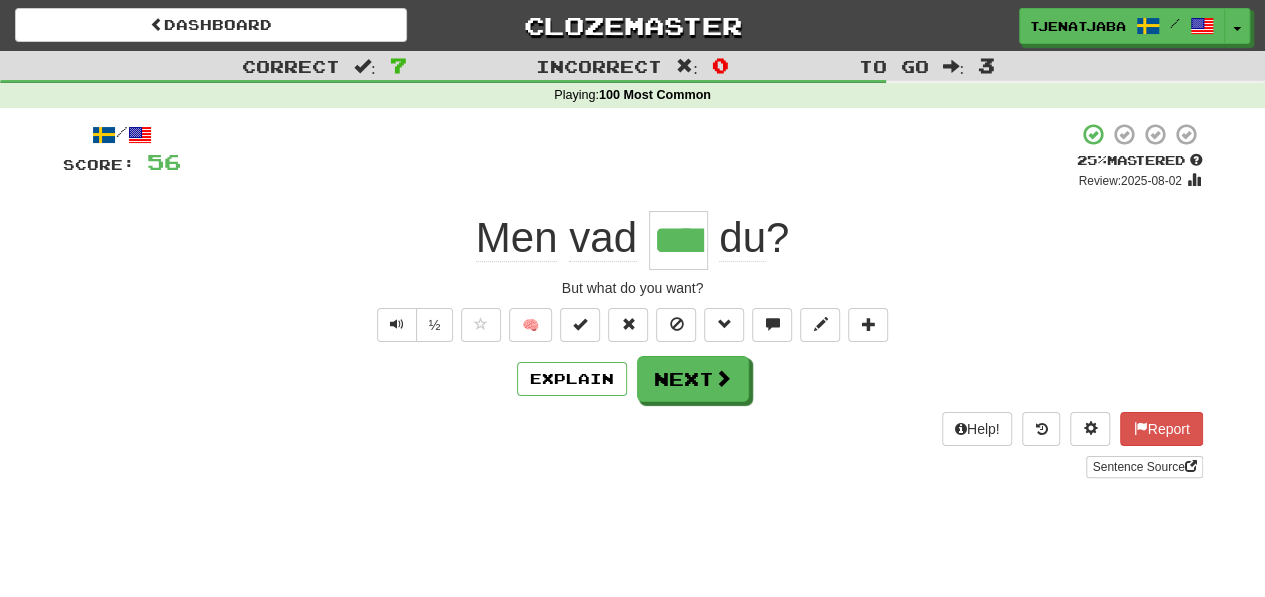 click on "/  Score:   56 + 8 25 %  Mastered Review:  2025-08-02 Men   vad   ****   du ? But what do you want? ½ 🧠 Explain Next  Help!  Report Sentence Source" at bounding box center [633, 300] 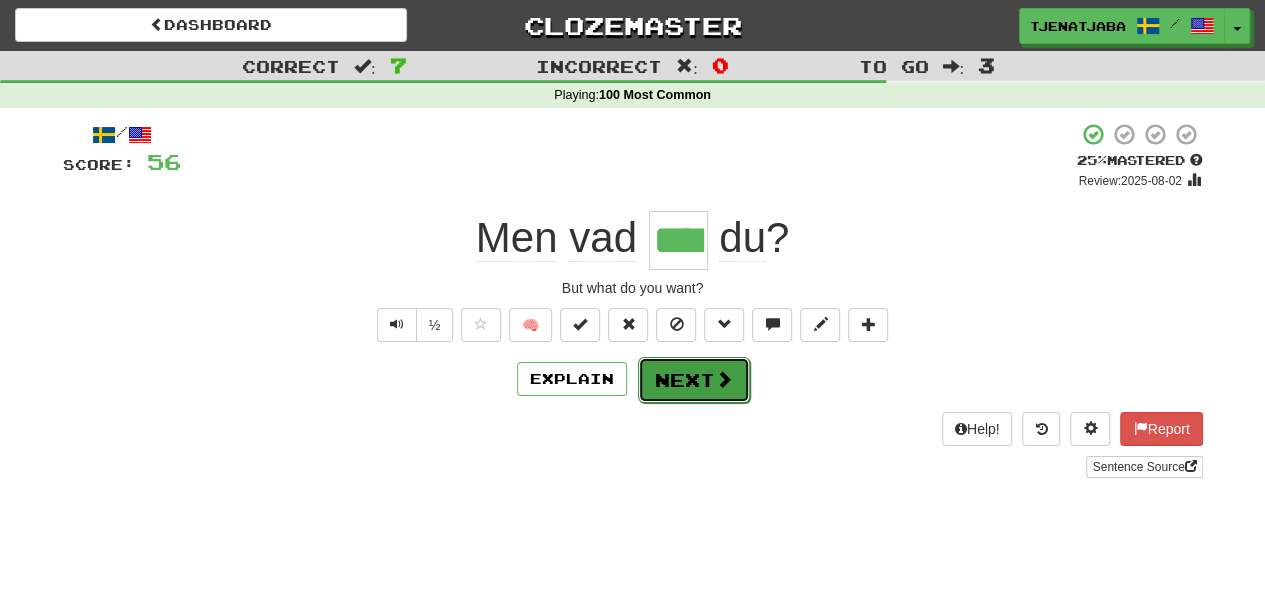 click on "Next" at bounding box center [694, 380] 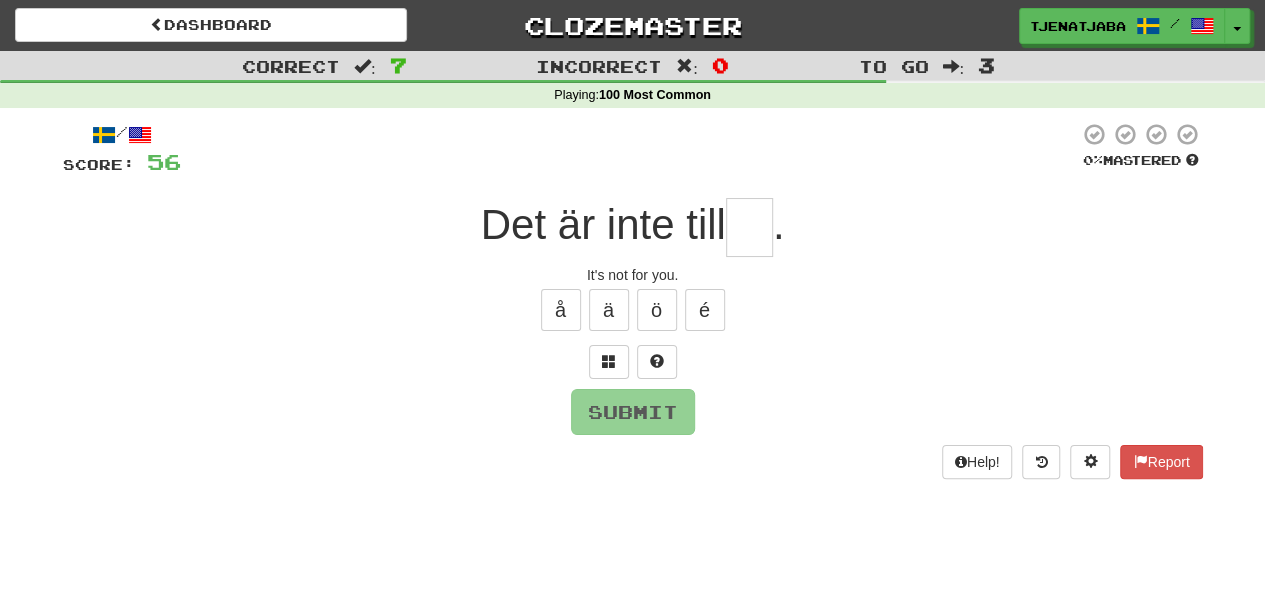 click at bounding box center [749, 227] 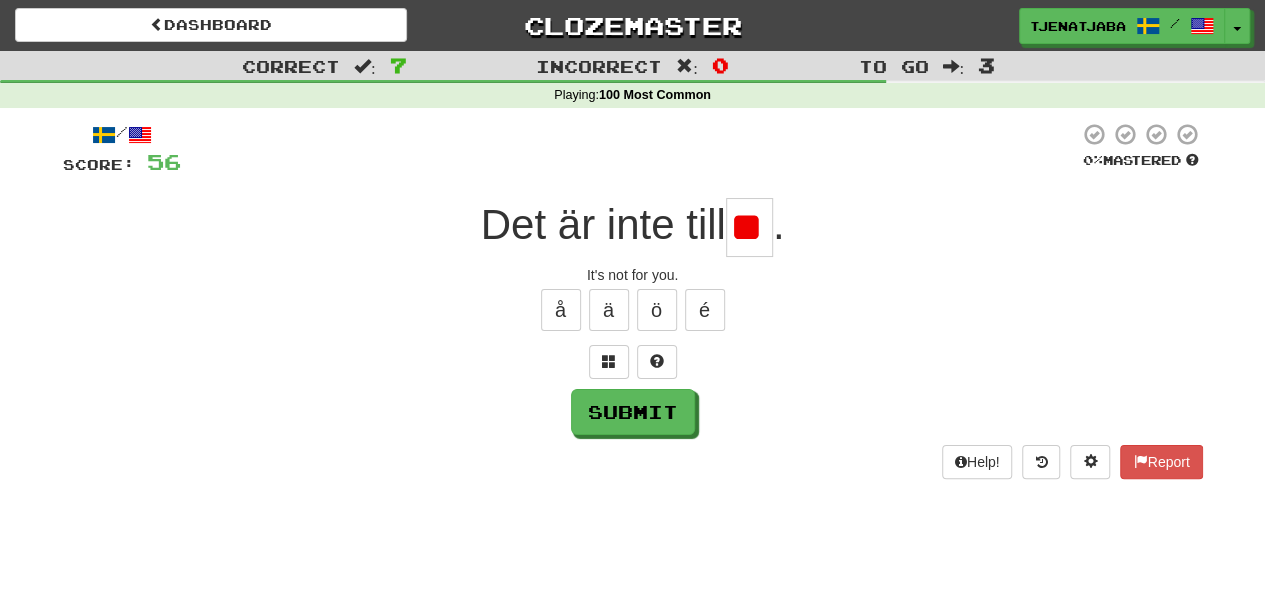scroll, scrollTop: 0, scrollLeft: 6, axis: horizontal 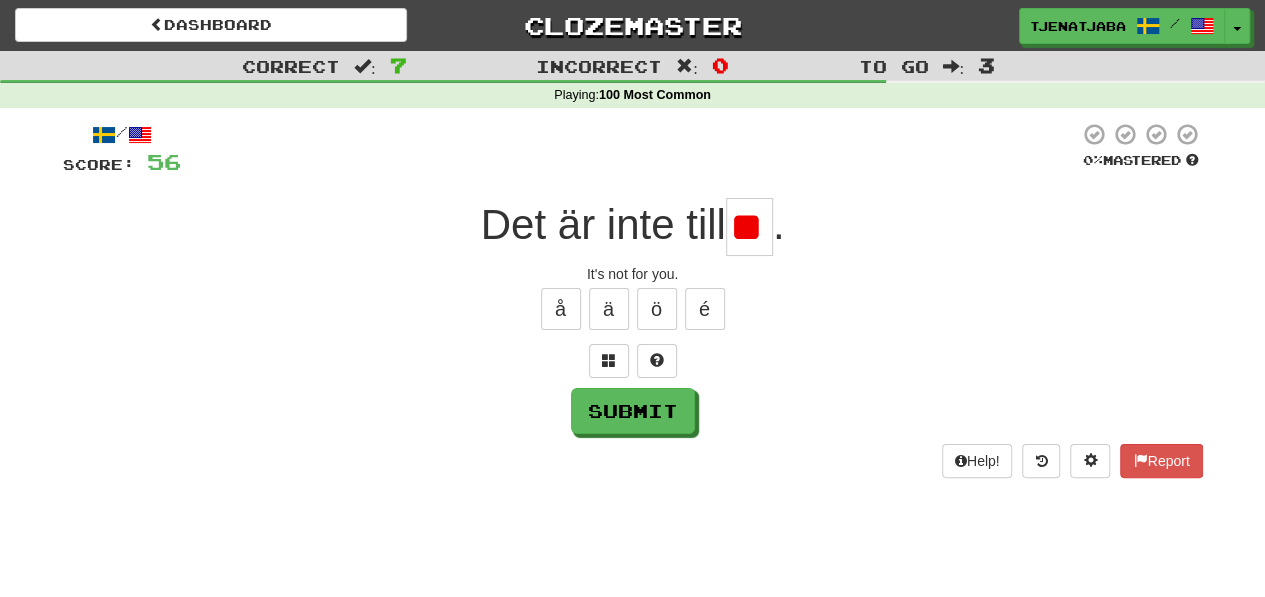 type on "*" 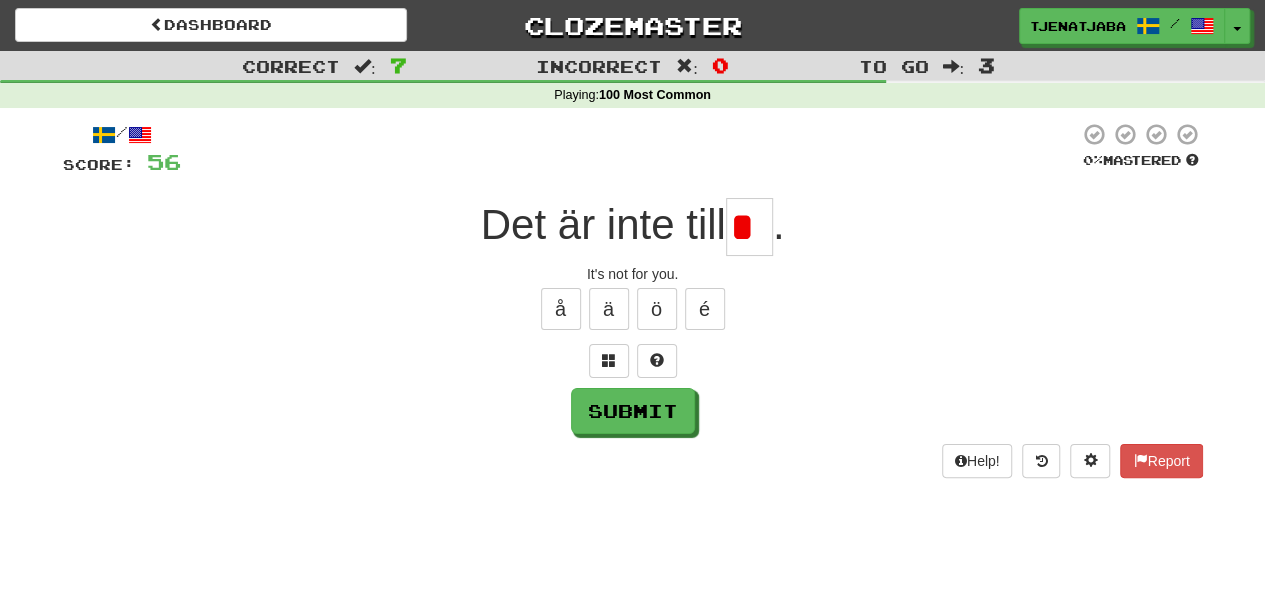 scroll, scrollTop: 0, scrollLeft: 0, axis: both 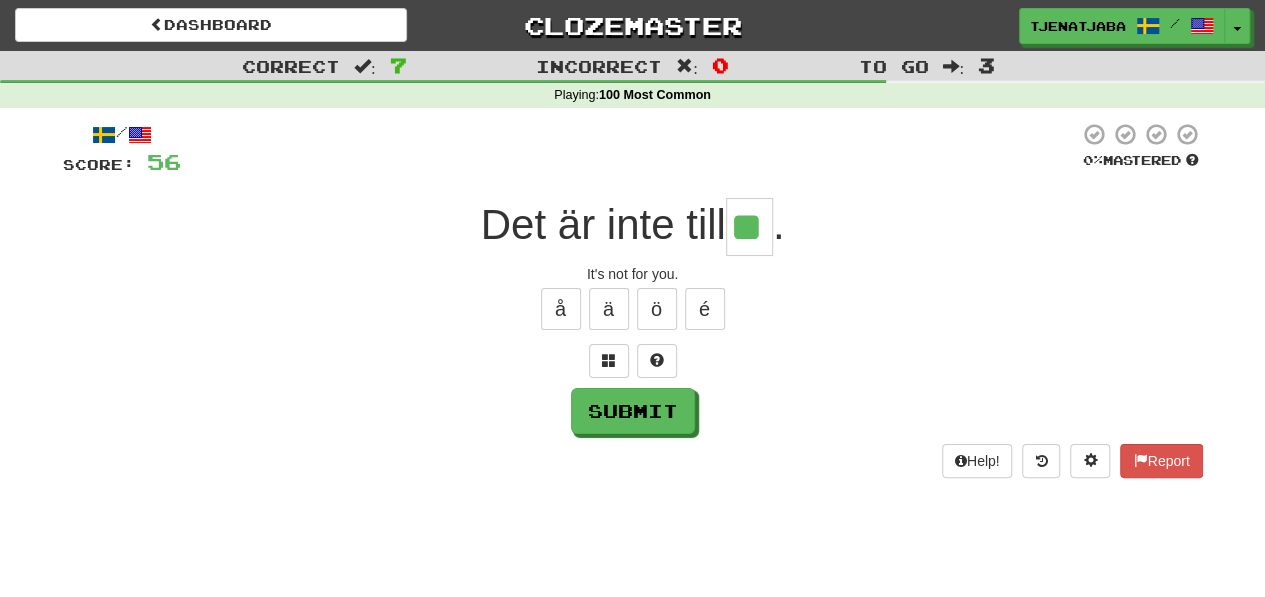type on "**" 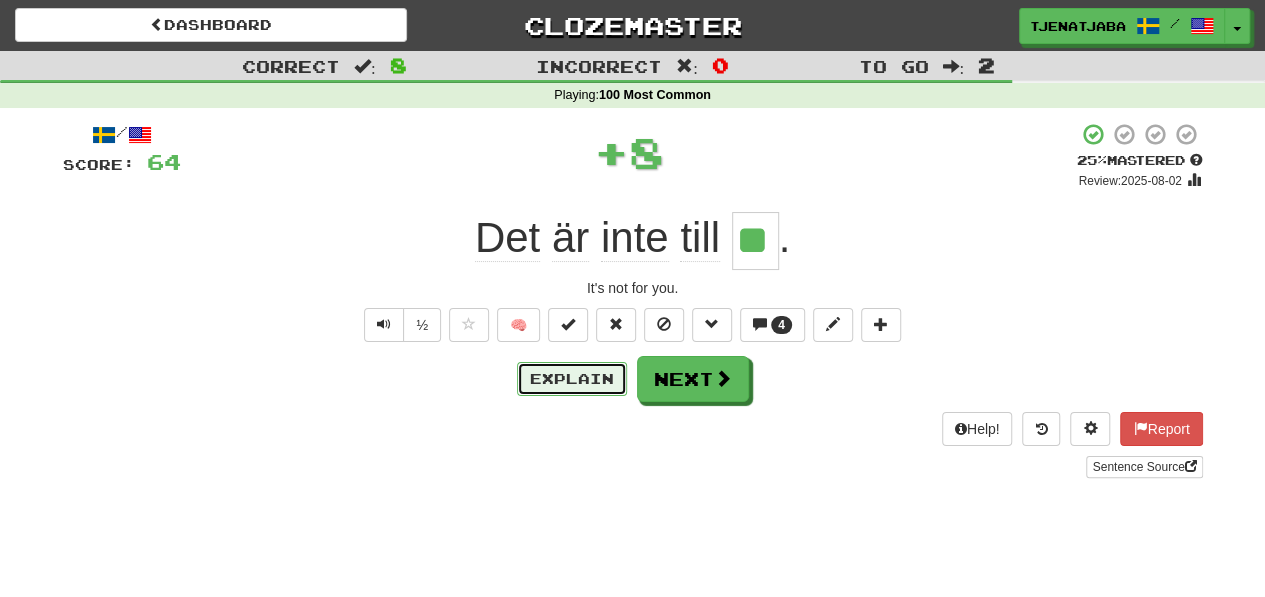 click on "Explain" at bounding box center [572, 379] 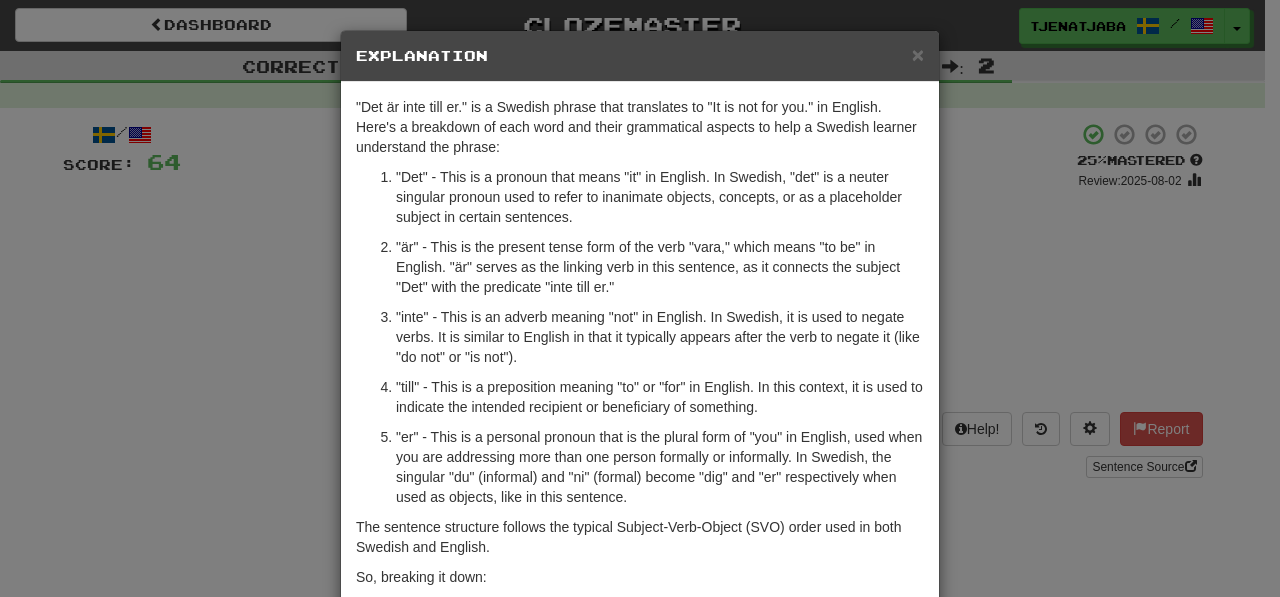 click on "× Explanation" at bounding box center (640, 56) 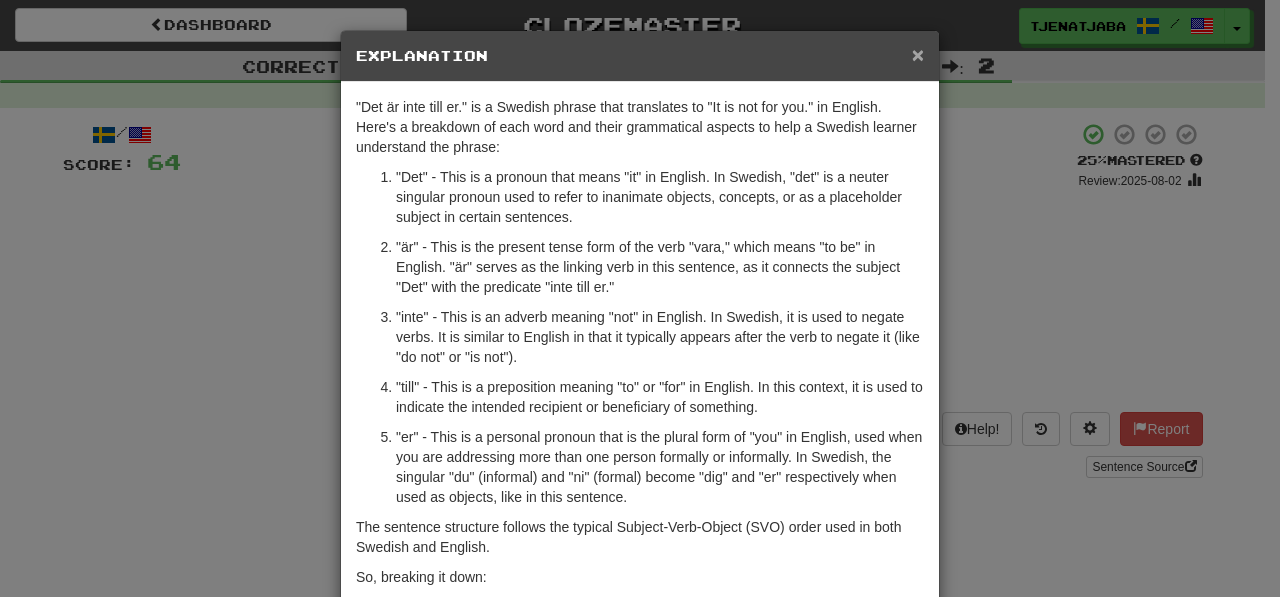 click on "×" at bounding box center [918, 54] 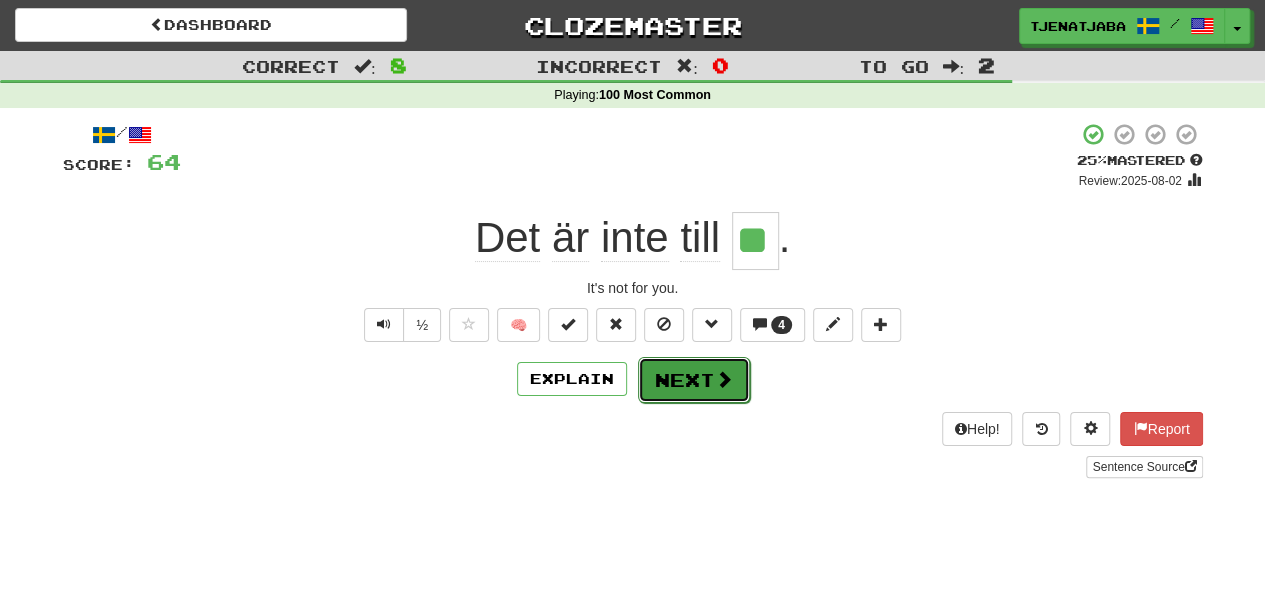 click at bounding box center (724, 379) 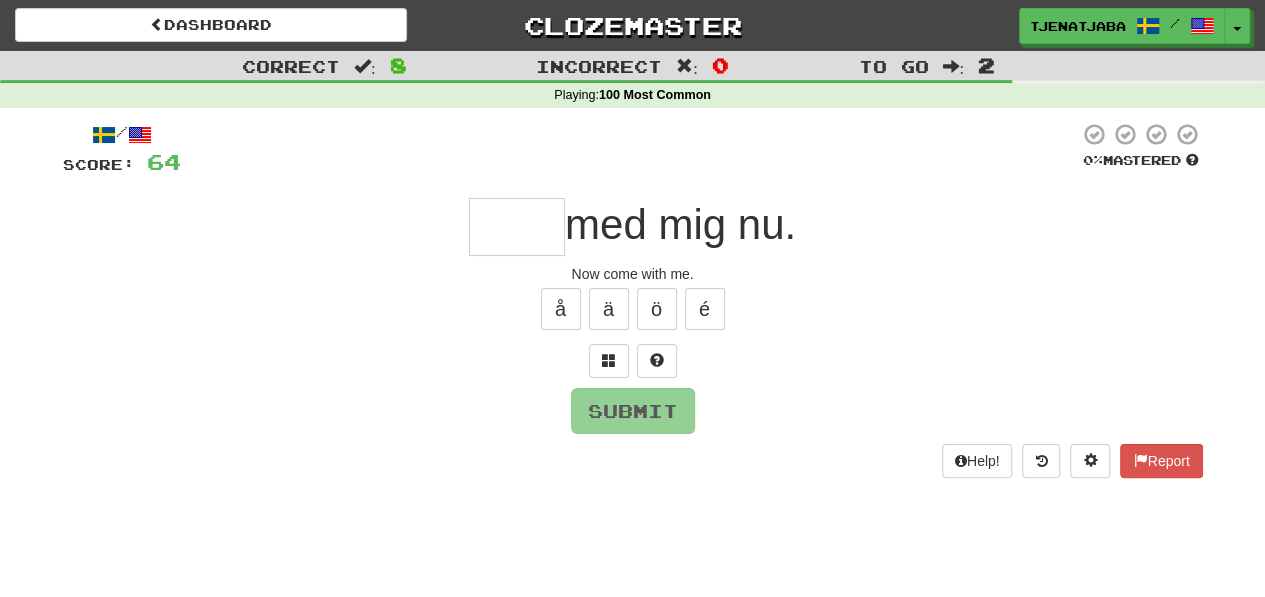 click at bounding box center [517, 227] 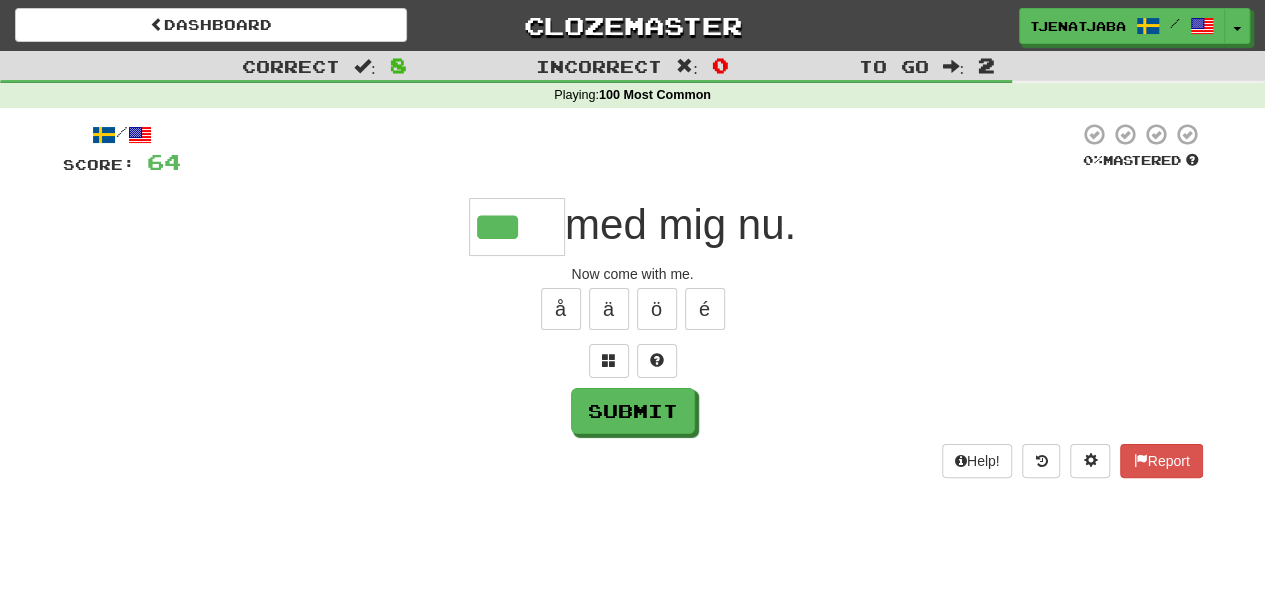 type on "***" 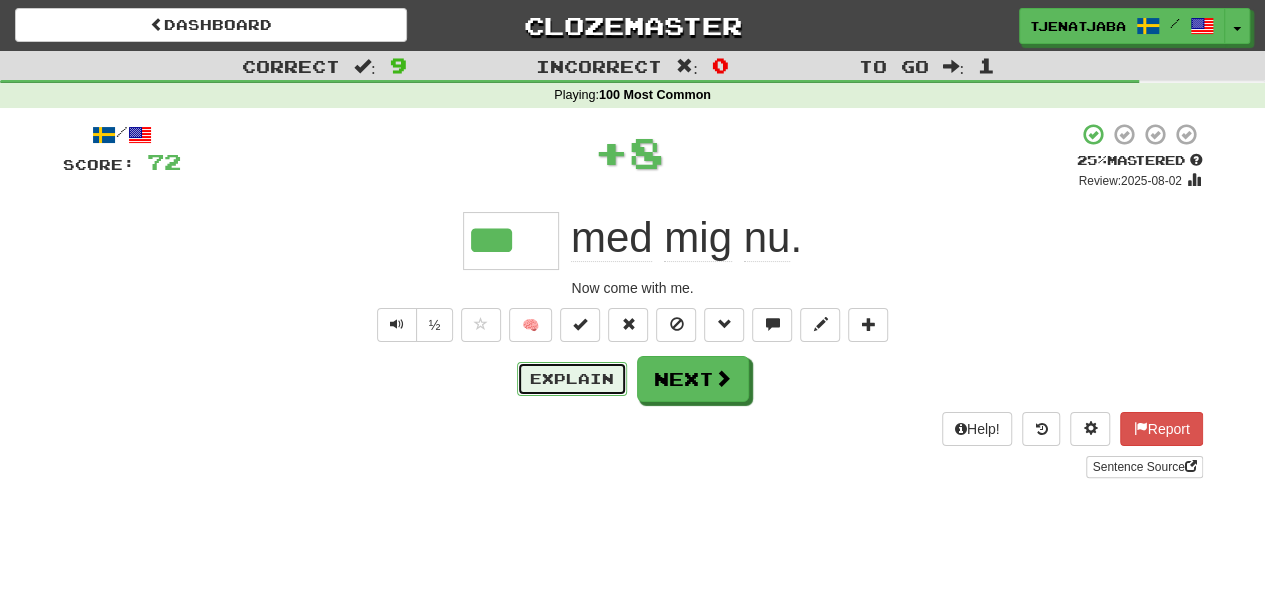 click on "Explain" at bounding box center [572, 379] 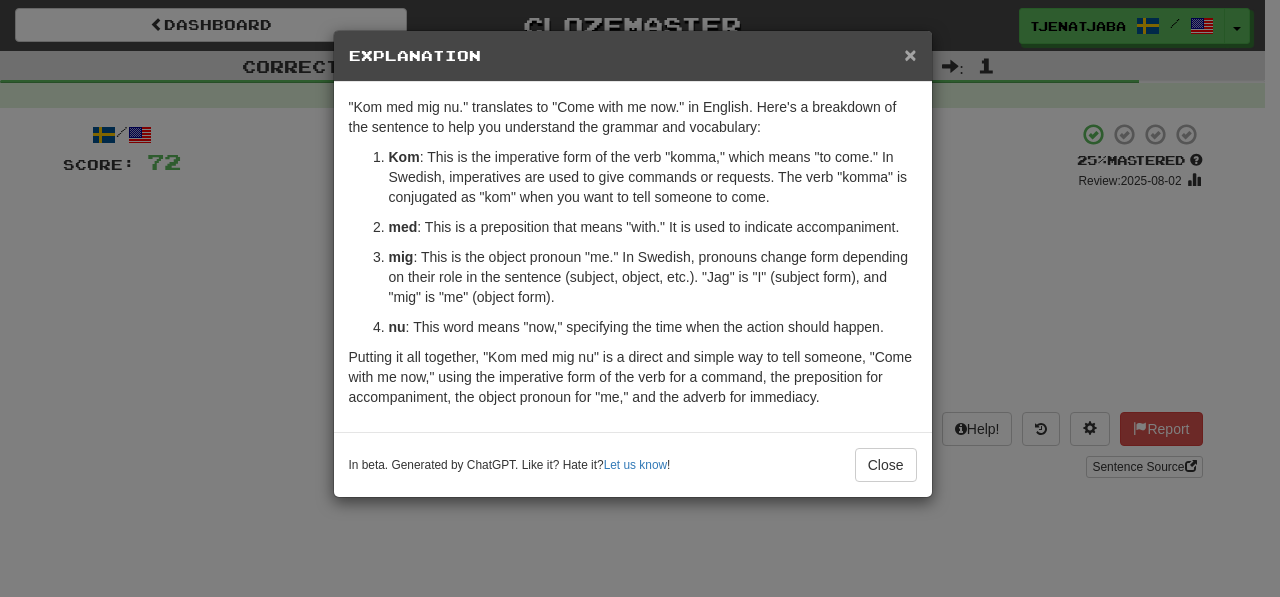 click on "×" at bounding box center [910, 54] 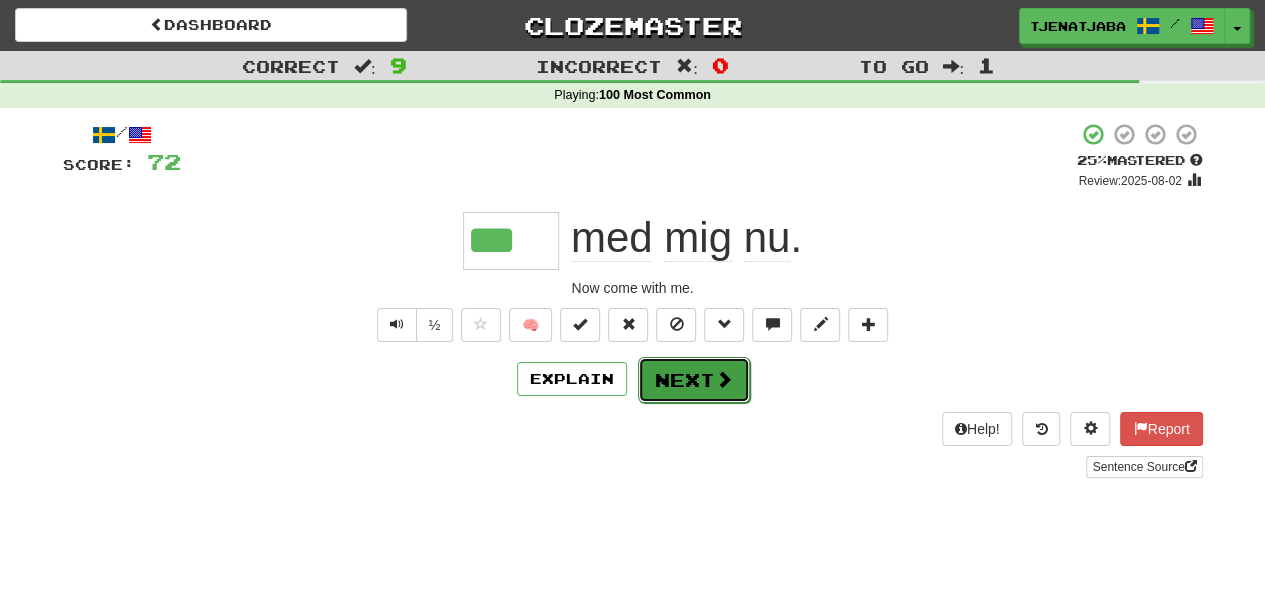 click on "Next" at bounding box center [694, 380] 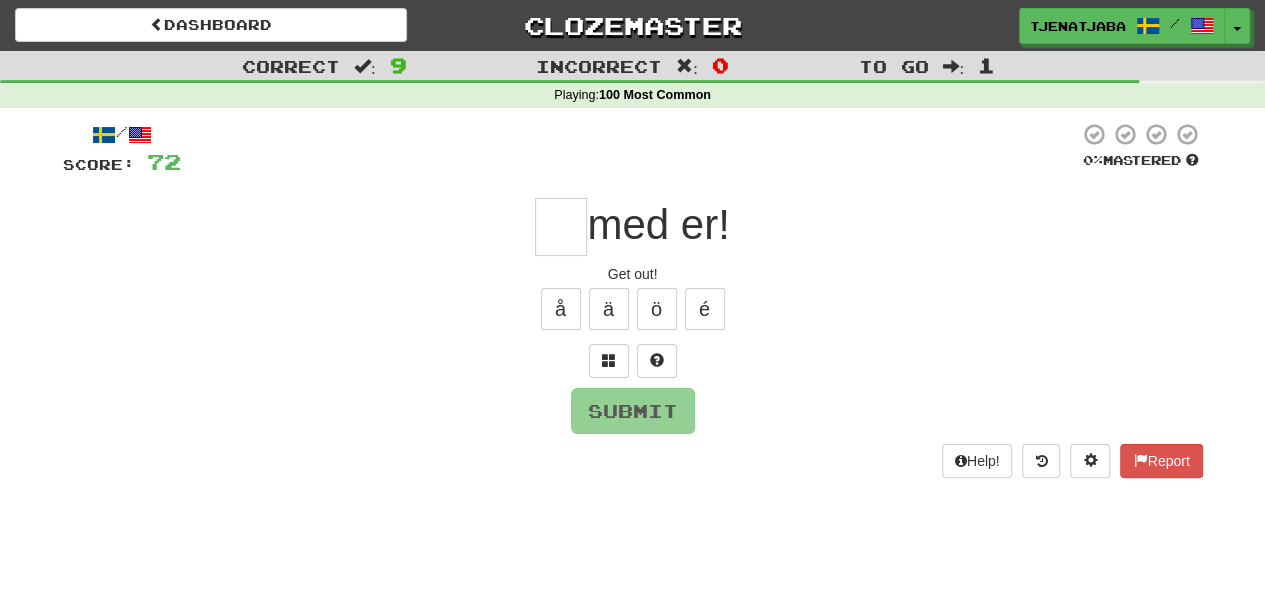 click at bounding box center (561, 227) 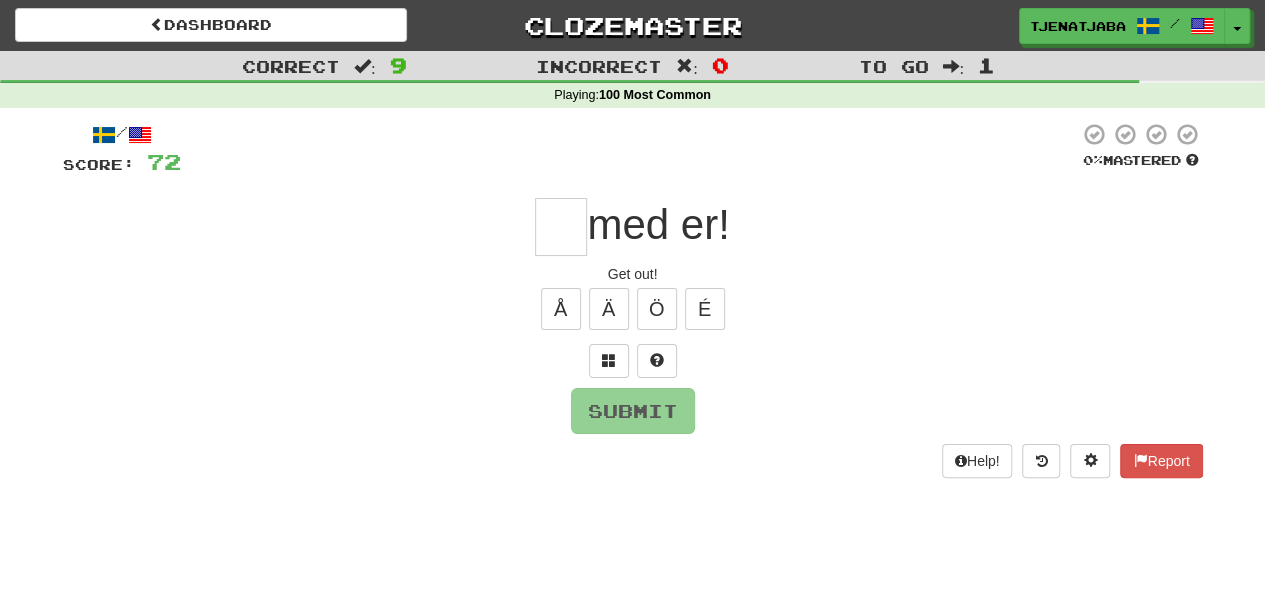 type on "*" 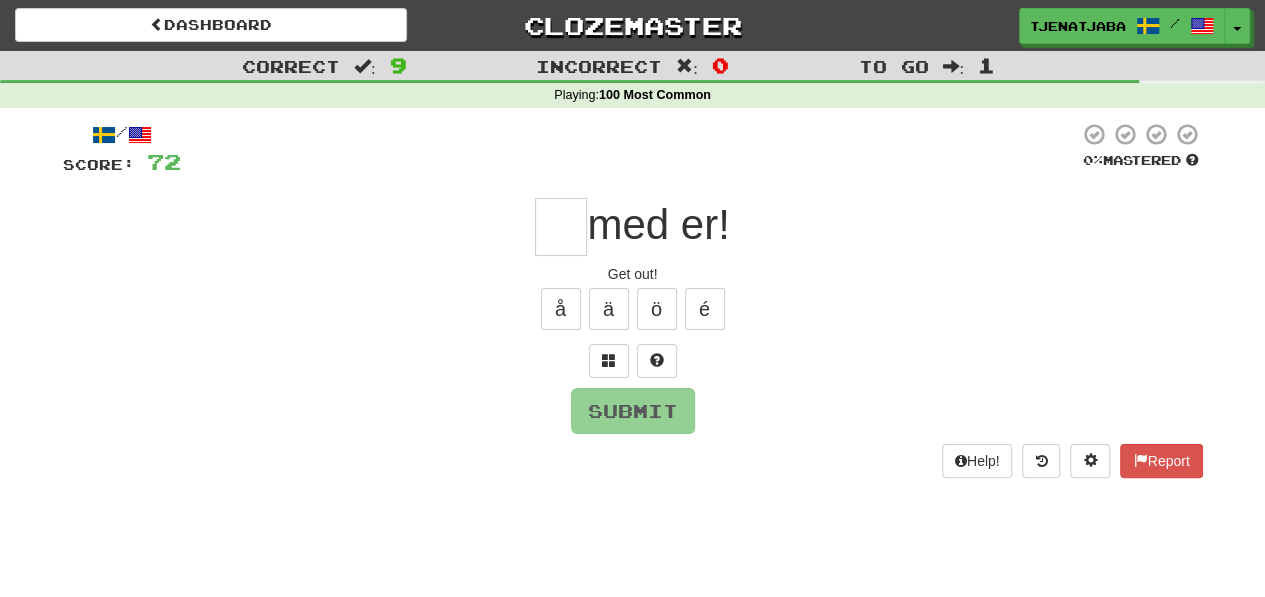 type on "*" 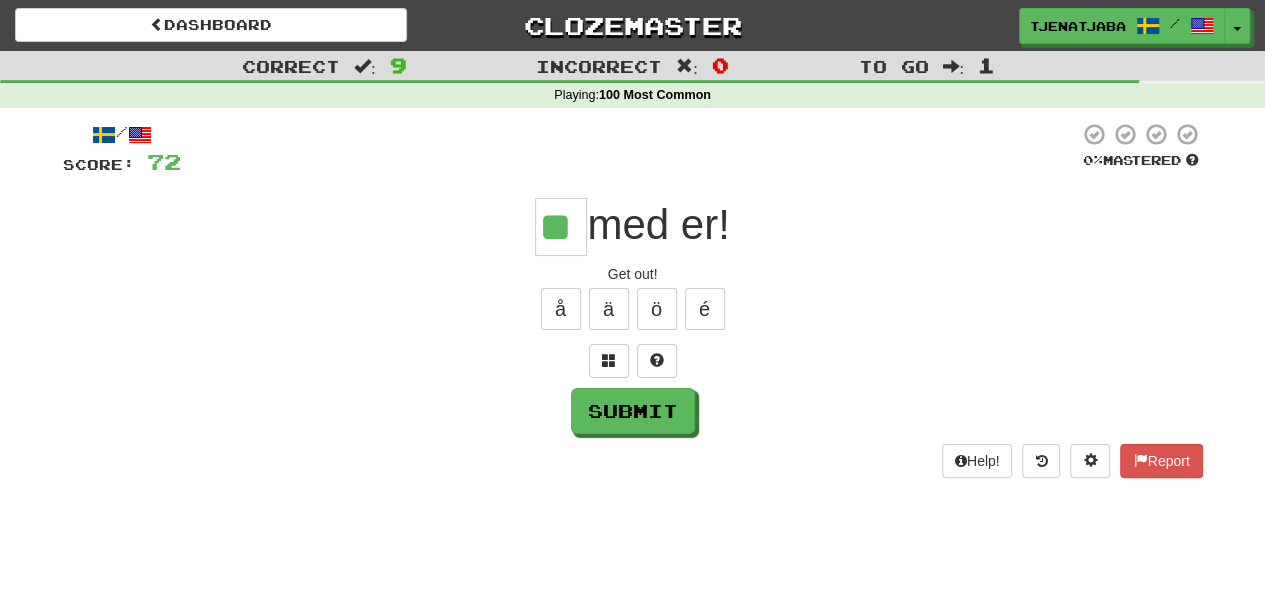 type on "**" 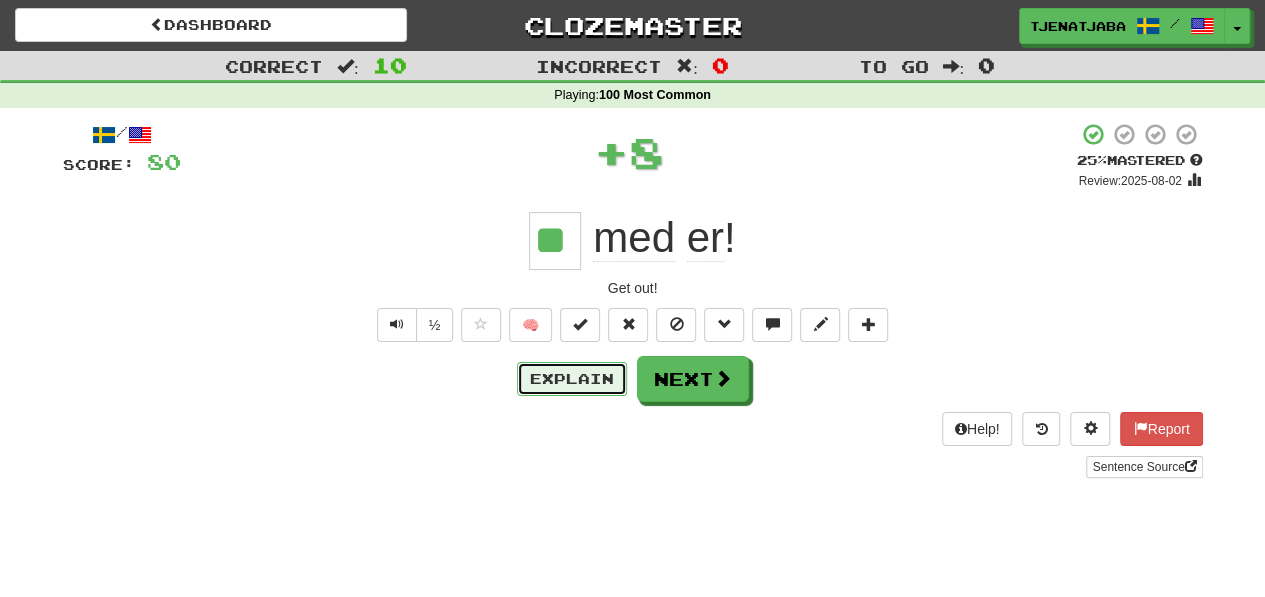 click on "Explain" at bounding box center [572, 379] 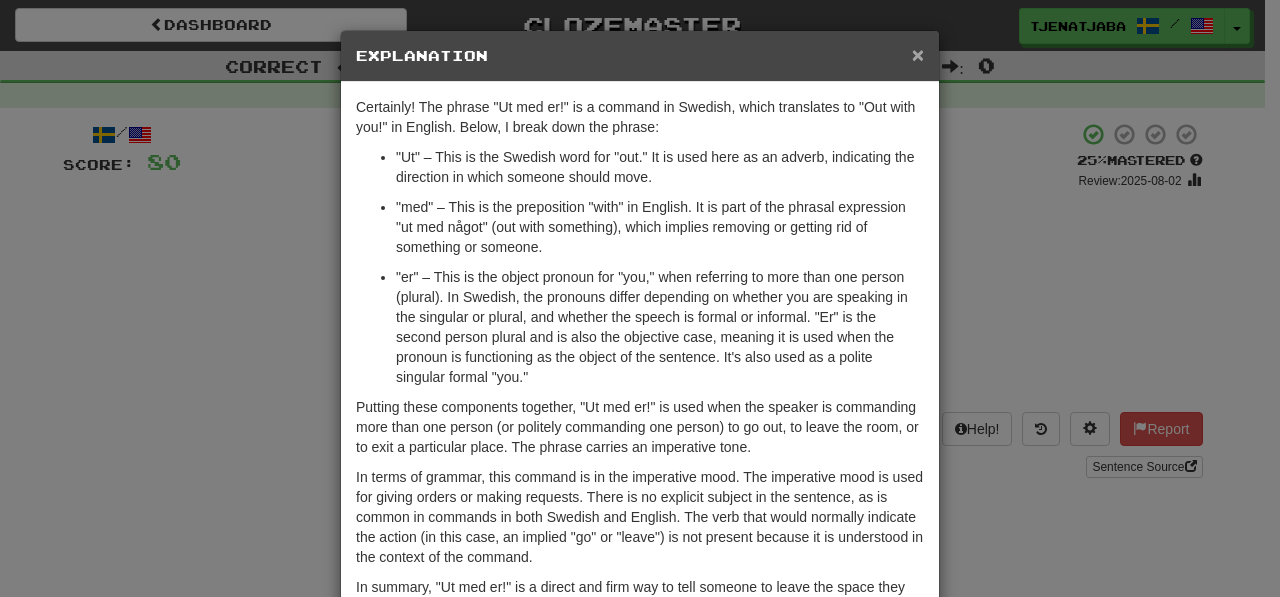 click on "×" at bounding box center (918, 54) 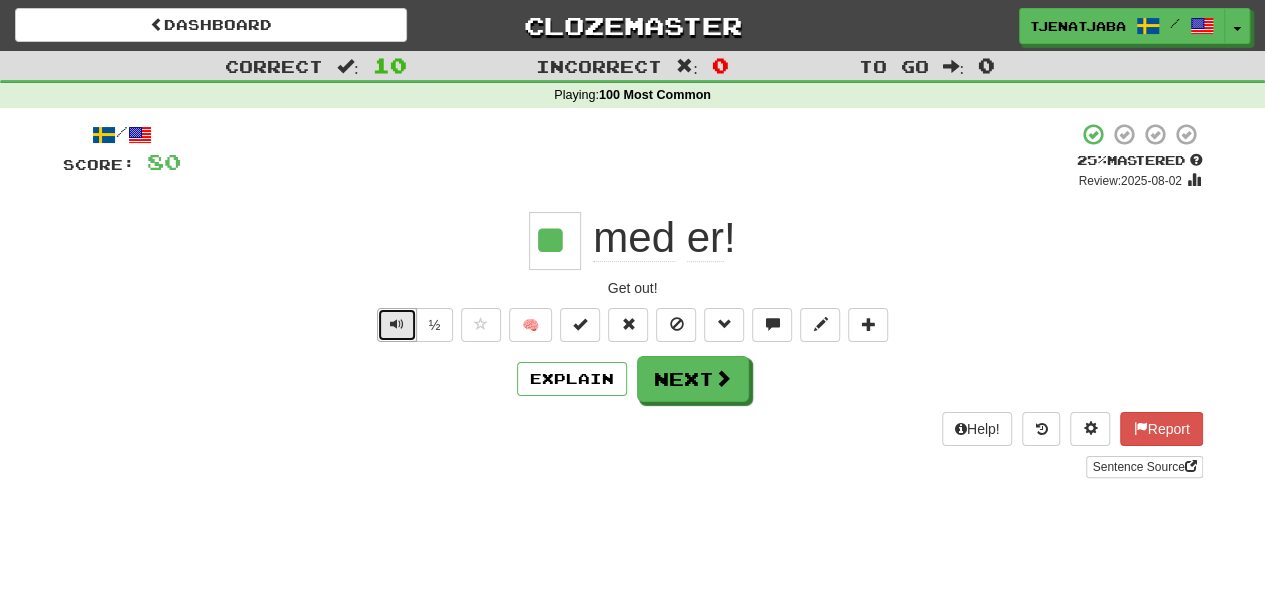 click at bounding box center [397, 325] 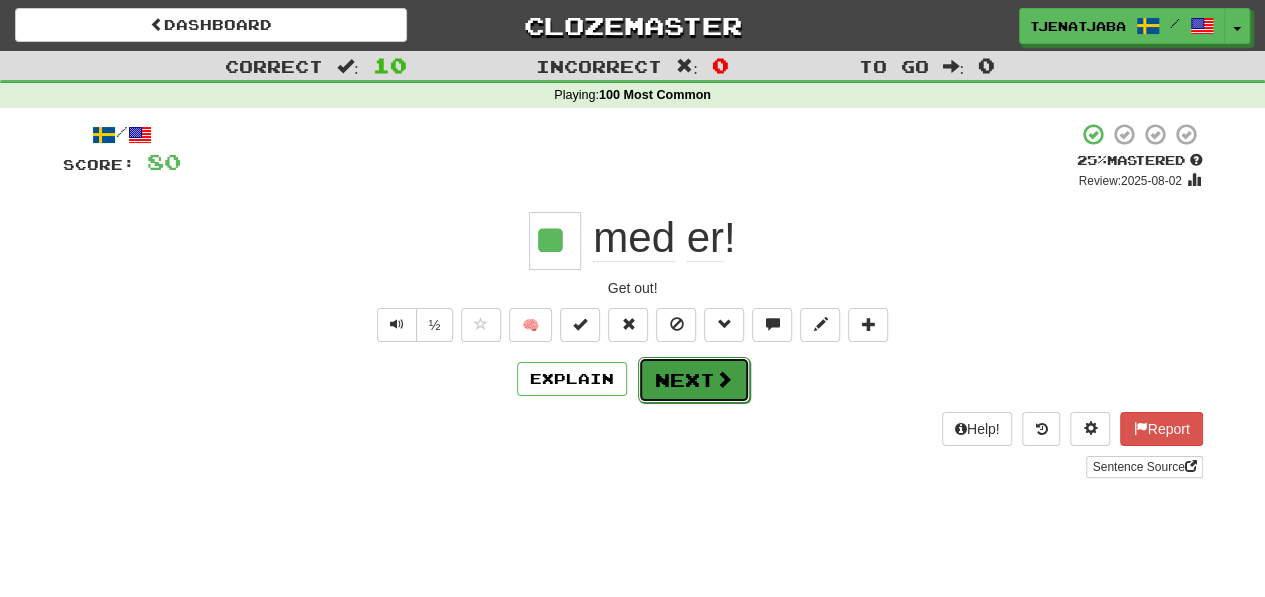click on "Next" at bounding box center [694, 380] 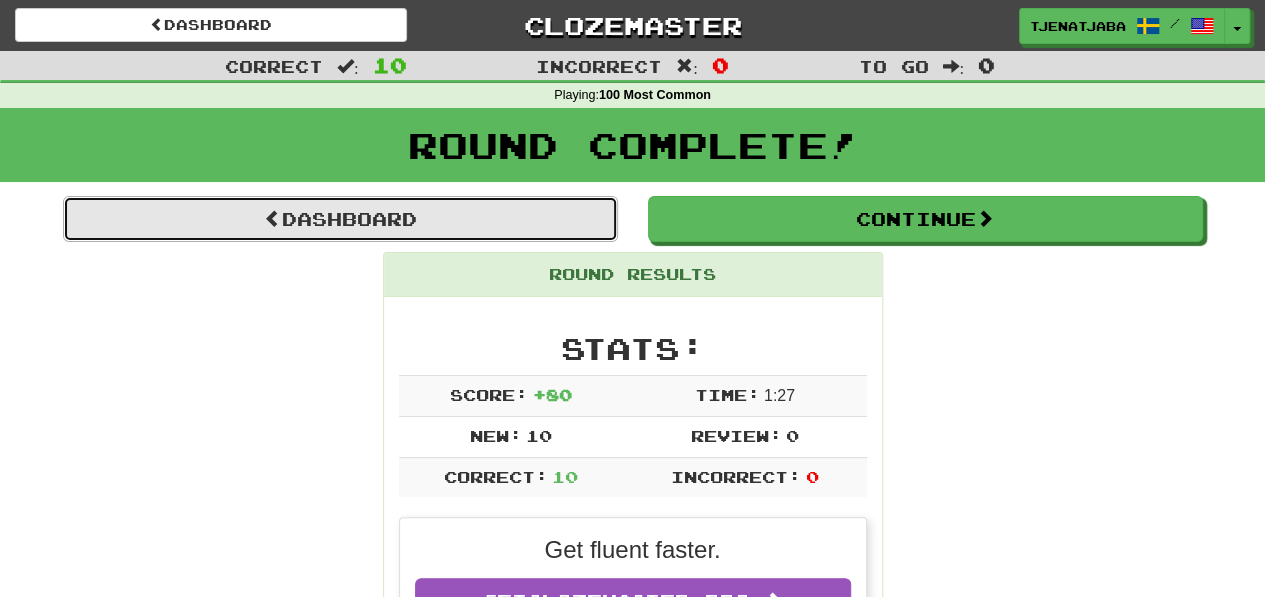 click on "Dashboard" at bounding box center [340, 219] 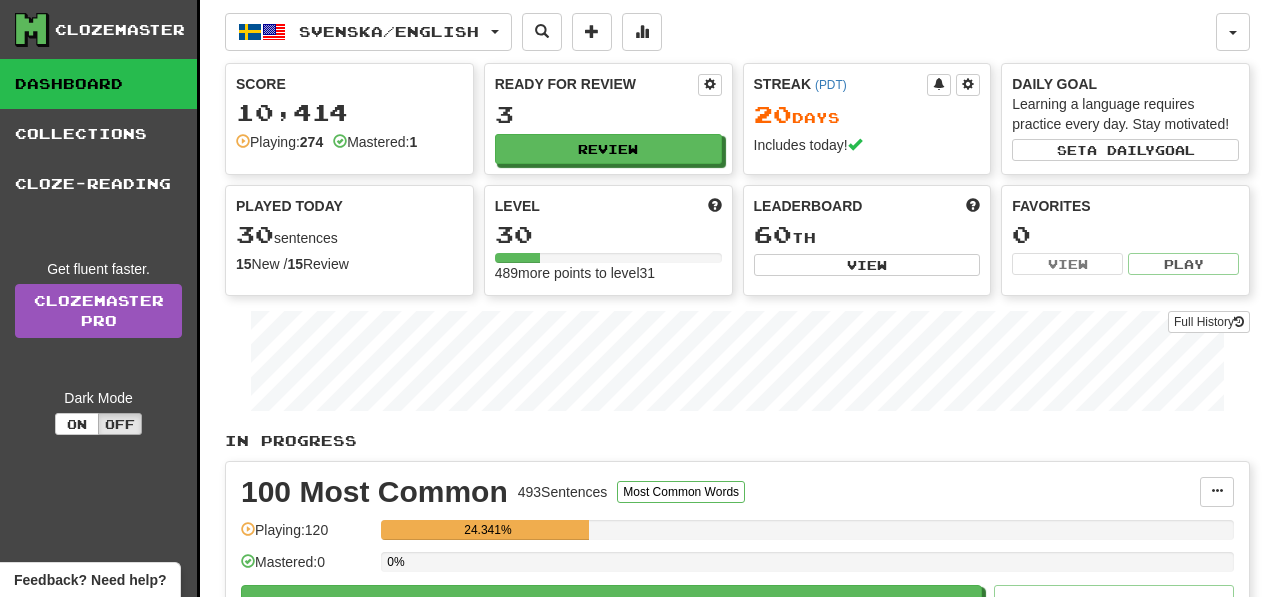 scroll, scrollTop: 0, scrollLeft: 0, axis: both 